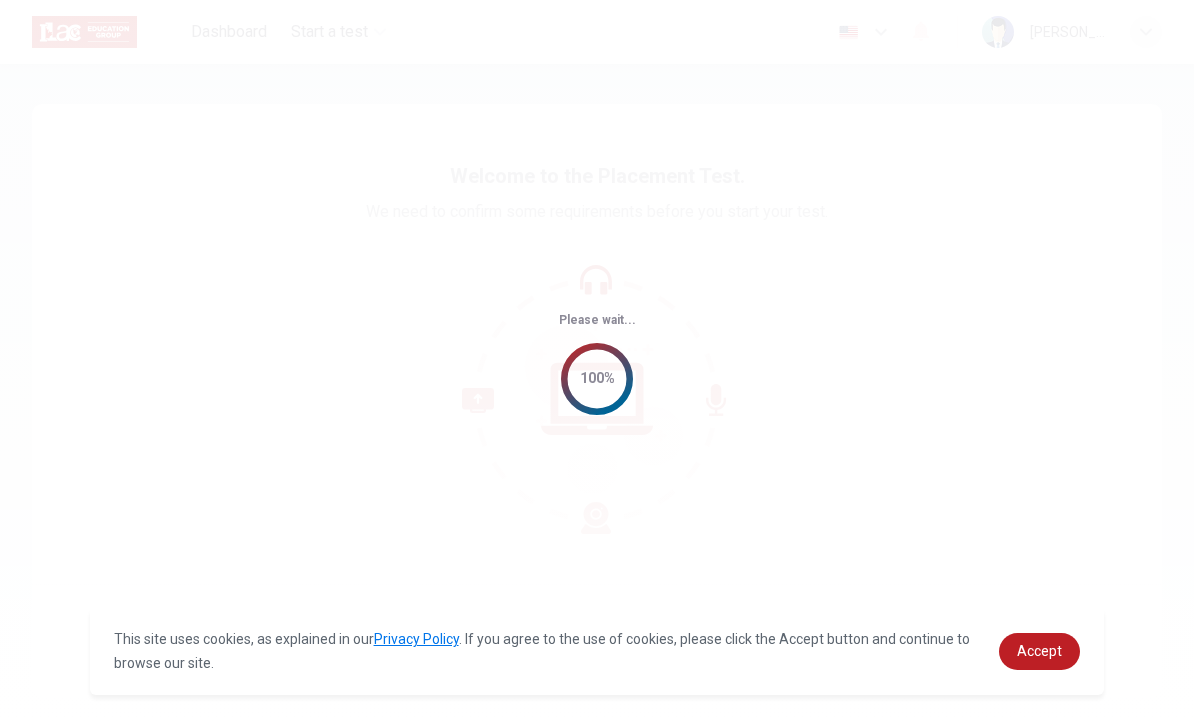 scroll, scrollTop: 0, scrollLeft: 0, axis: both 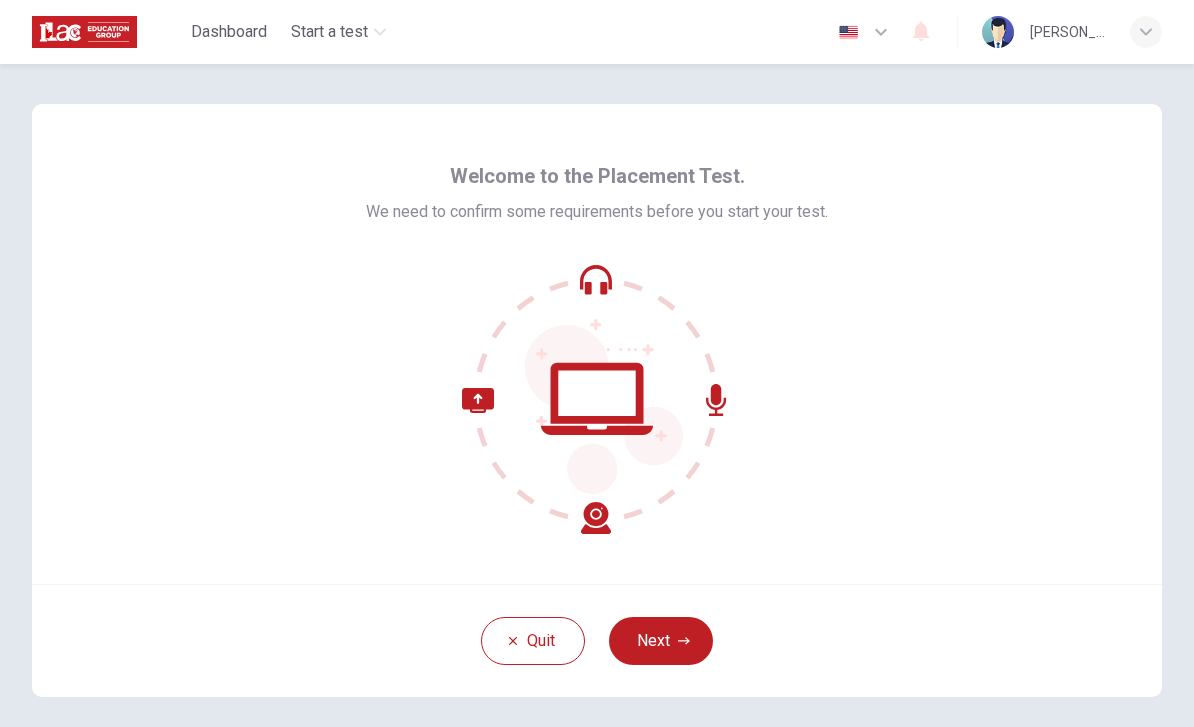 click on "Next" at bounding box center [661, 641] 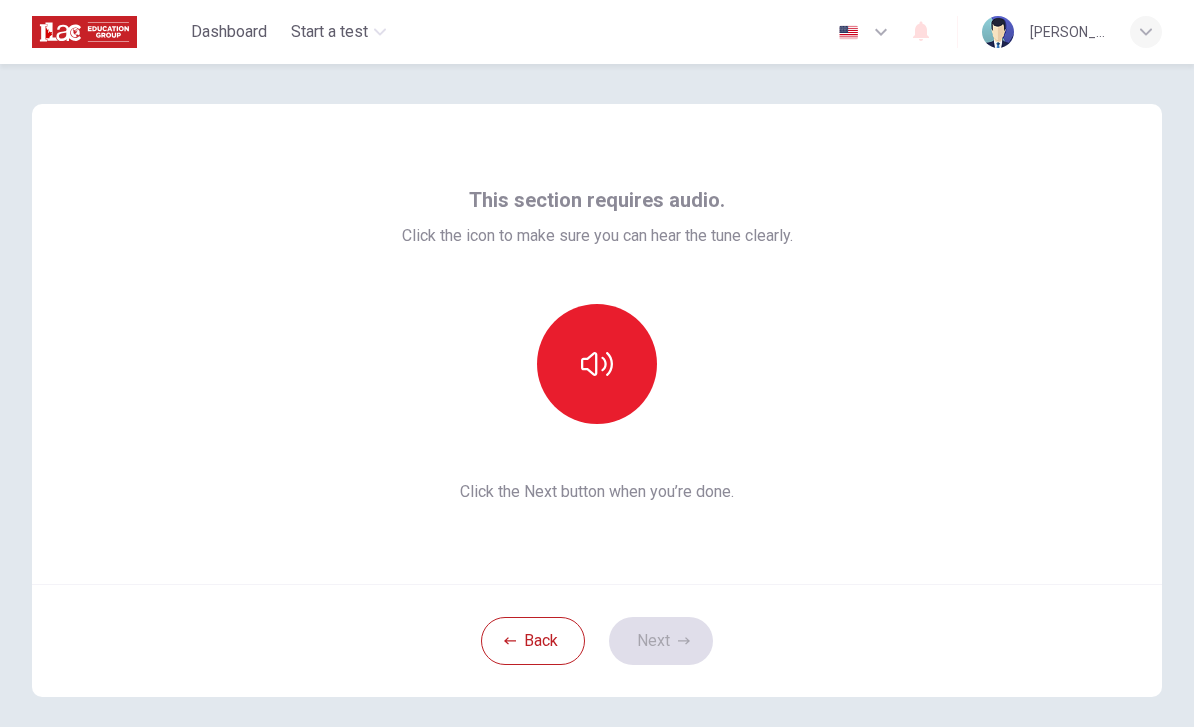 click at bounding box center [597, 364] 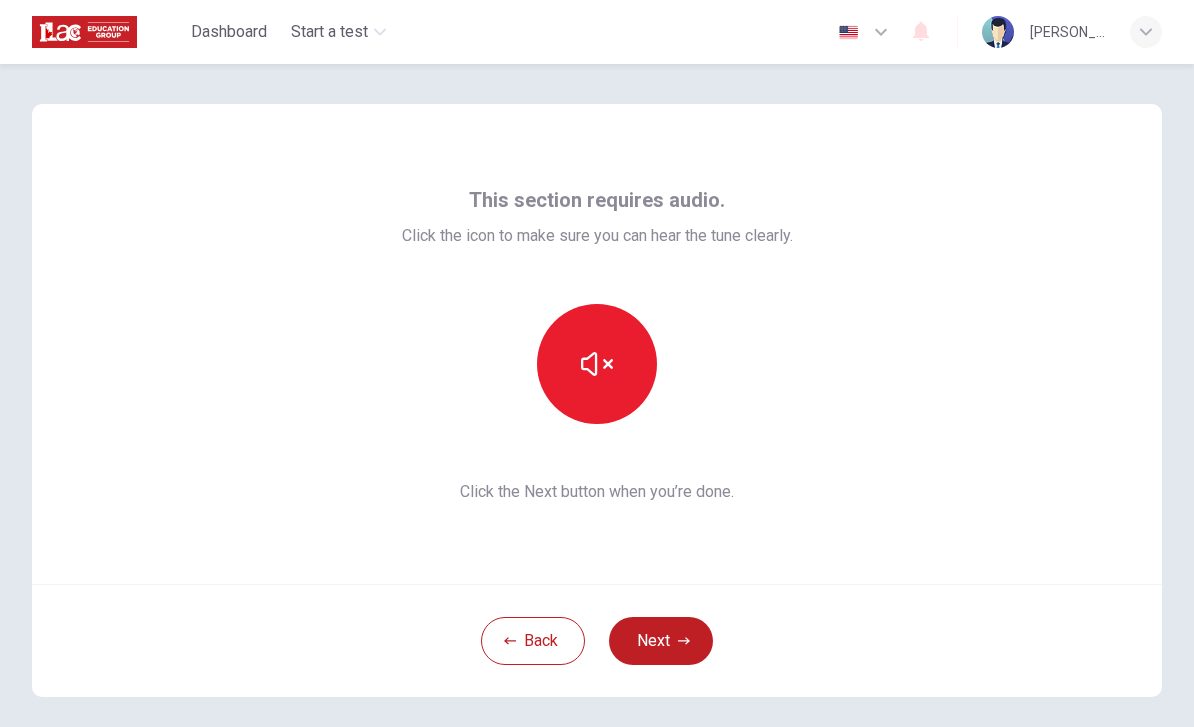 click 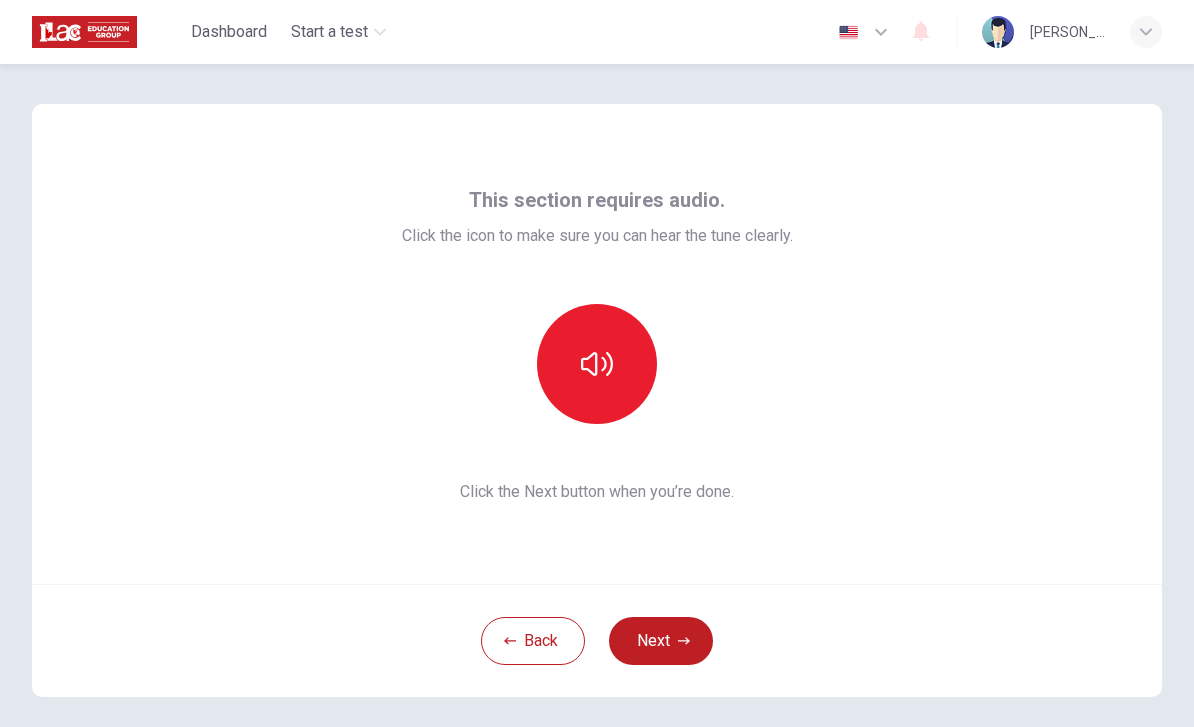 click at bounding box center (597, 364) 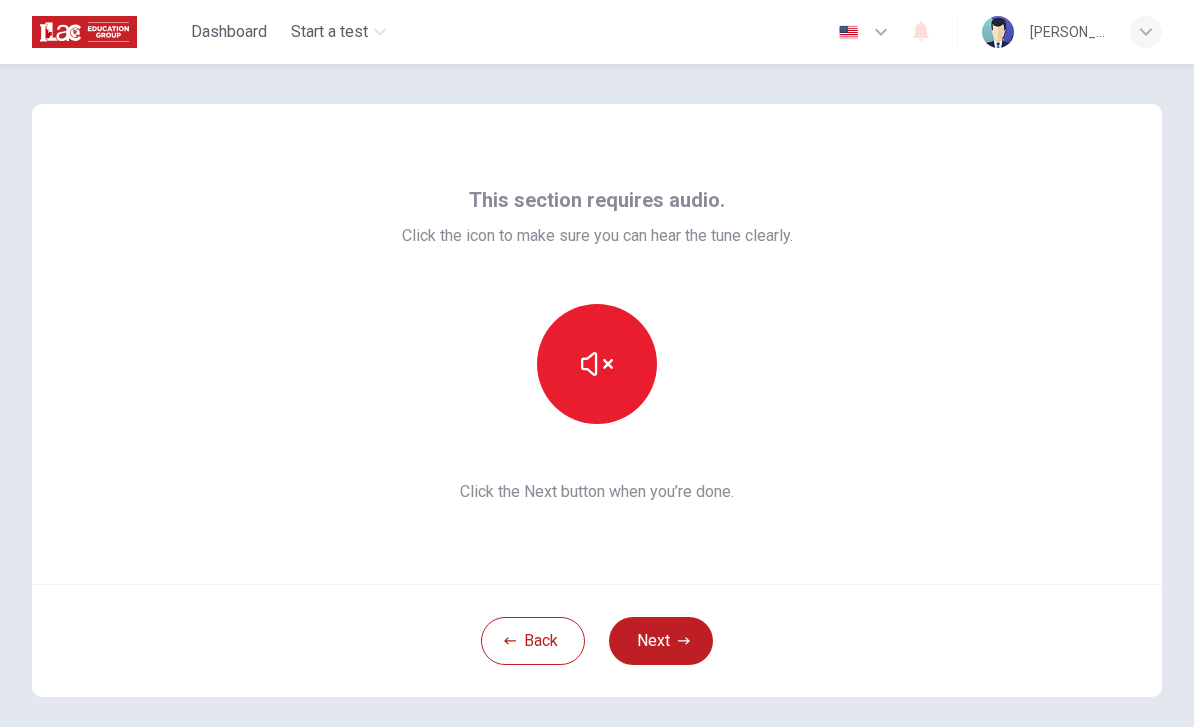 click at bounding box center (597, 364) 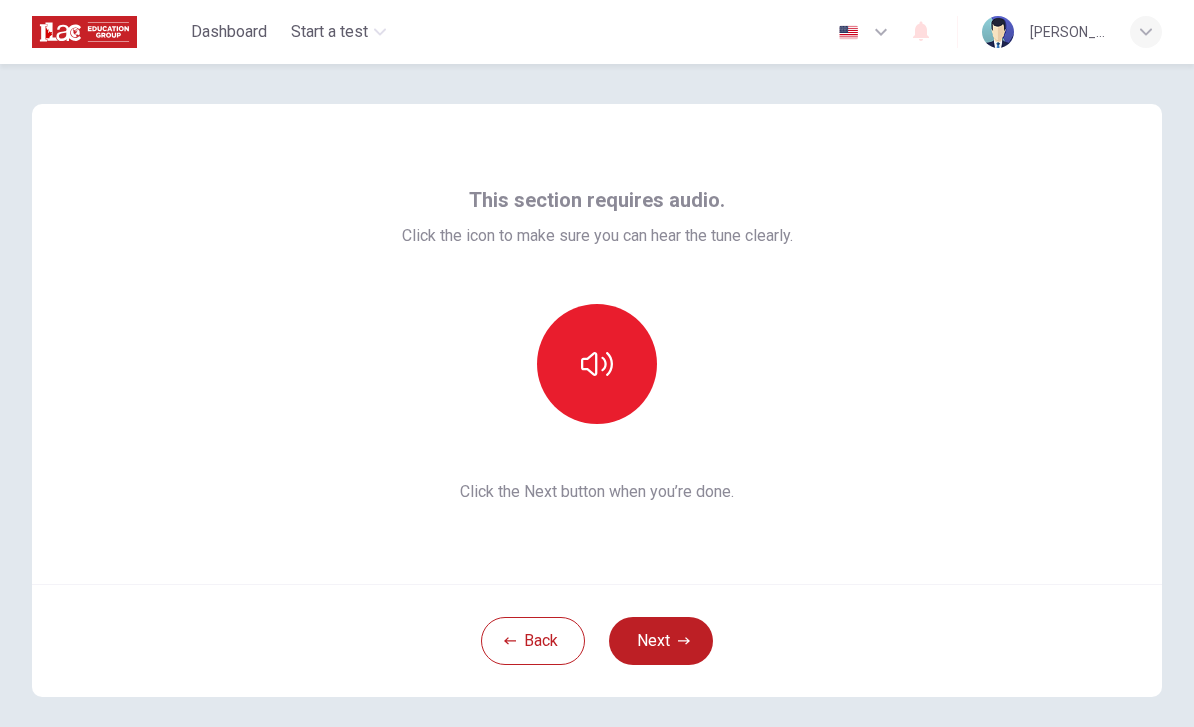 click 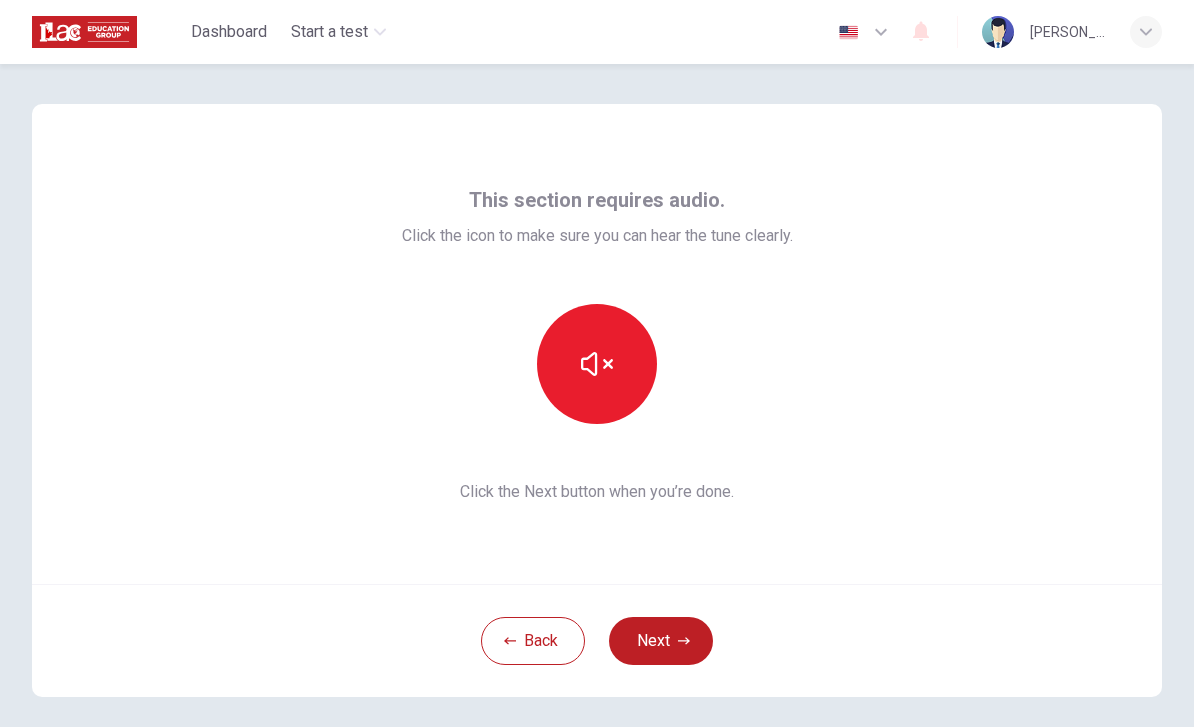 click at bounding box center [597, 364] 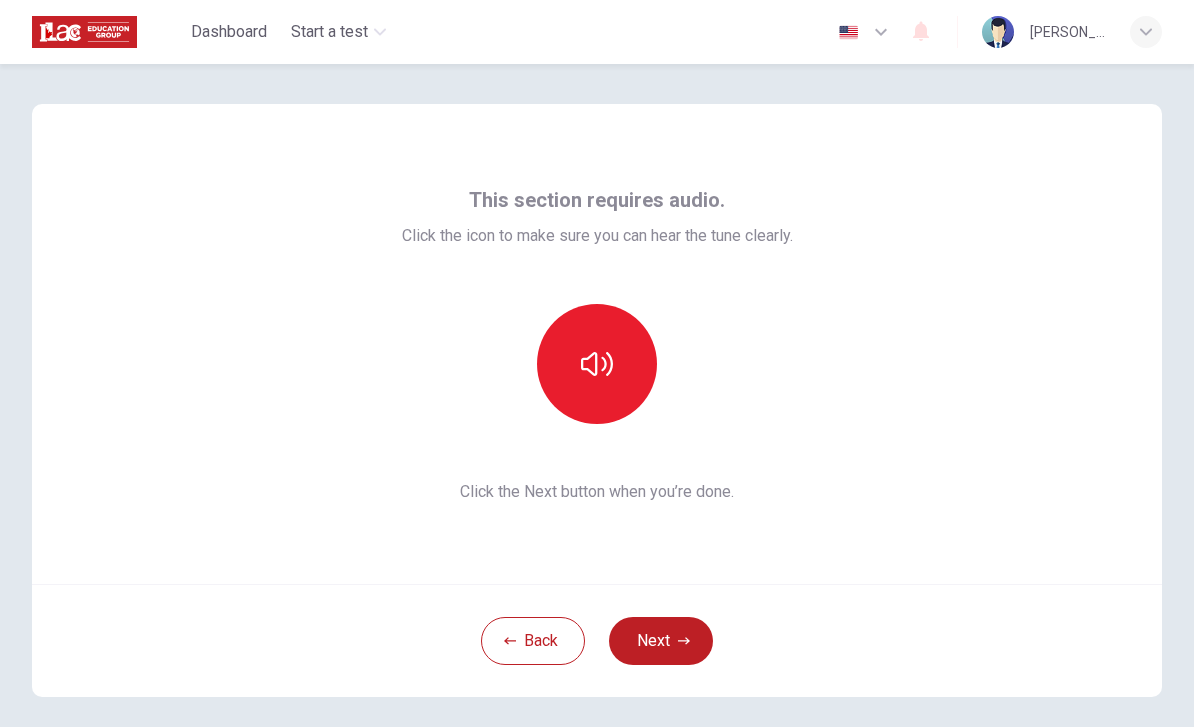 click 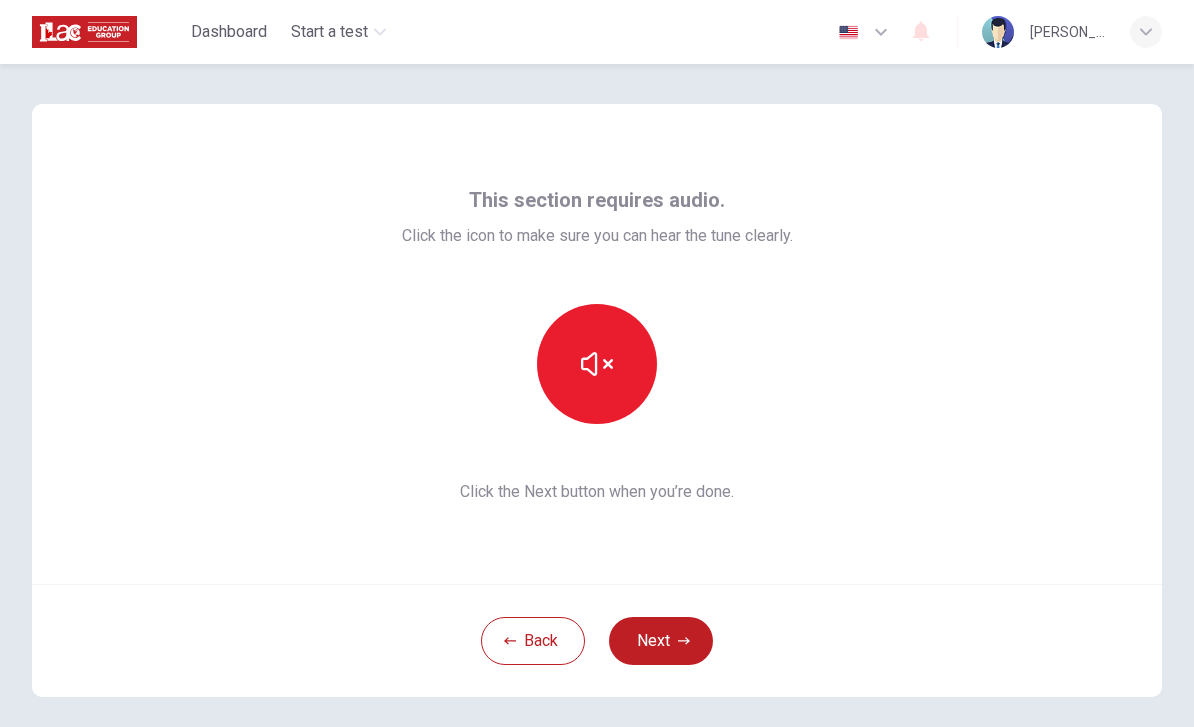 click at bounding box center [597, 364] 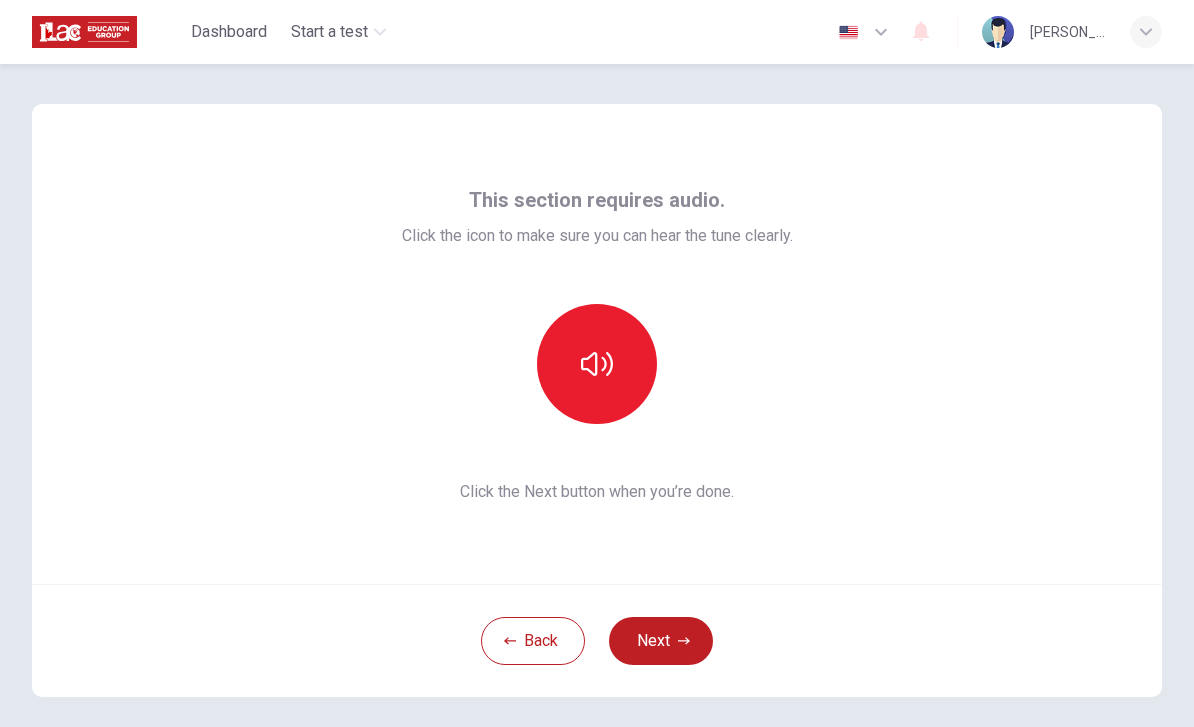 click at bounding box center (597, 364) 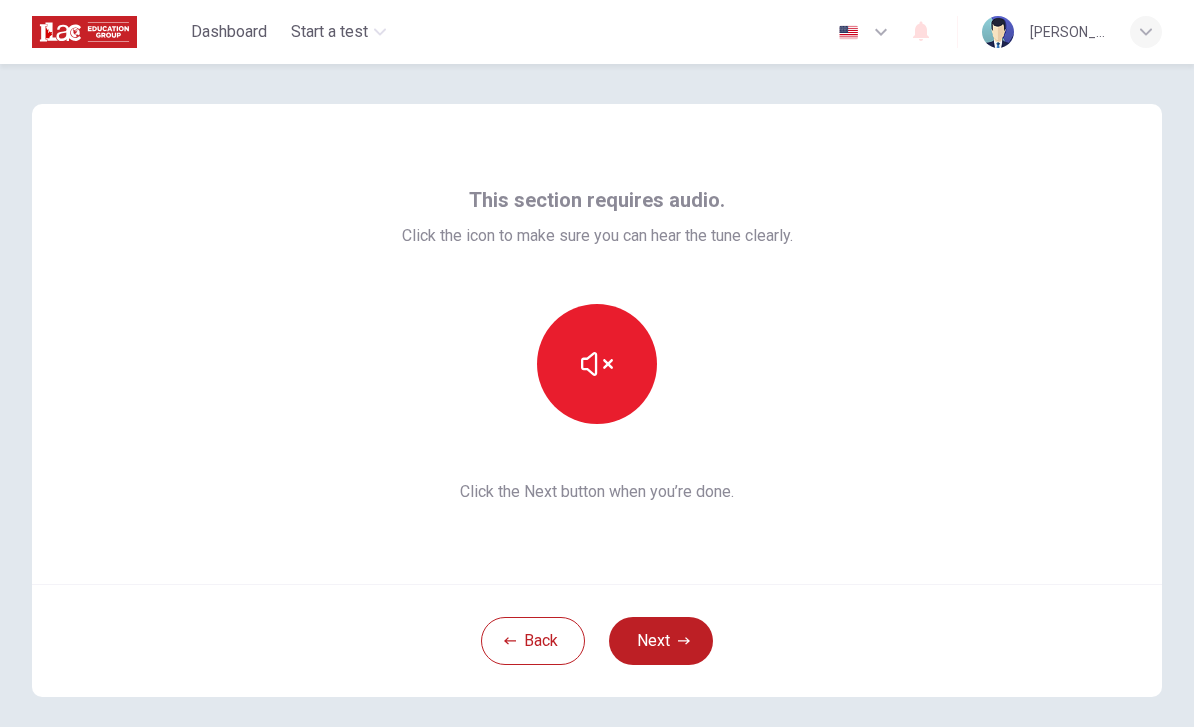 click at bounding box center (597, 364) 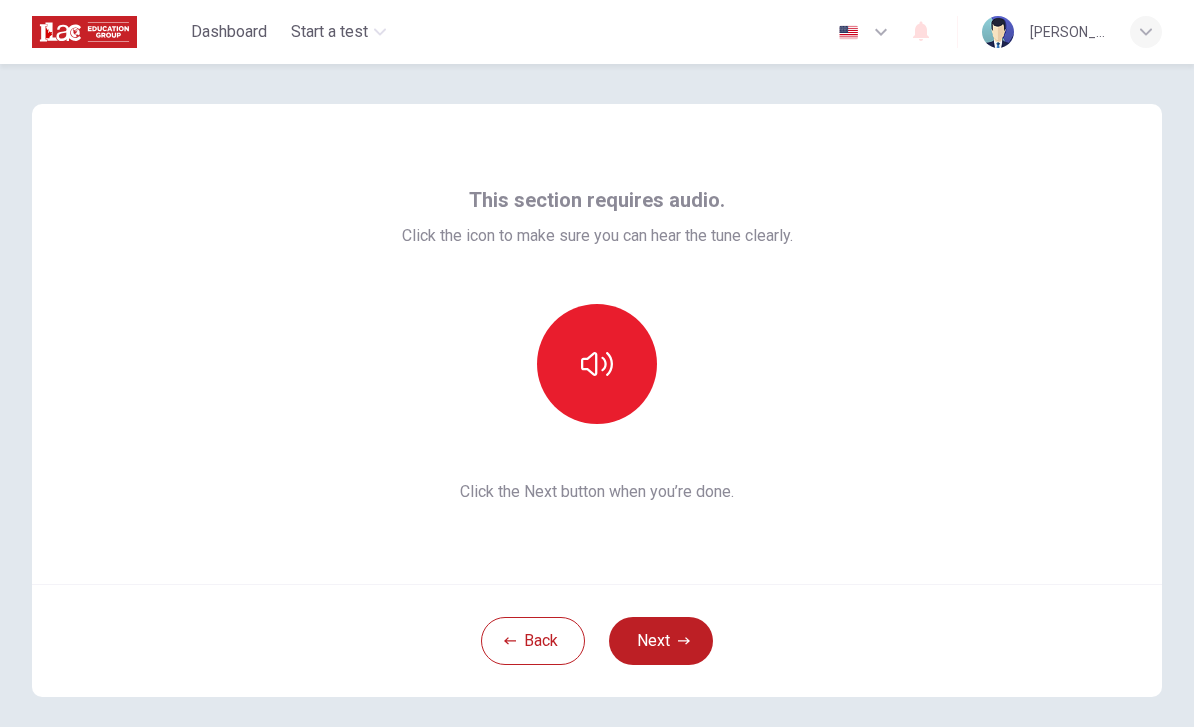 click 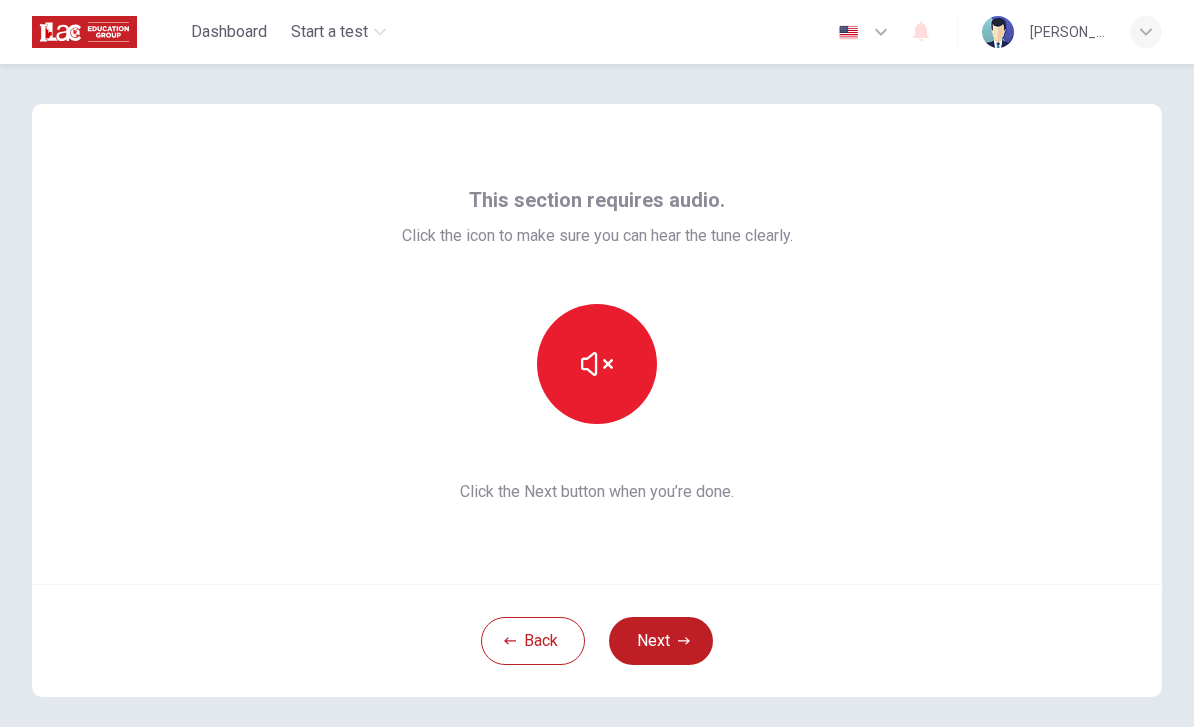 click on "Next" at bounding box center (661, 641) 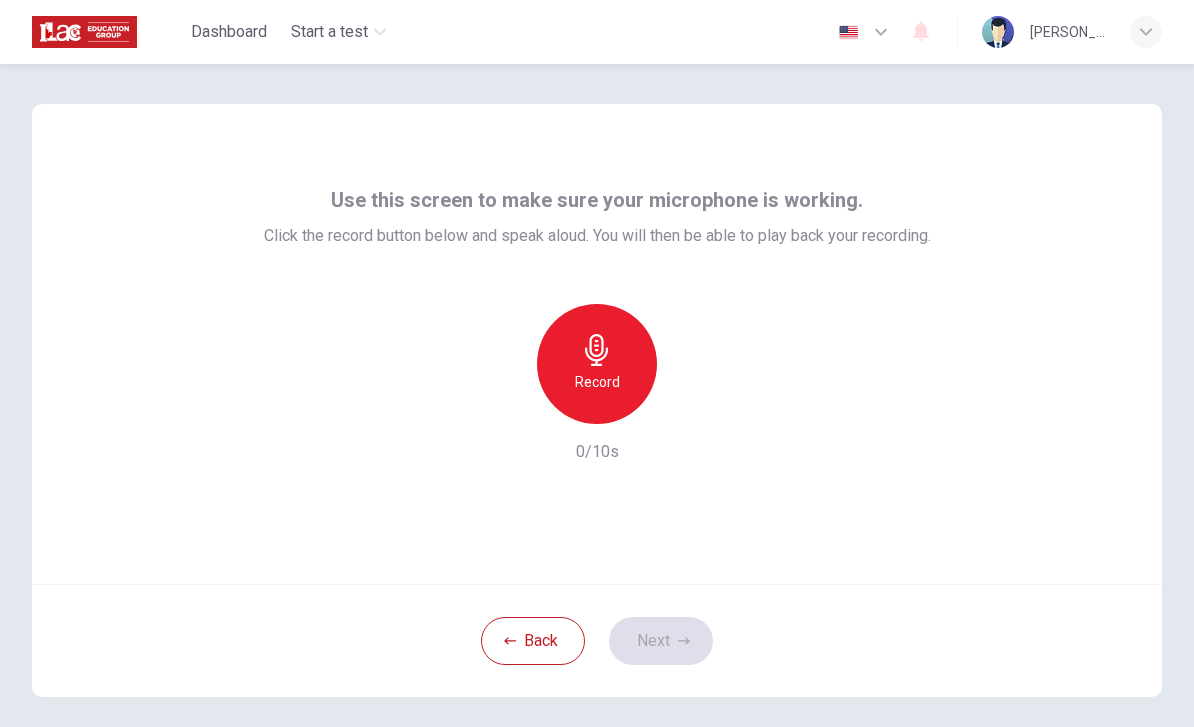 click on "Record" at bounding box center [597, 364] 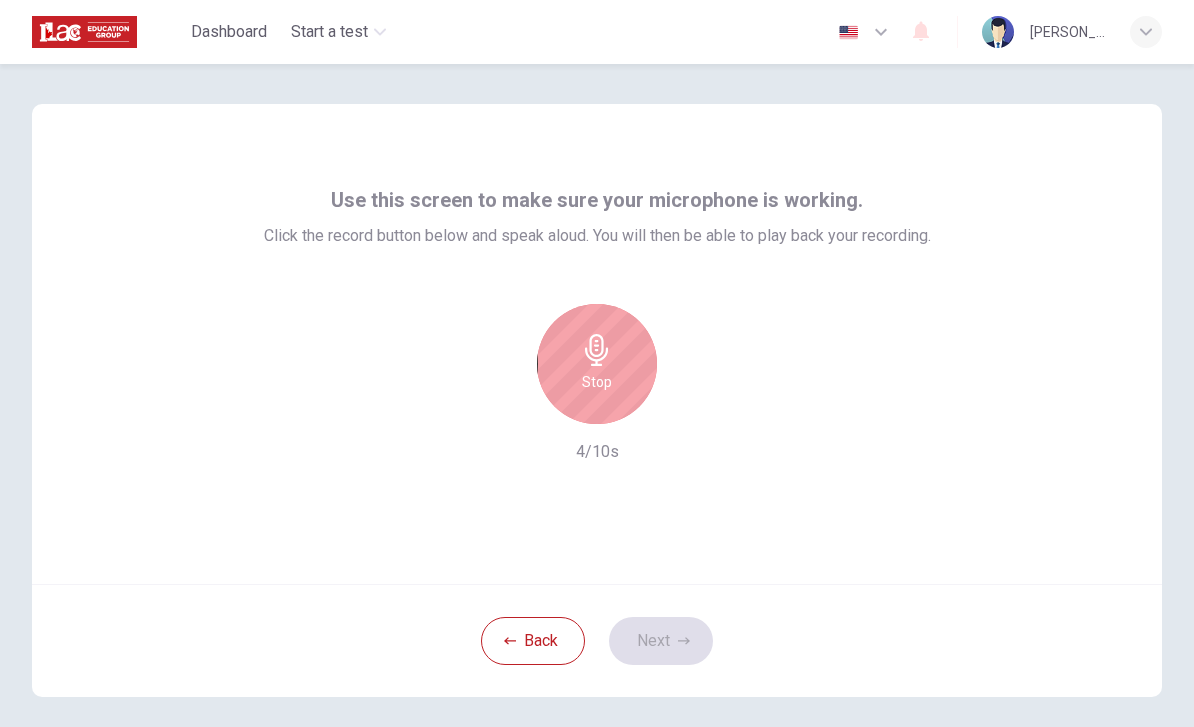 click on "Stop" at bounding box center (597, 382) 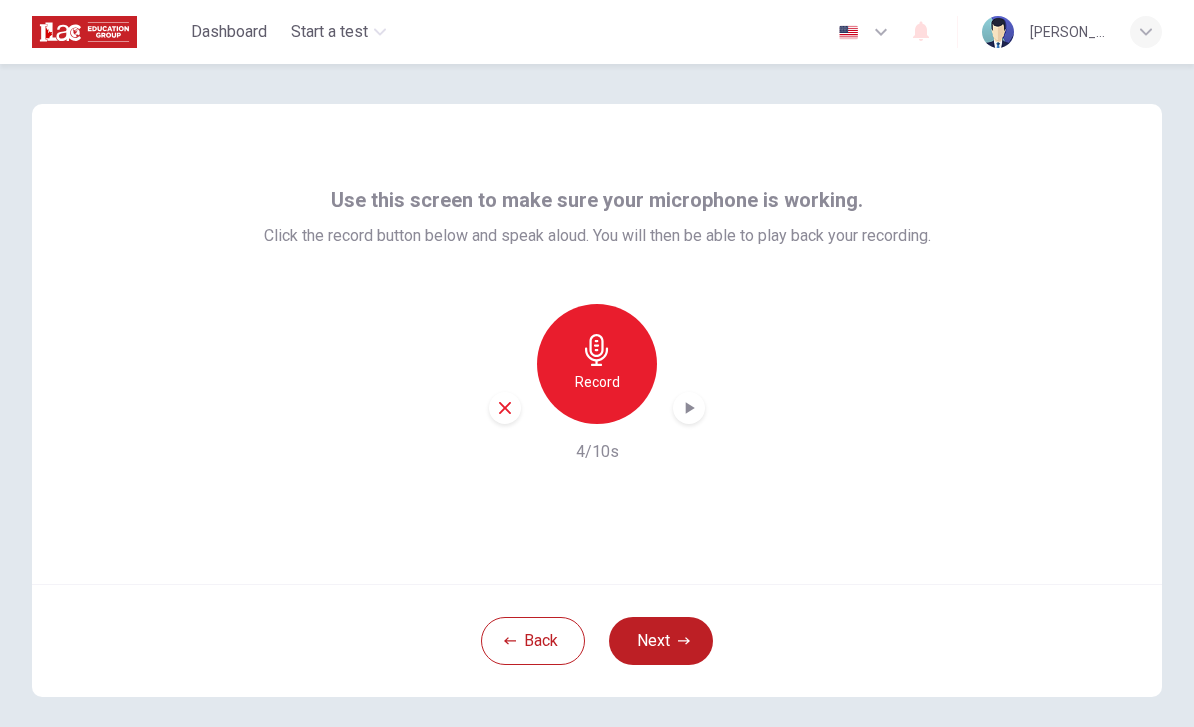 click 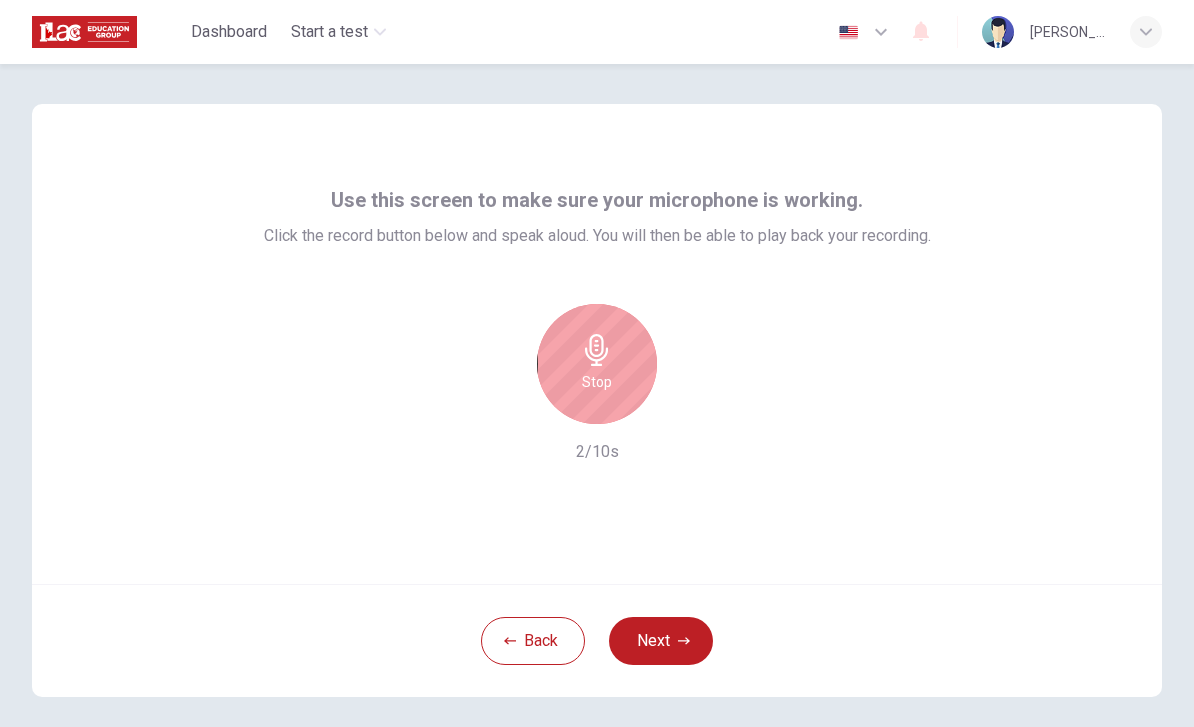 click on "Stop" at bounding box center (597, 382) 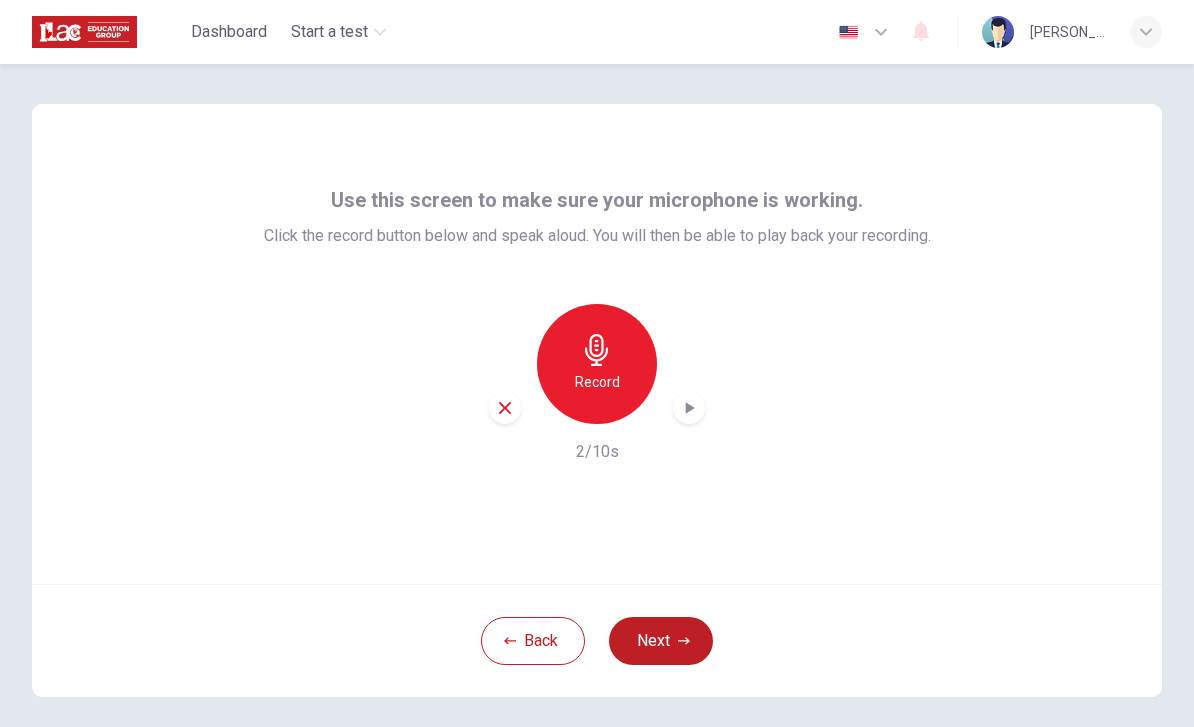 click on "Record" at bounding box center [597, 364] 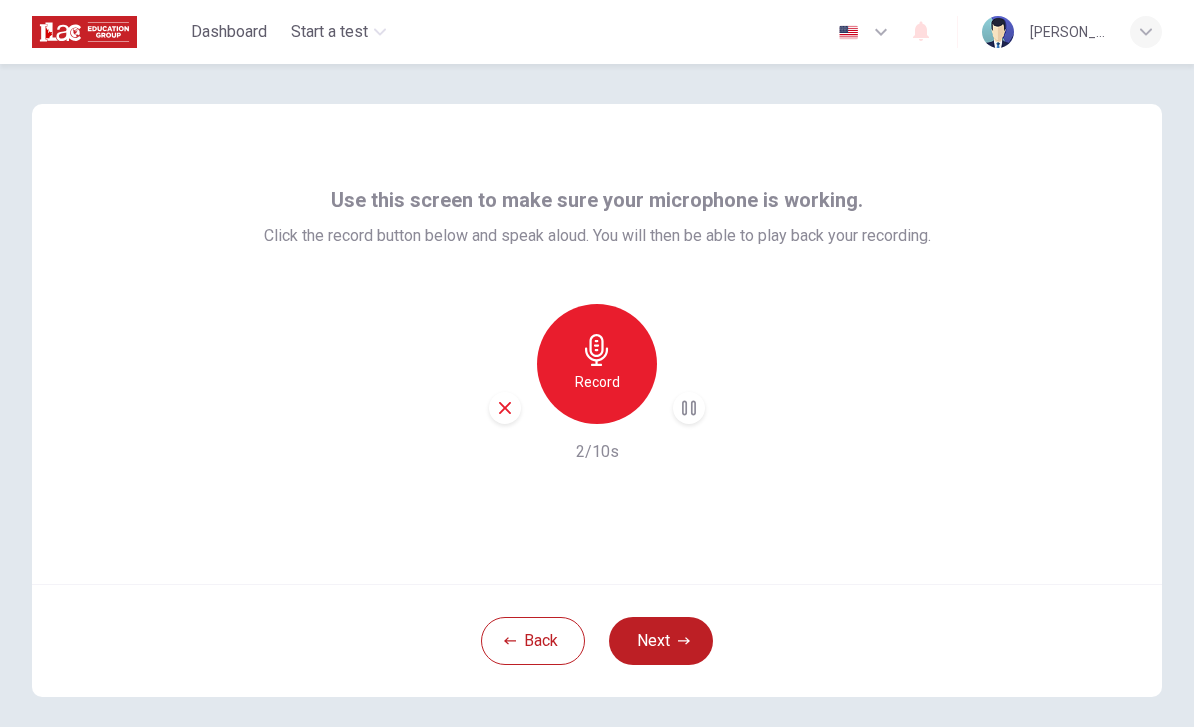 click at bounding box center (505, 408) 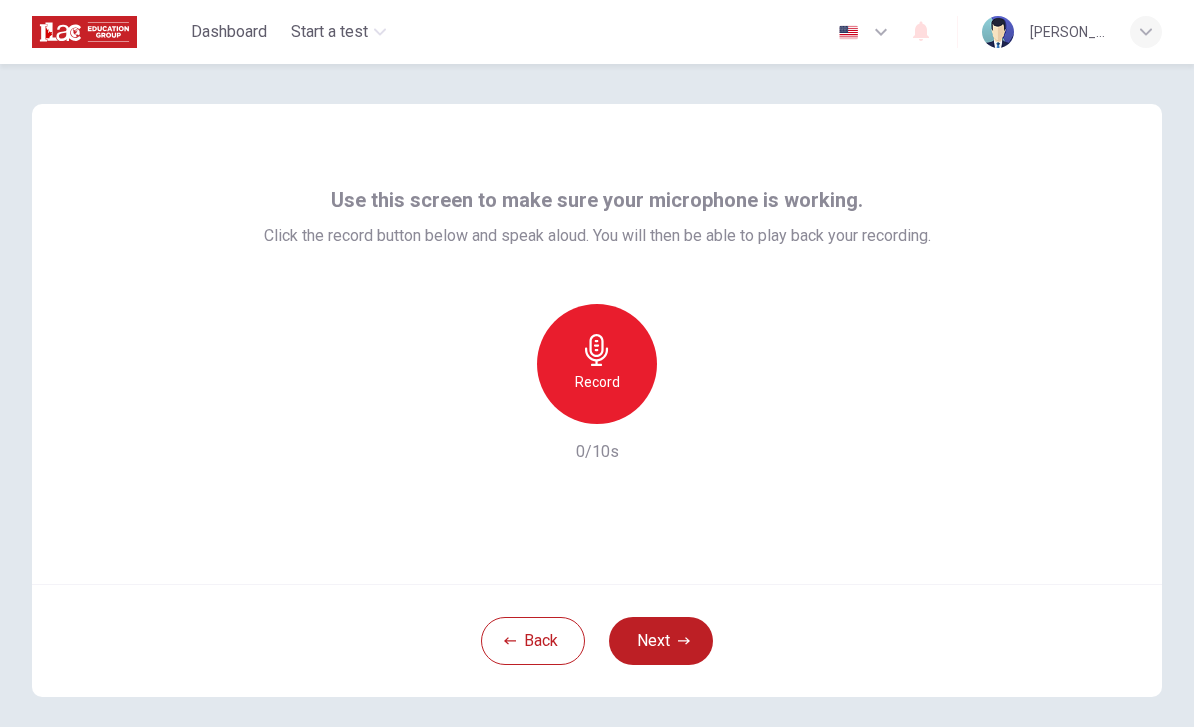 click on "Record" at bounding box center (597, 364) 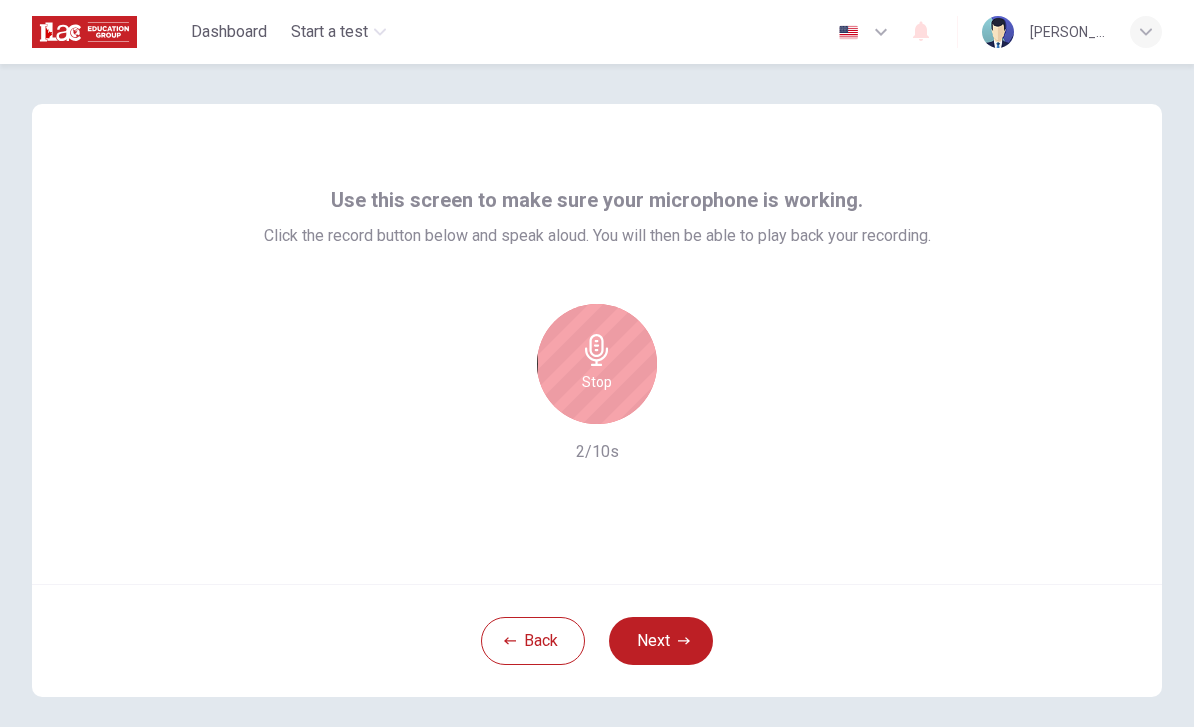 click on "Stop" at bounding box center [597, 364] 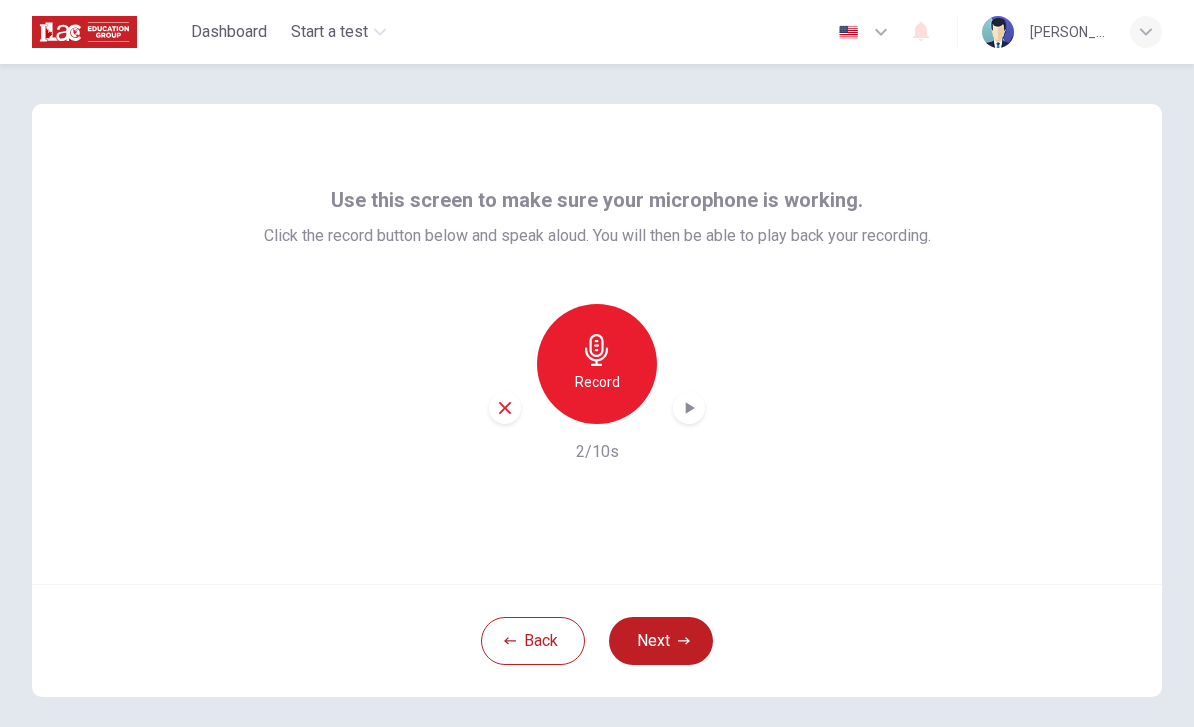 click 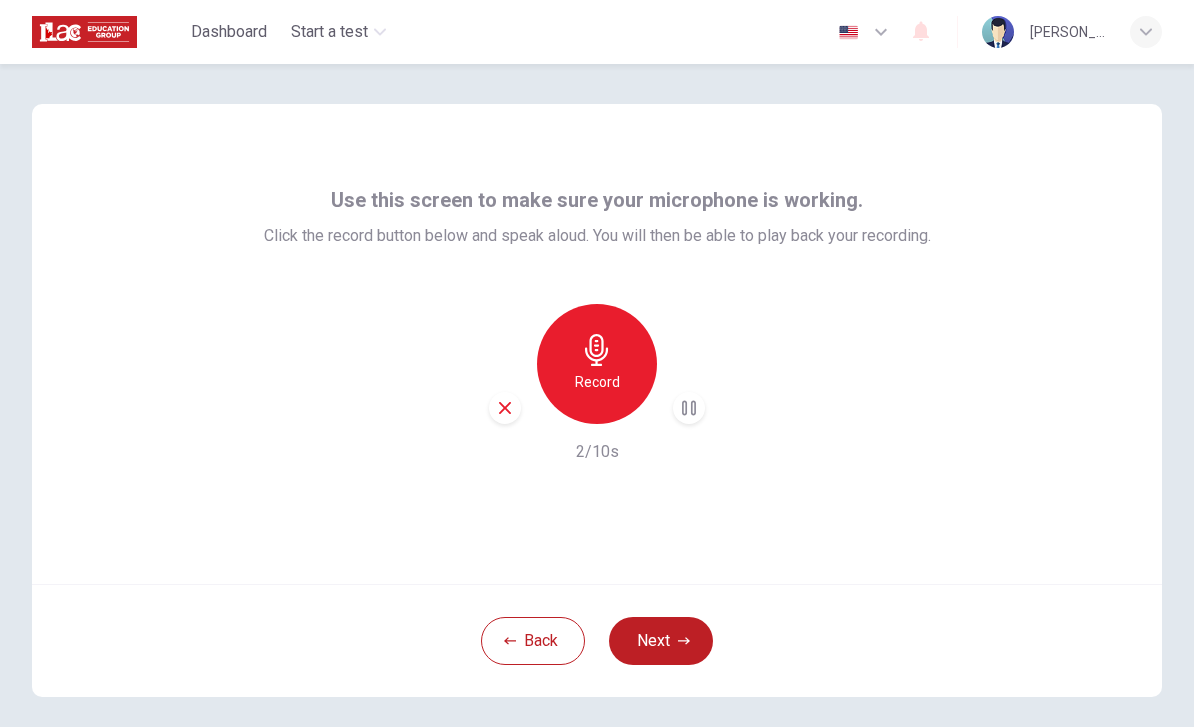 click 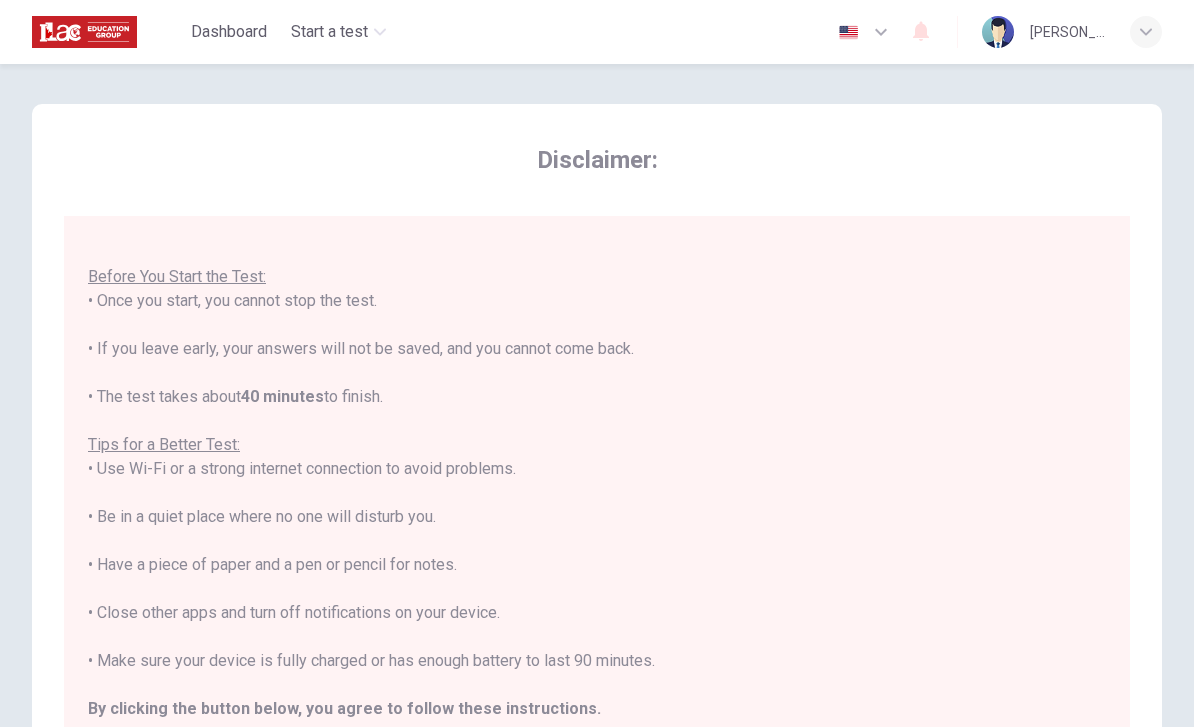 scroll, scrollTop: 21, scrollLeft: 0, axis: vertical 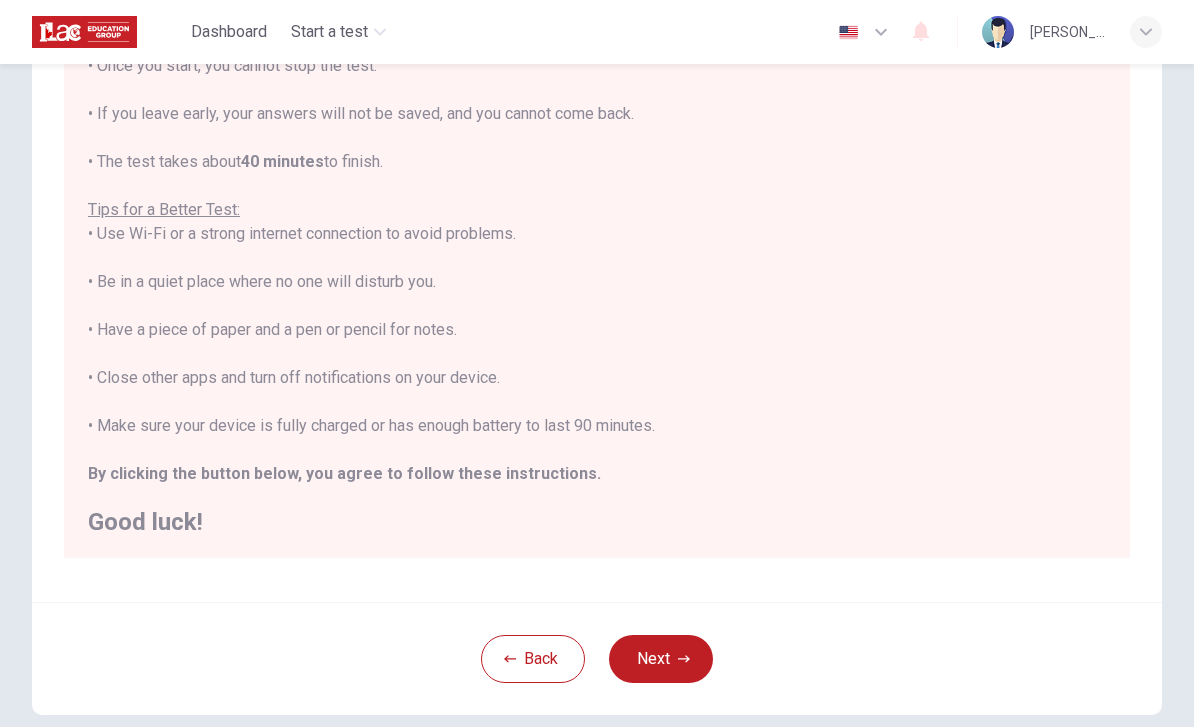 click on "Next" at bounding box center [661, 659] 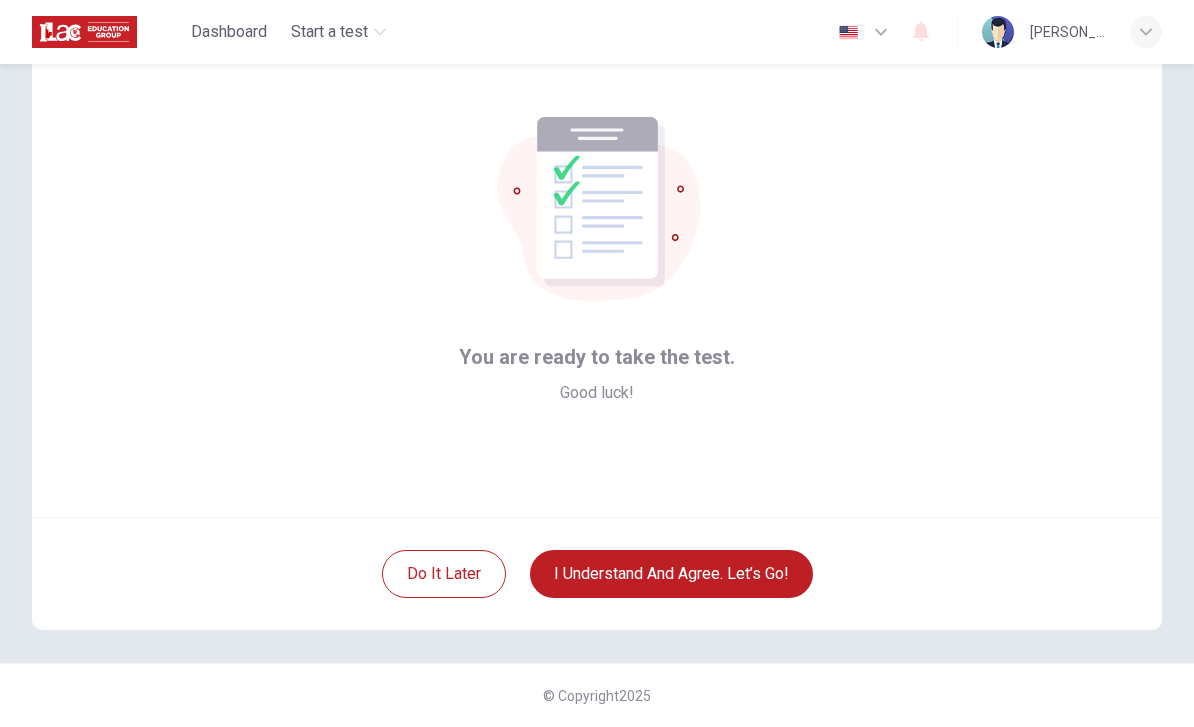 click on "I understand and agree. Let’s go!" at bounding box center [671, 574] 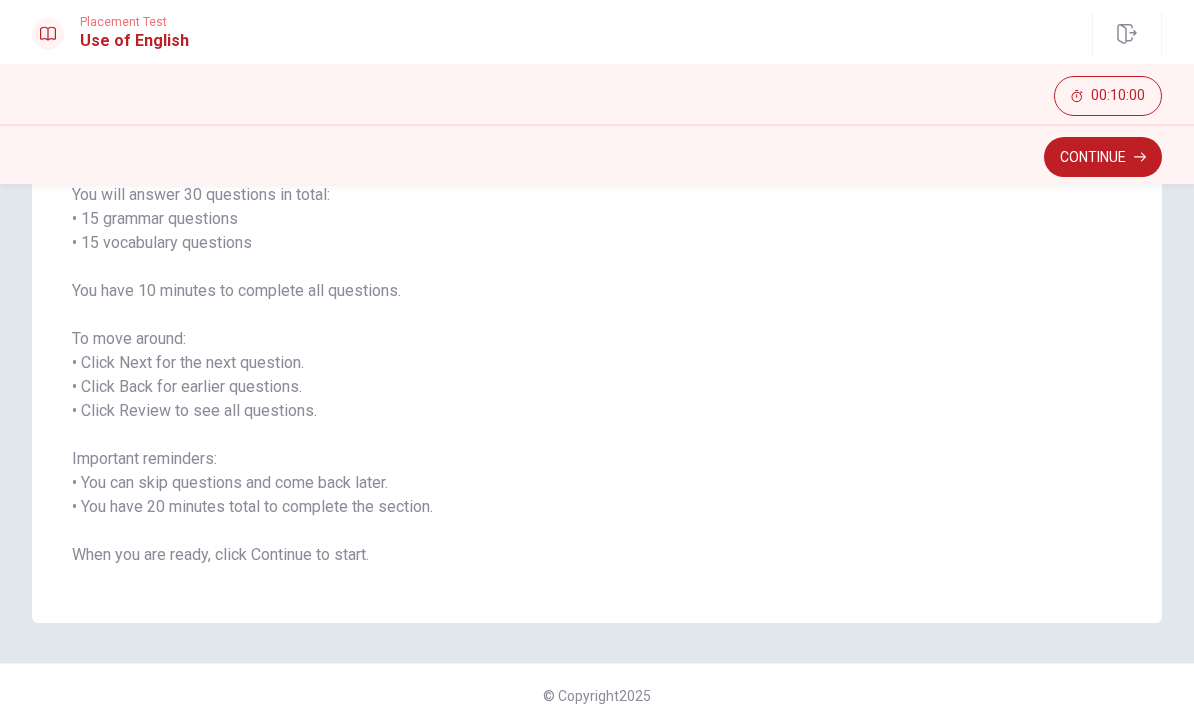 scroll, scrollTop: 169, scrollLeft: 0, axis: vertical 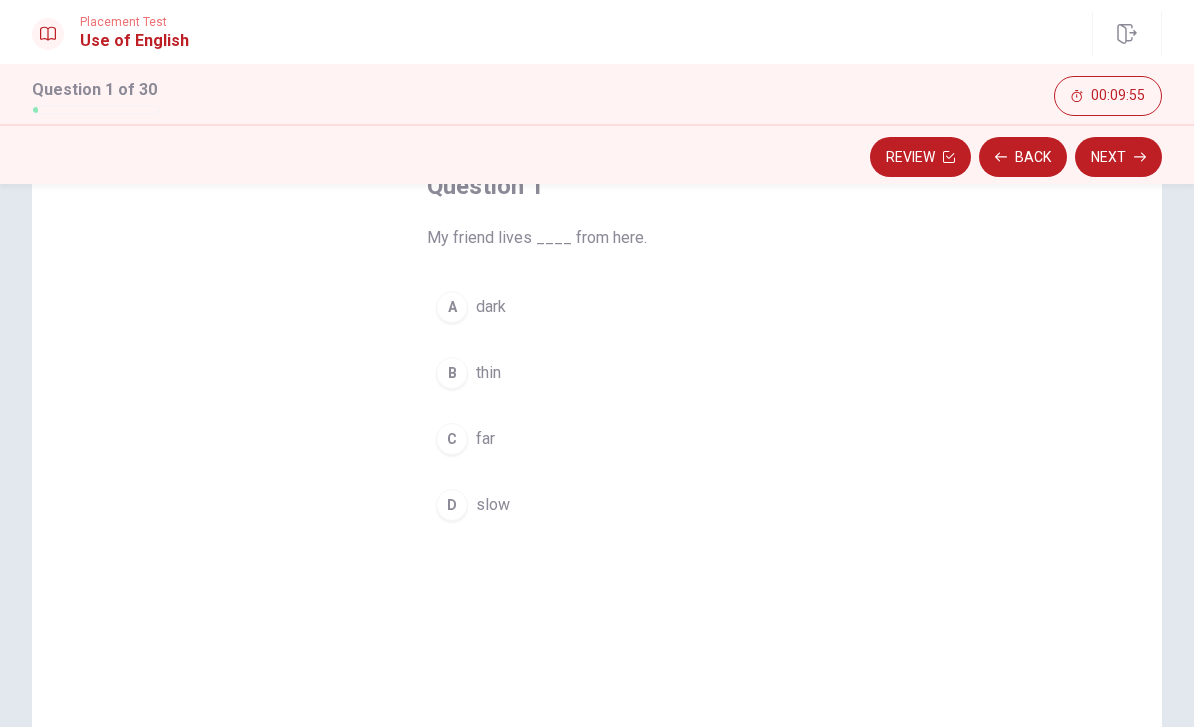 click on "C" at bounding box center [452, 439] 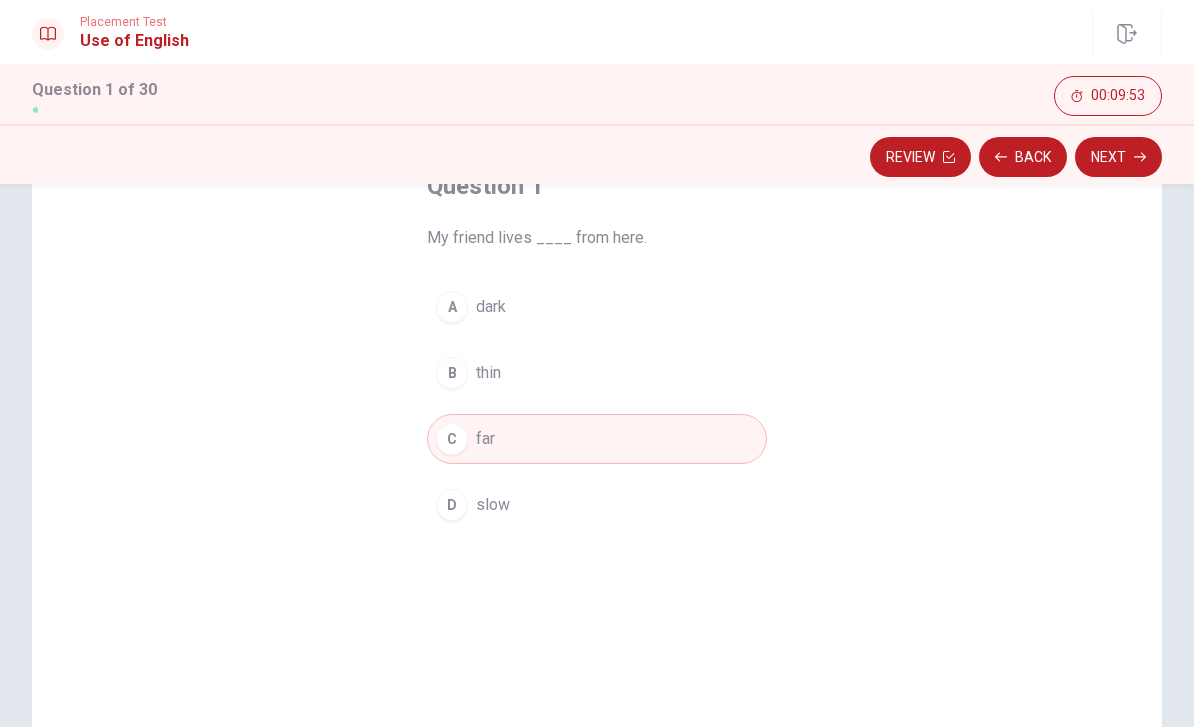 click on "Next" at bounding box center [1118, 157] 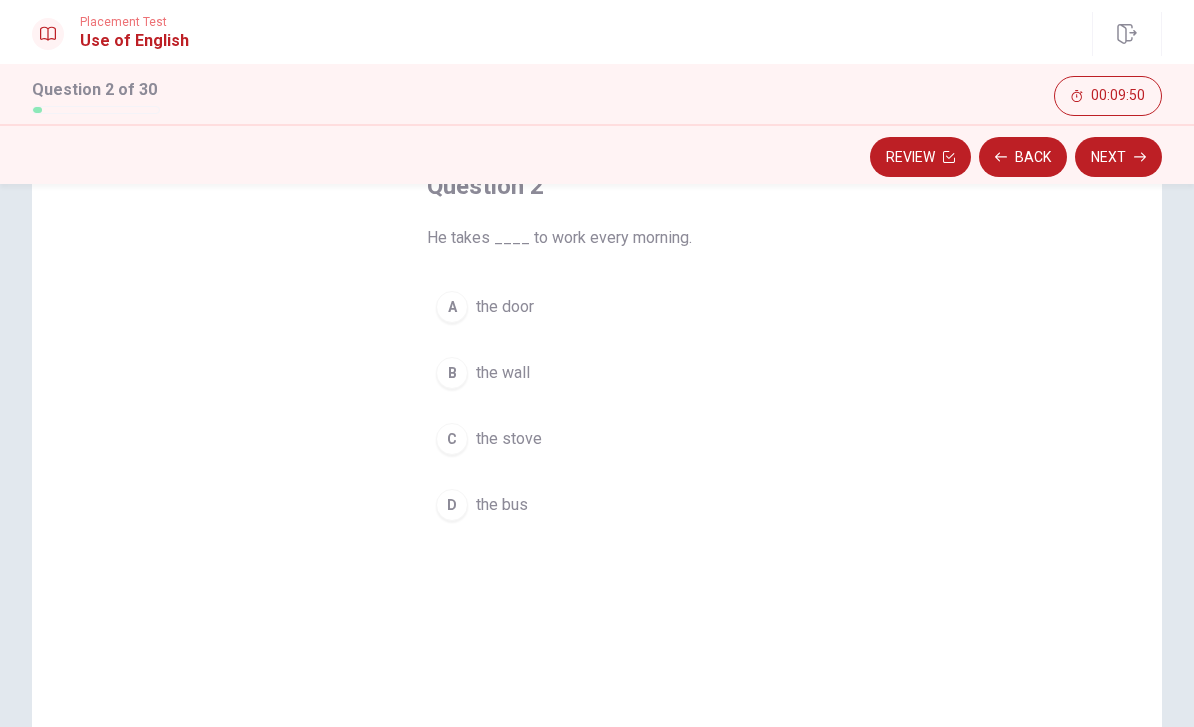 click on "the bus" at bounding box center (502, 505) 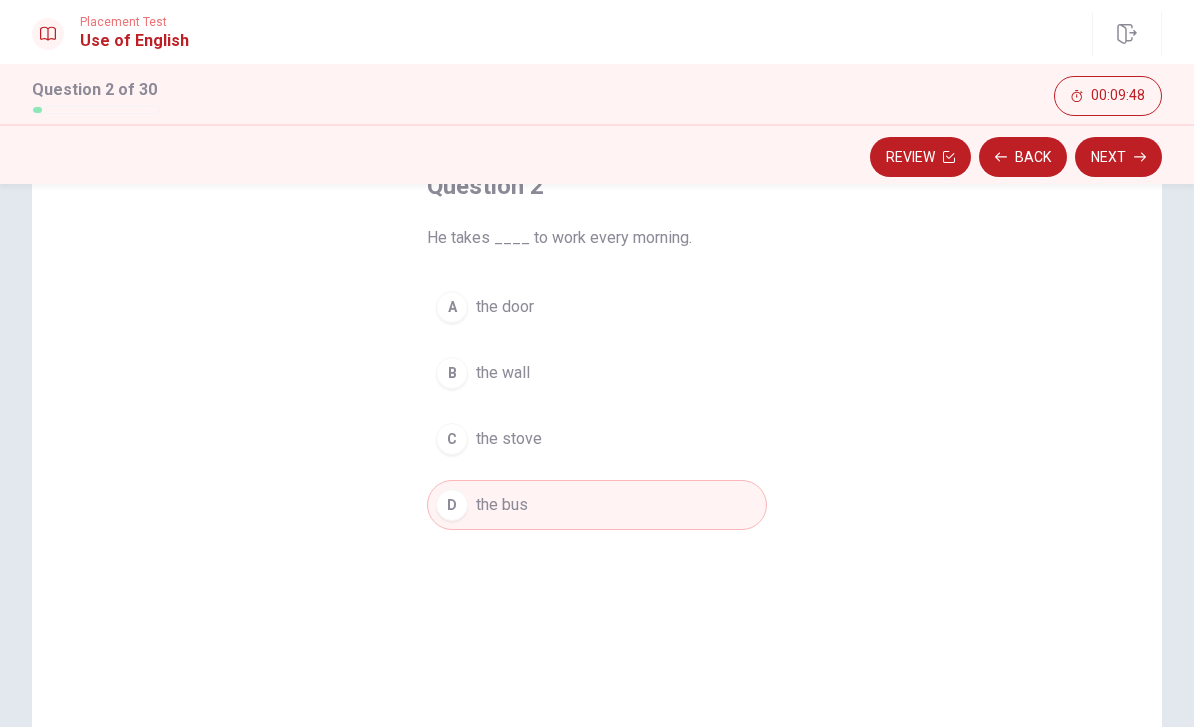 click on "Next" at bounding box center [1118, 157] 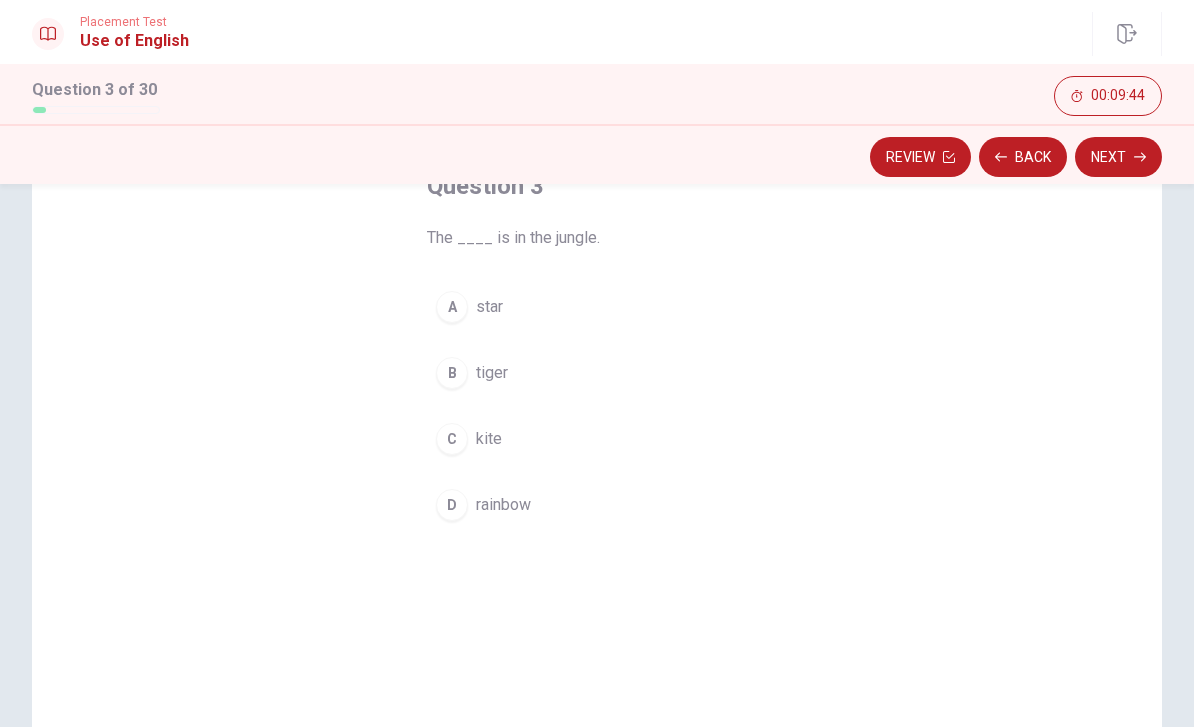 click on "tiger" at bounding box center [492, 373] 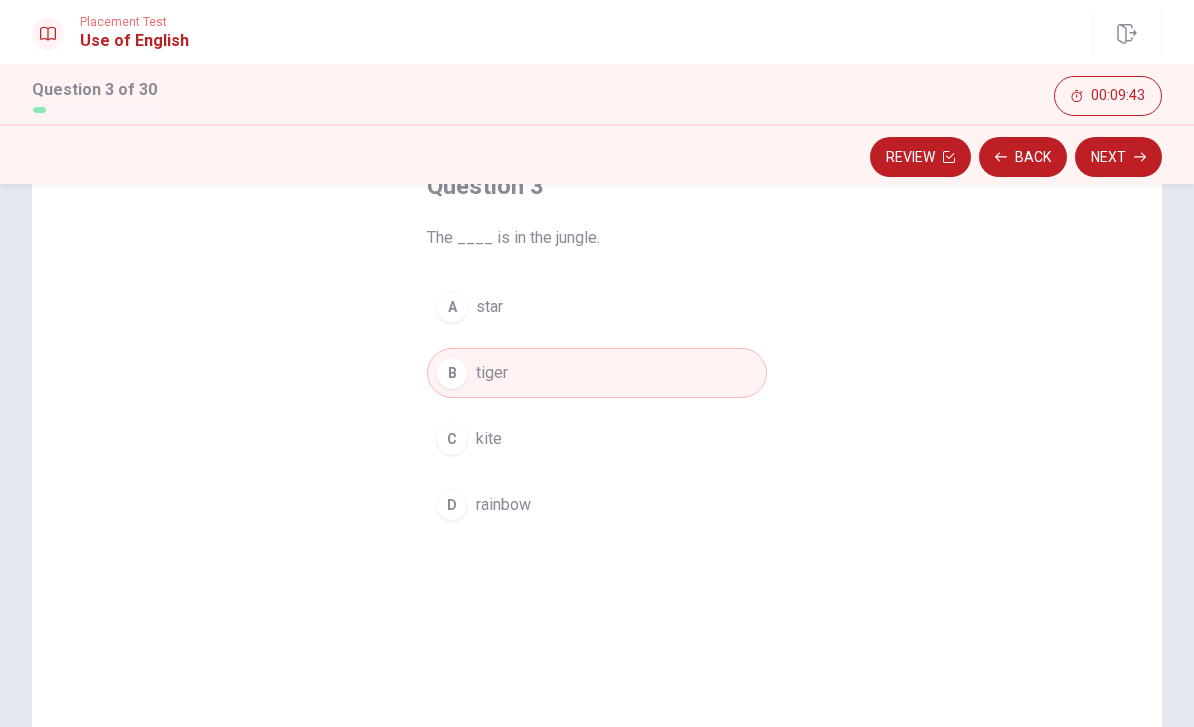 click 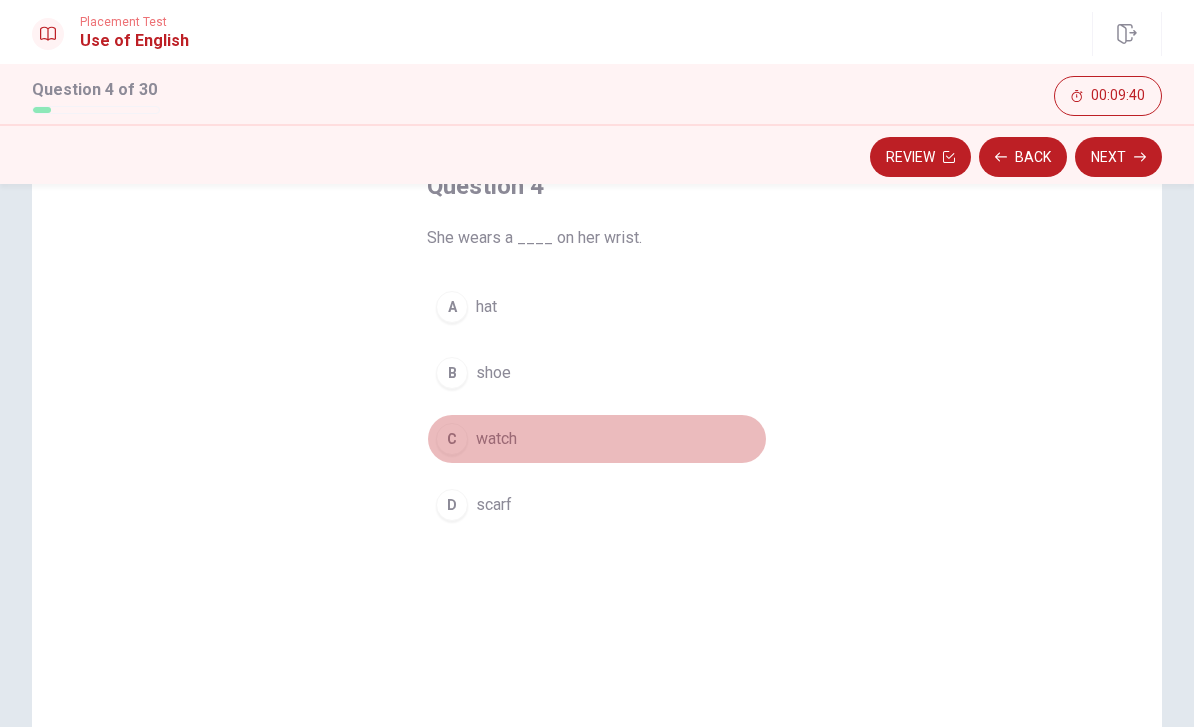 click on "watch" at bounding box center [496, 439] 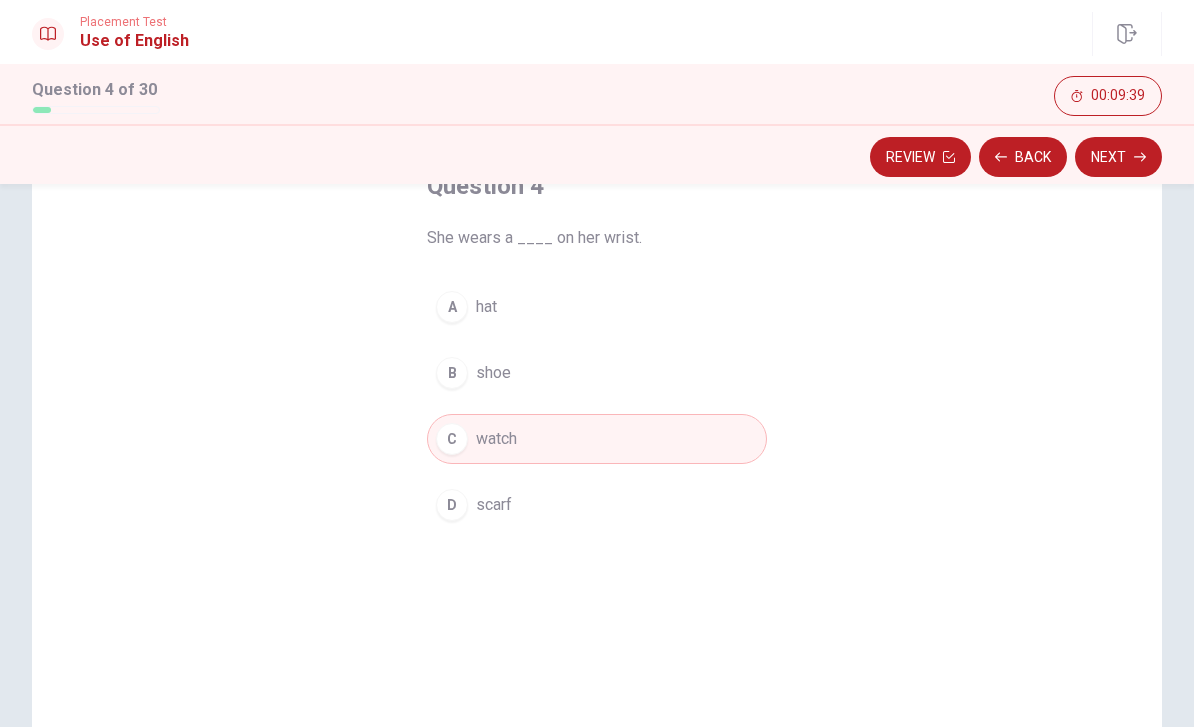 click on "Next" at bounding box center (1118, 157) 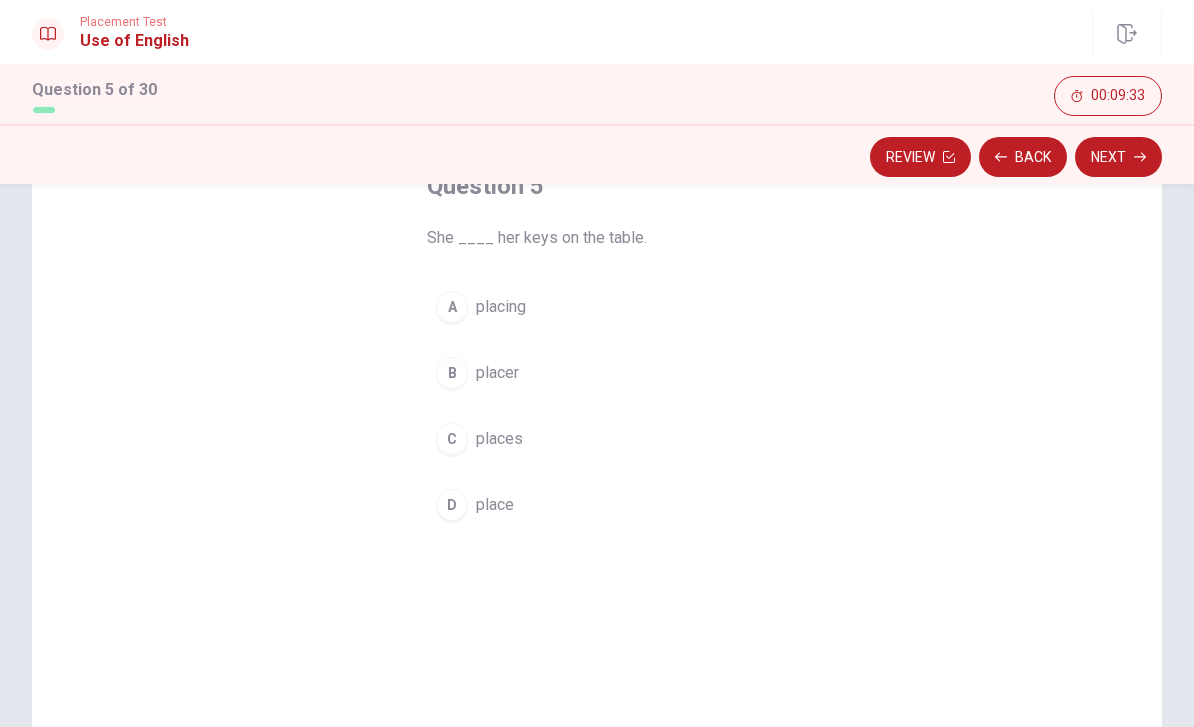 click on "places" at bounding box center [499, 439] 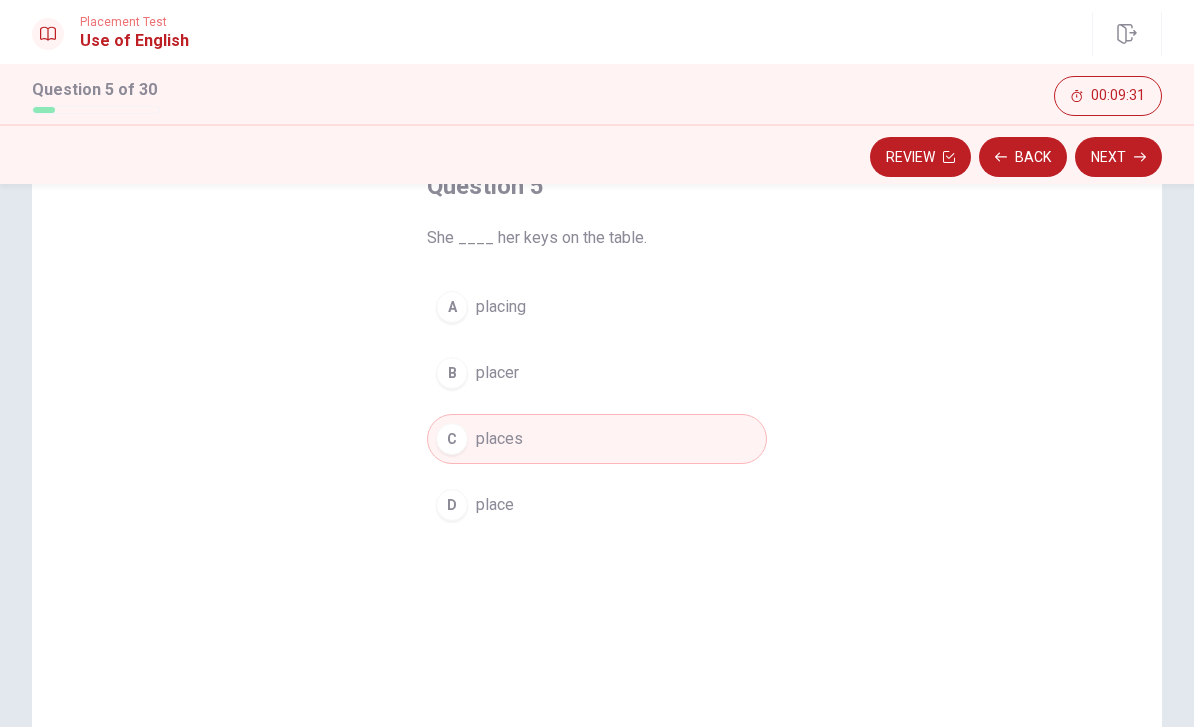 click on "Next" at bounding box center (1118, 157) 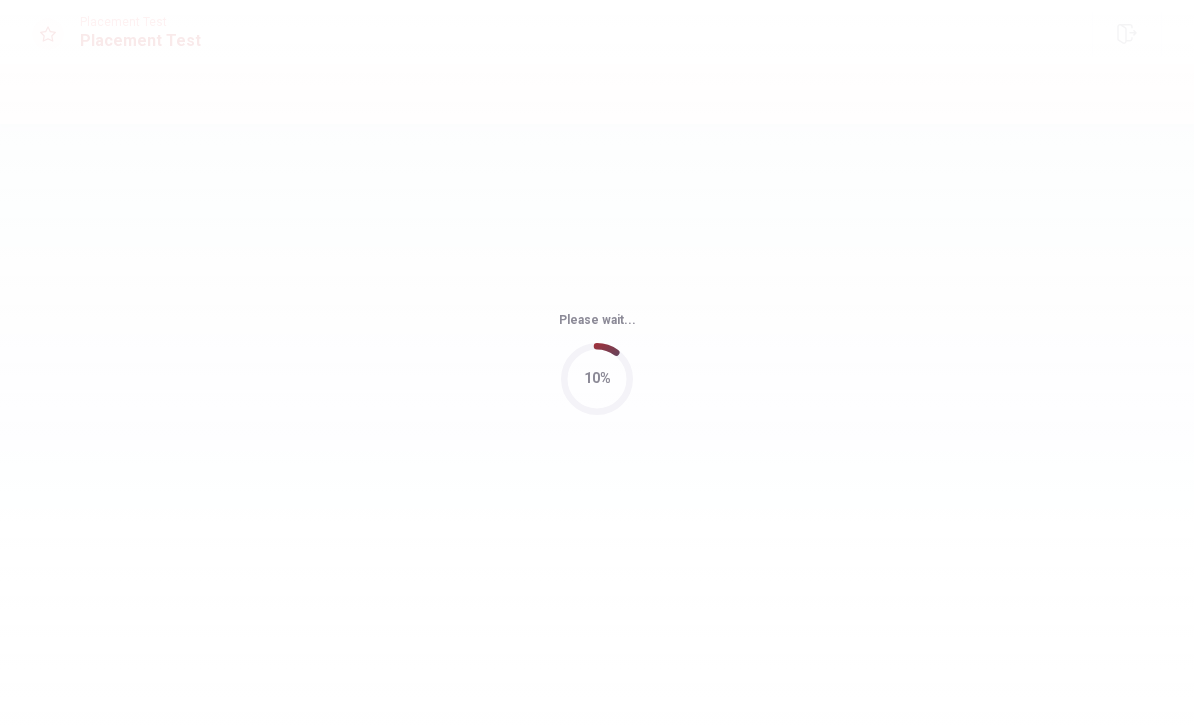 scroll, scrollTop: 0, scrollLeft: 0, axis: both 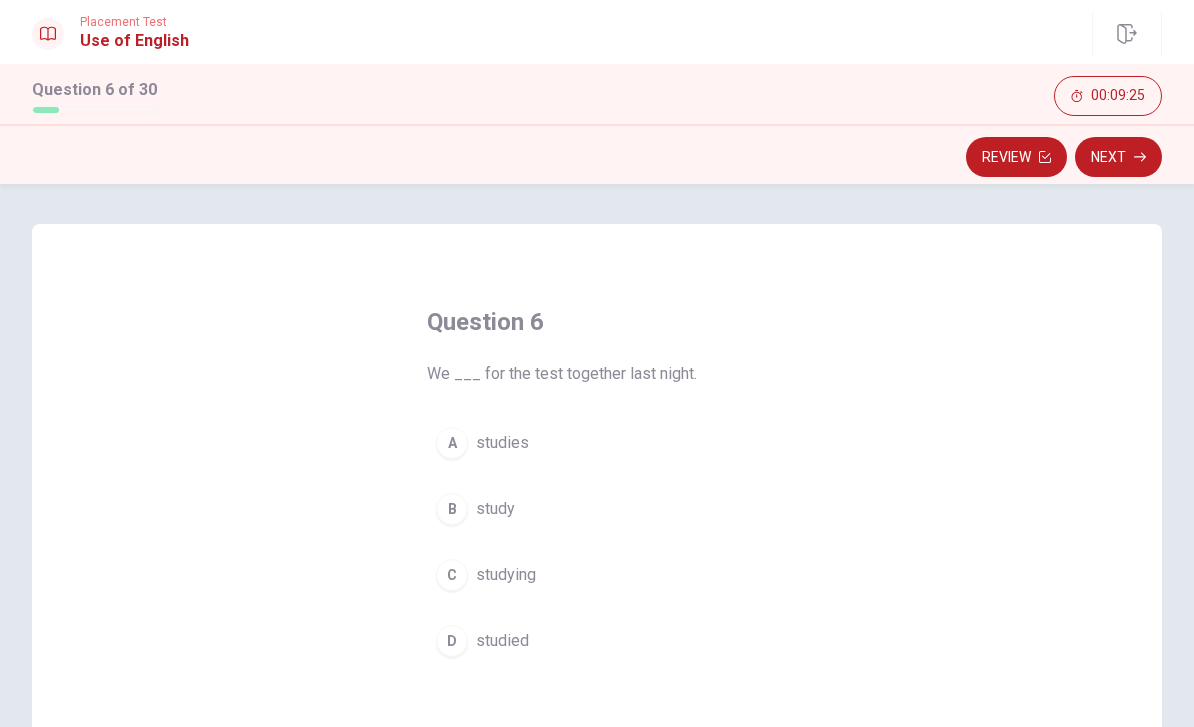 click on "D studied" at bounding box center [597, 641] 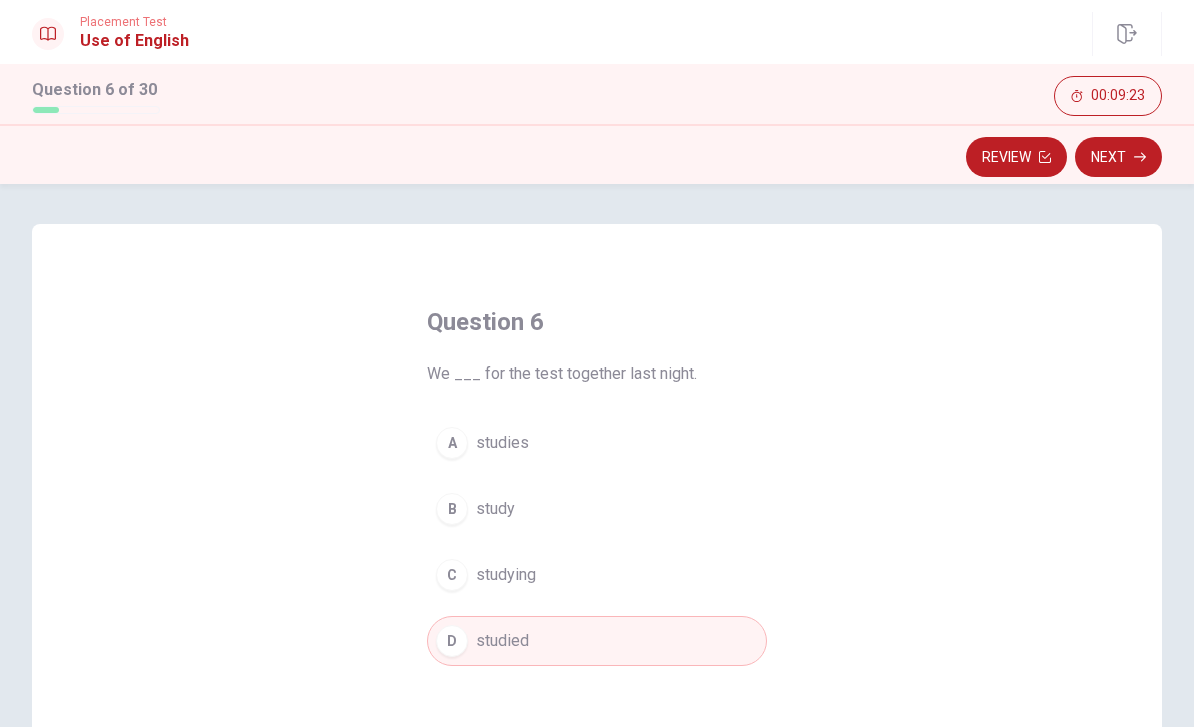click on "Next" at bounding box center [1118, 157] 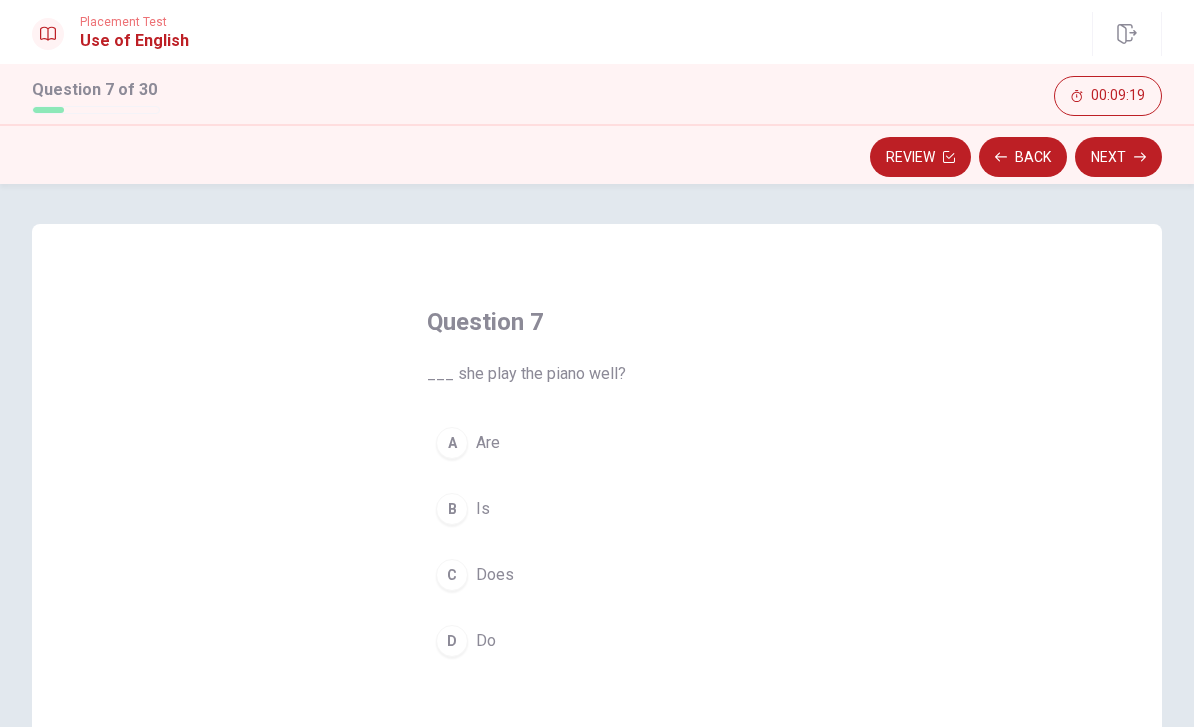 click on "C Does" at bounding box center [597, 575] 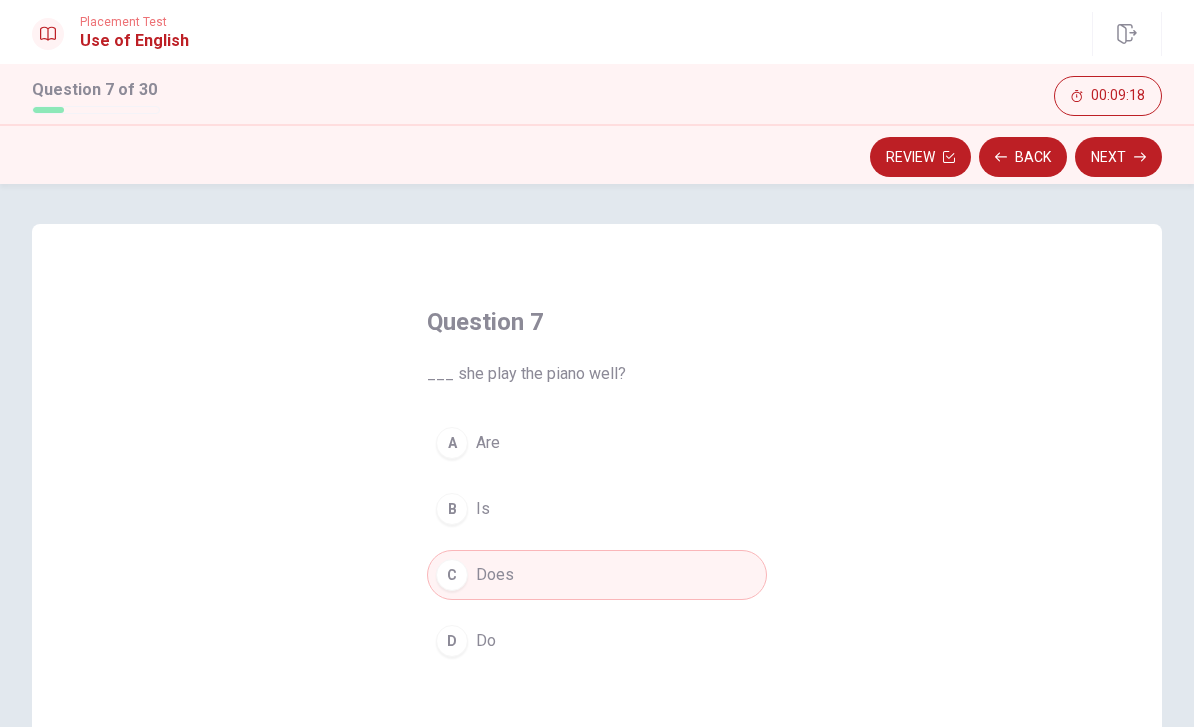click on "Next" at bounding box center [1118, 157] 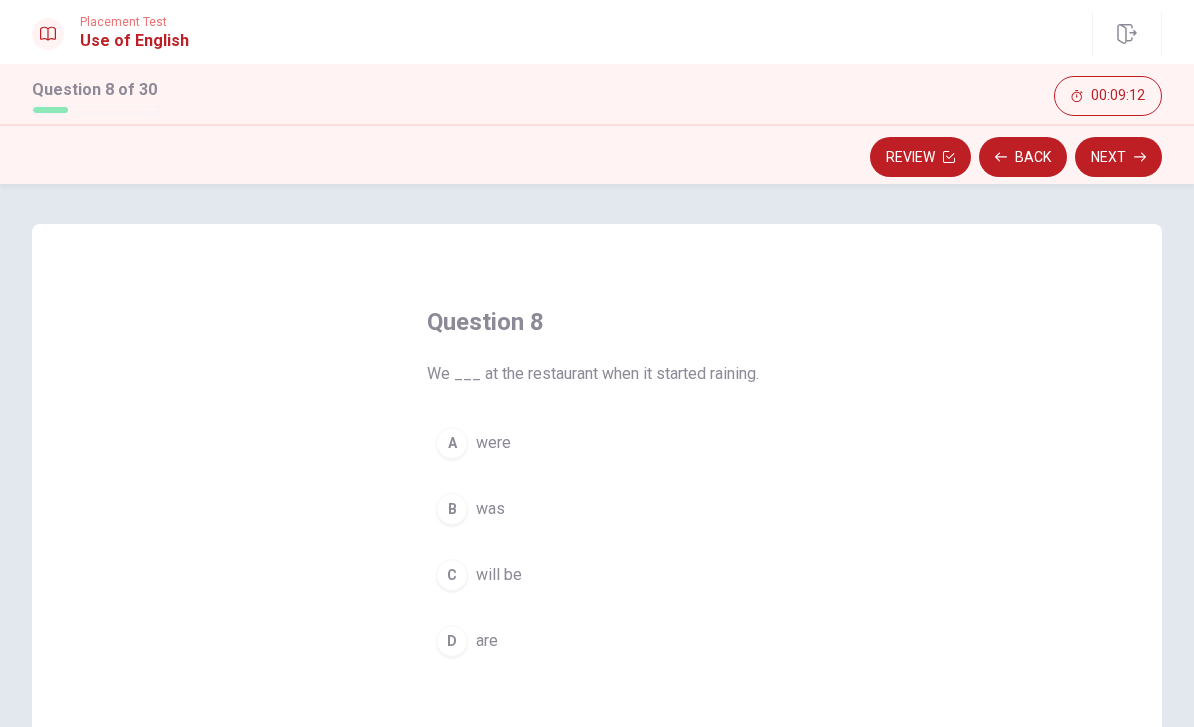 click on "A were" at bounding box center [597, 443] 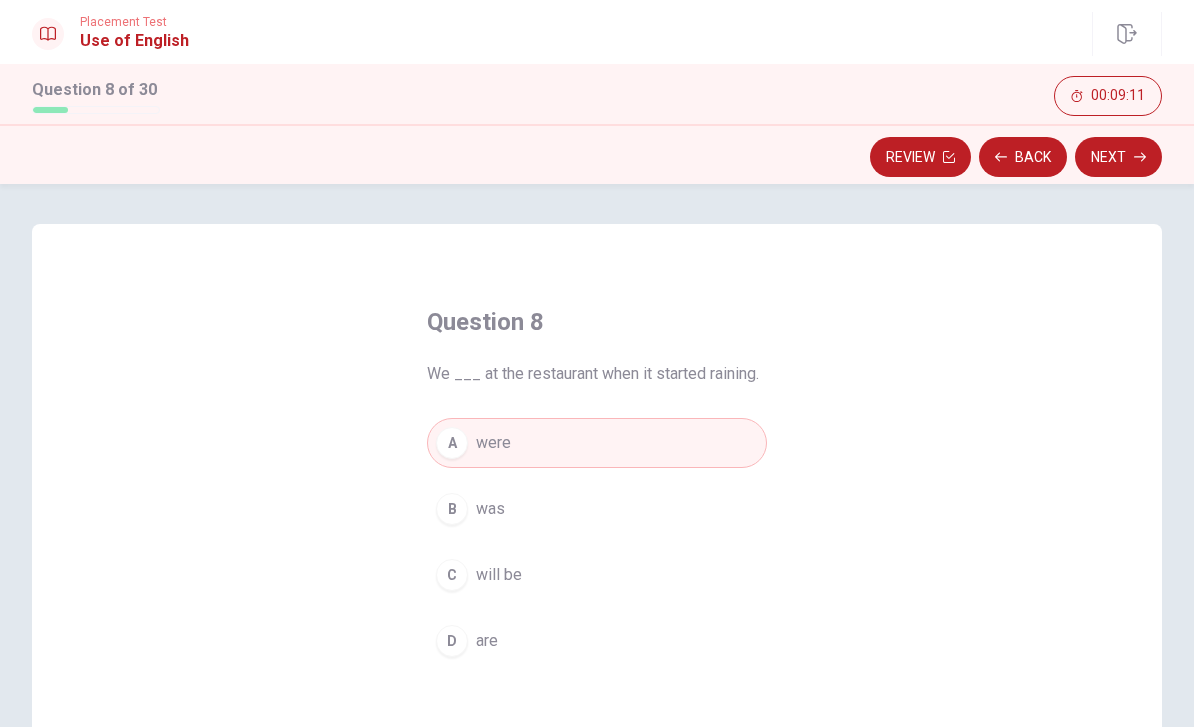 click on "Next" at bounding box center (1118, 157) 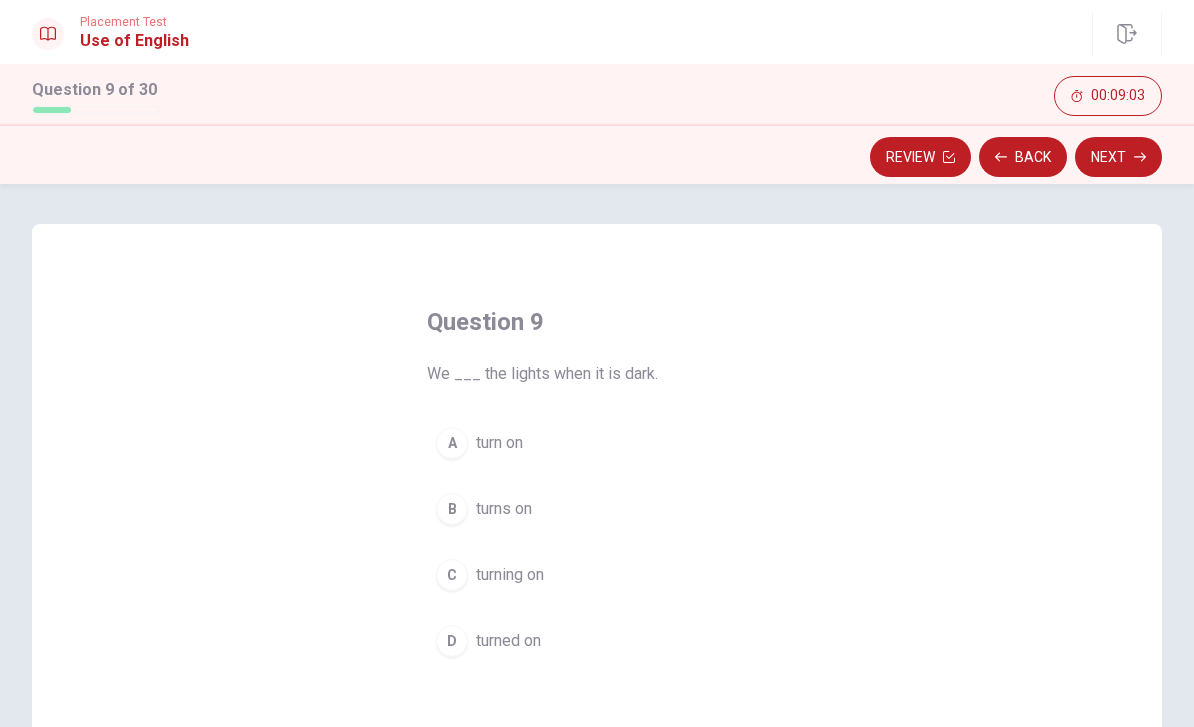 click on "A turn on" at bounding box center (597, 443) 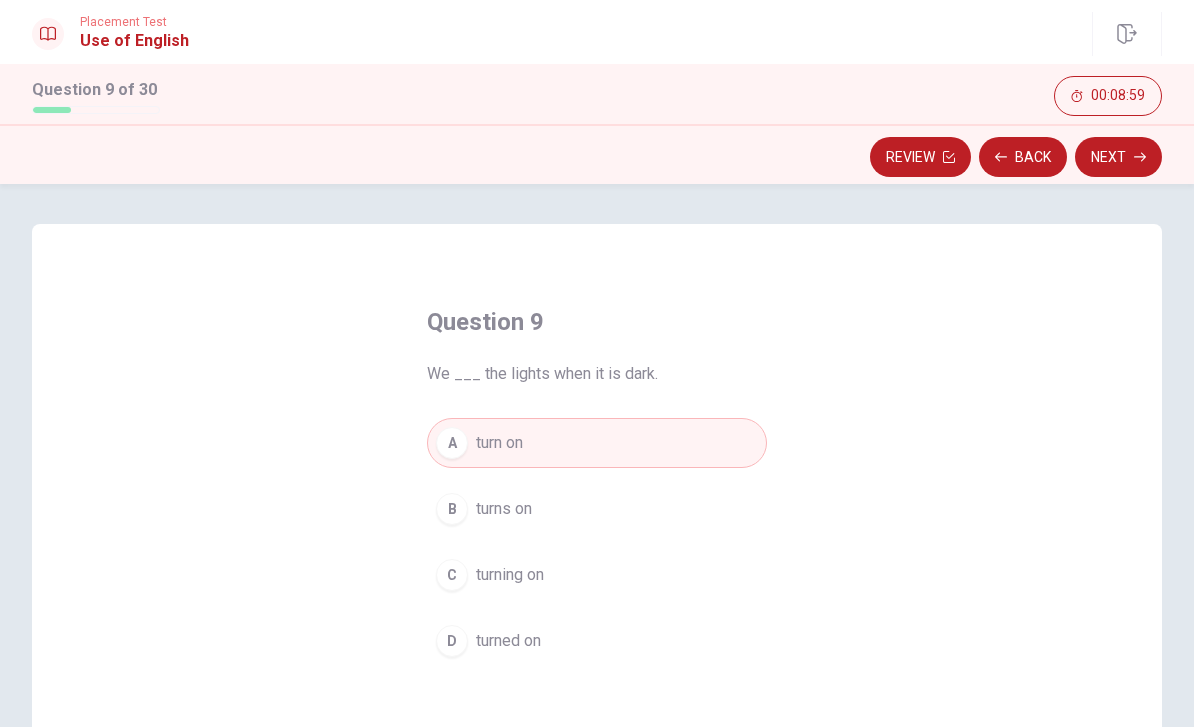 click 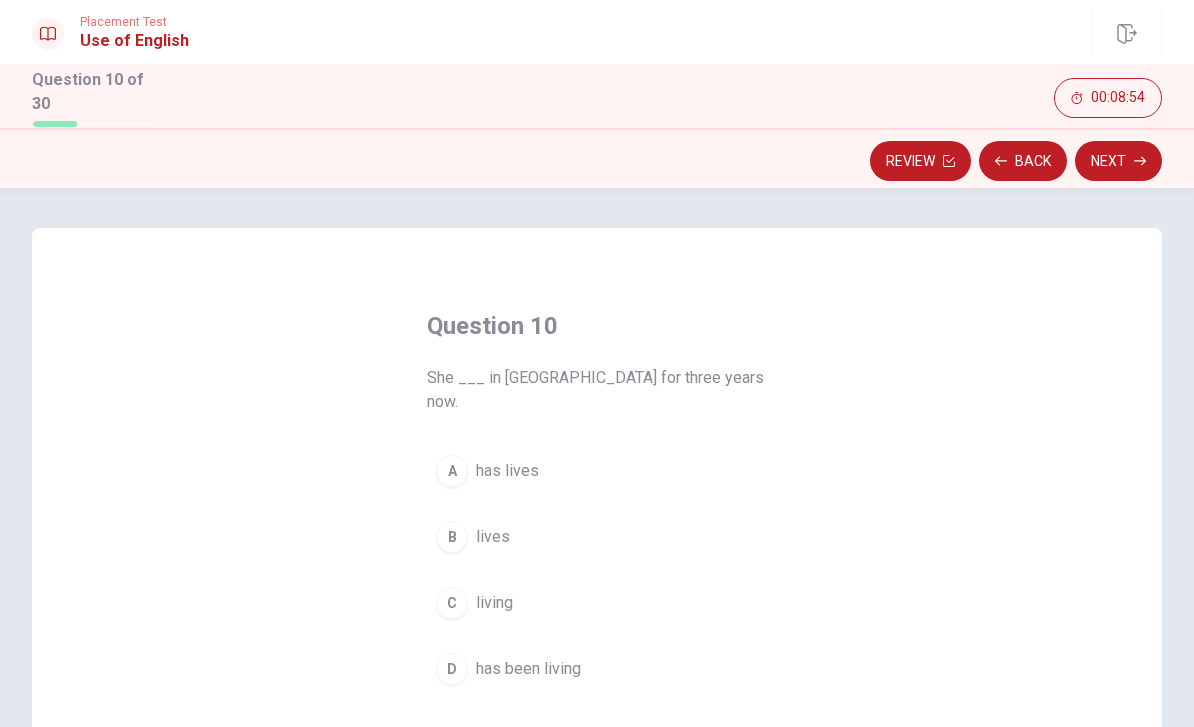 click on "has been living" at bounding box center (528, 669) 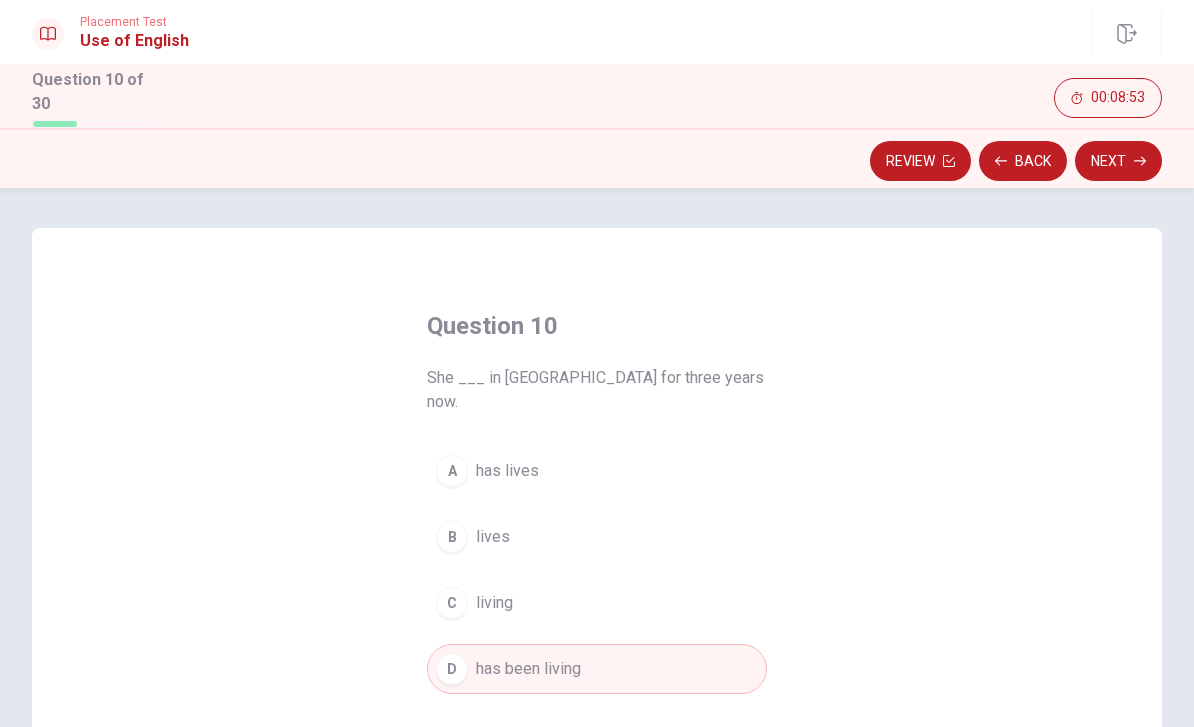 click on "Next" at bounding box center [1118, 161] 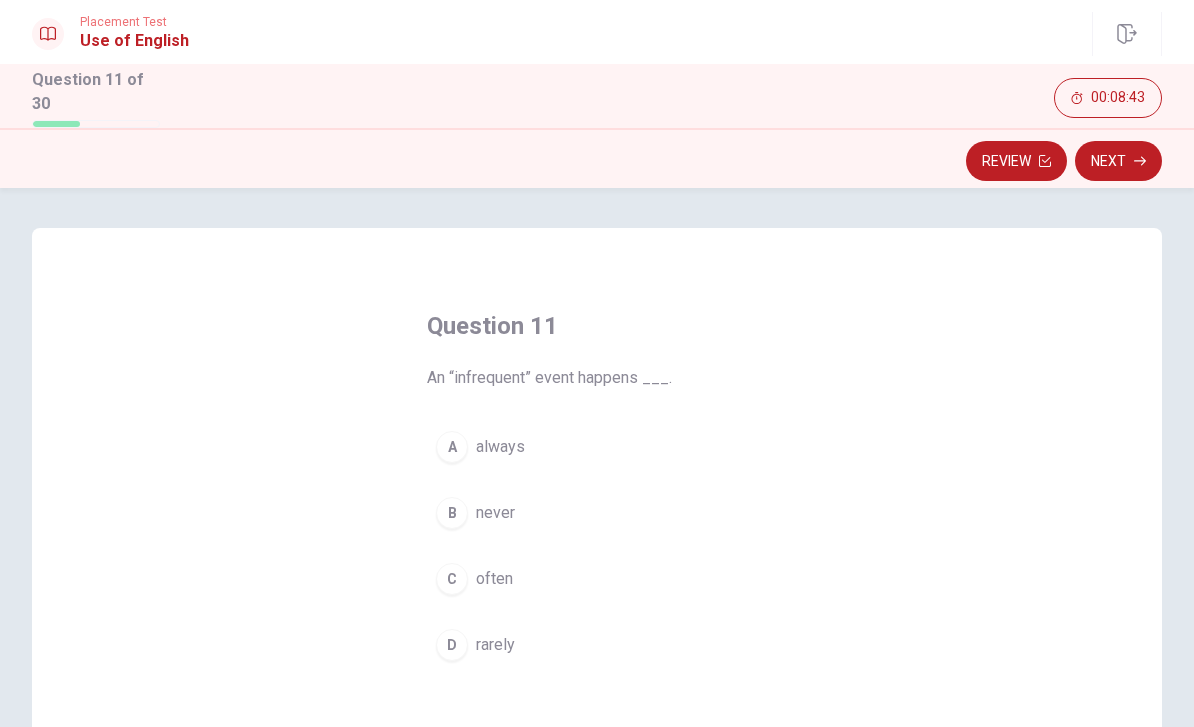 click on "rarely" at bounding box center (495, 645) 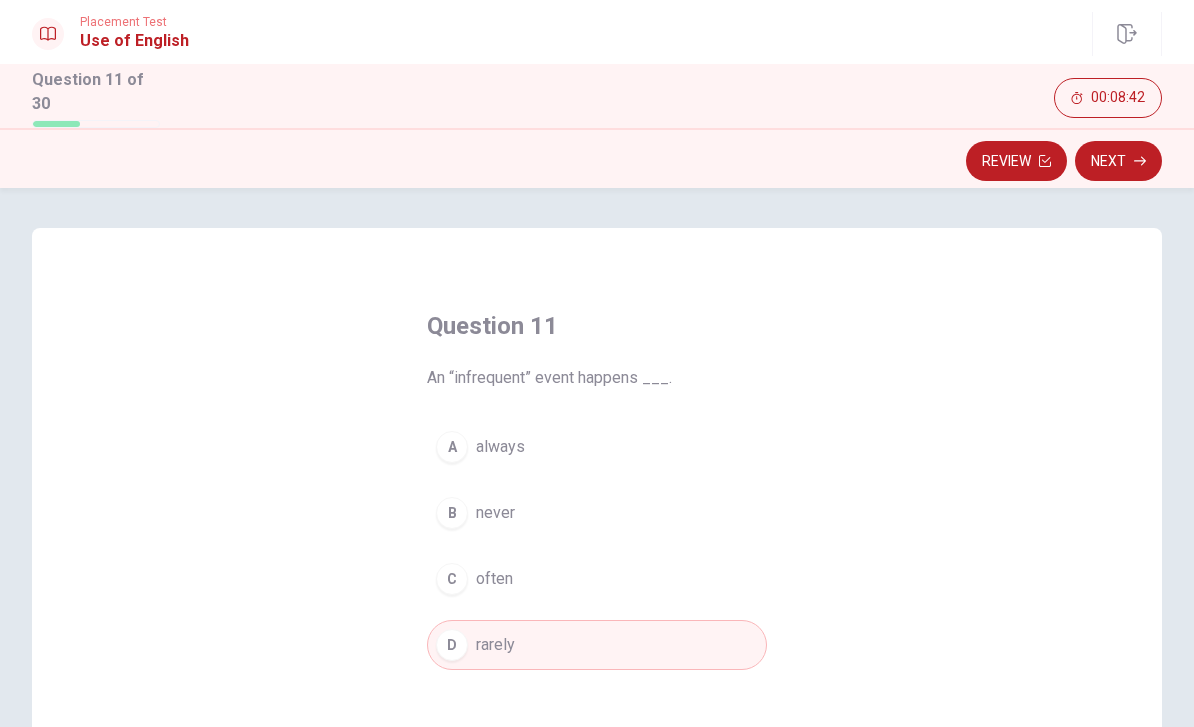 click on "Next" at bounding box center (1118, 161) 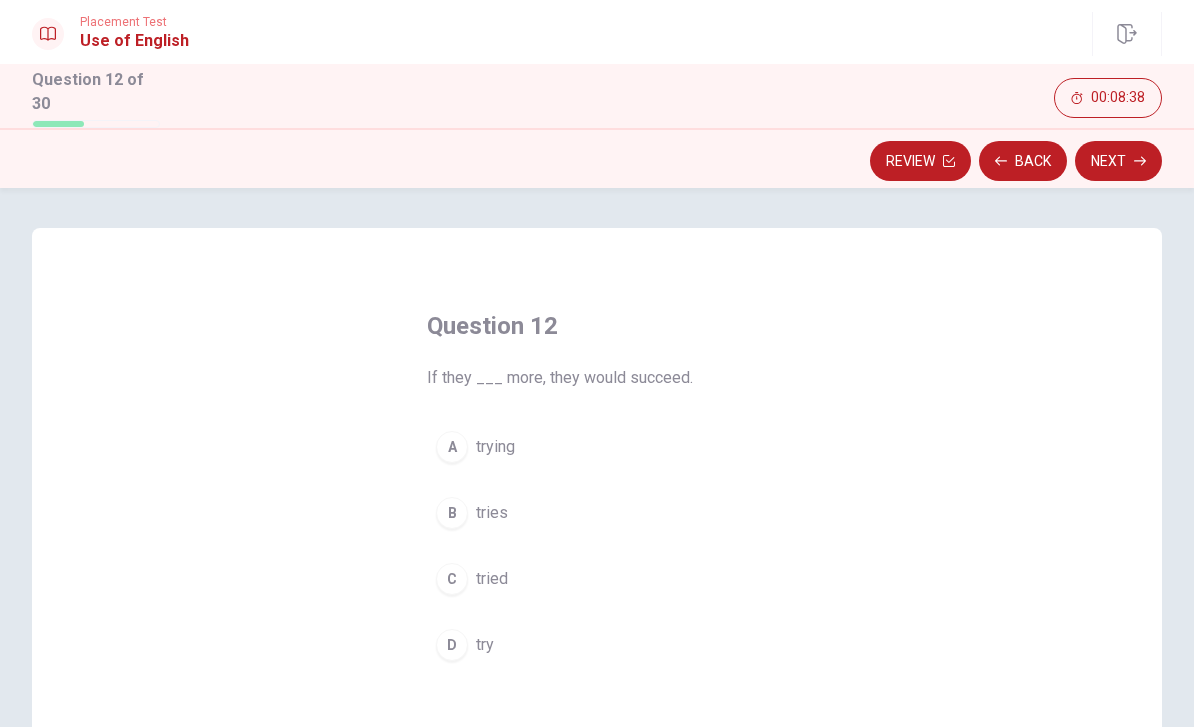 click on "C tried" at bounding box center [597, 579] 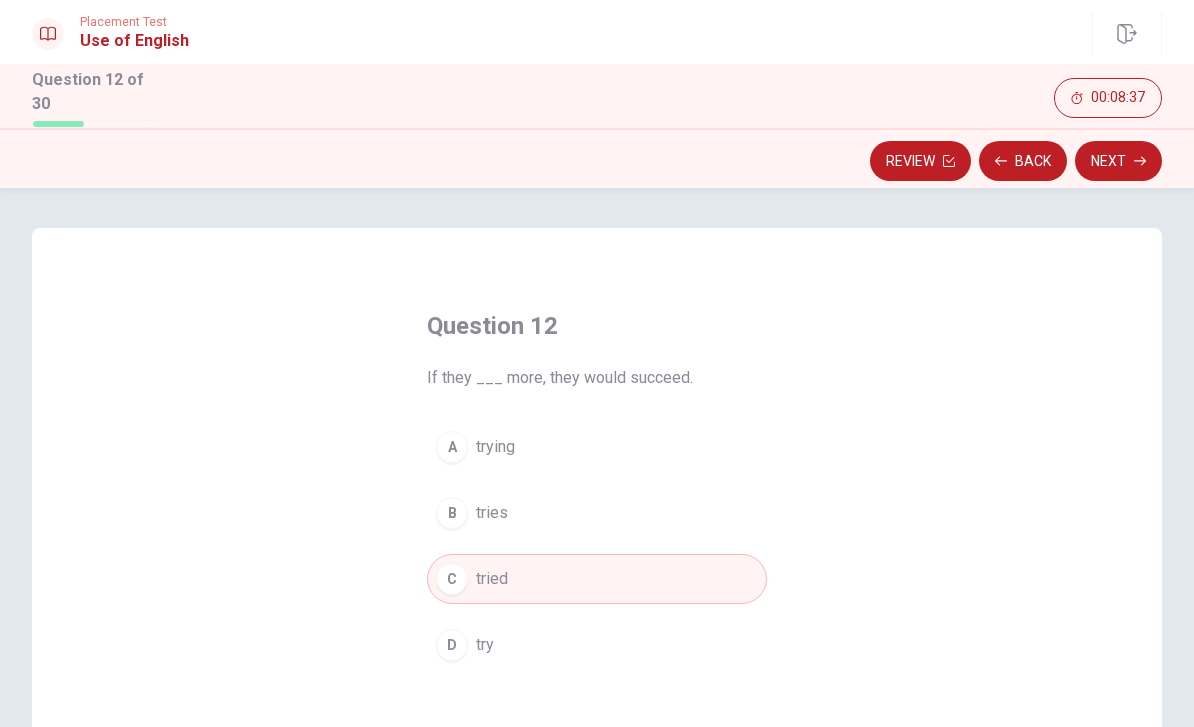click on "Next" at bounding box center [1118, 161] 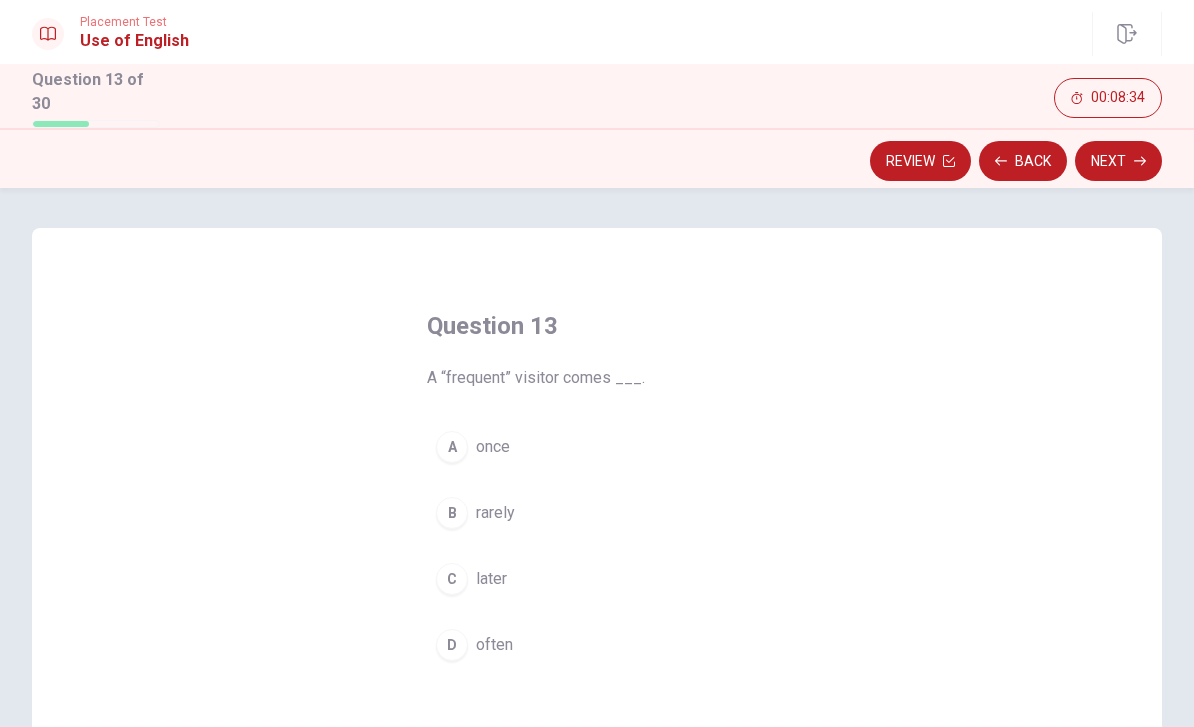 click on "often" at bounding box center (494, 645) 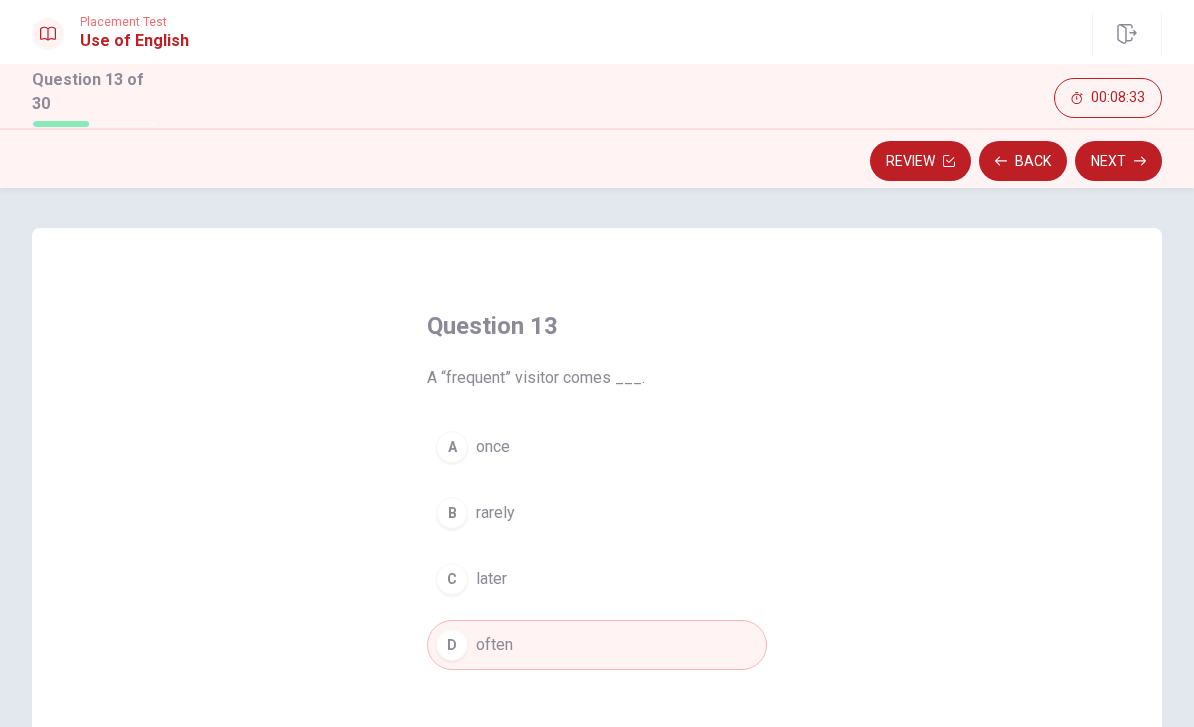 click on "Next" at bounding box center (1118, 161) 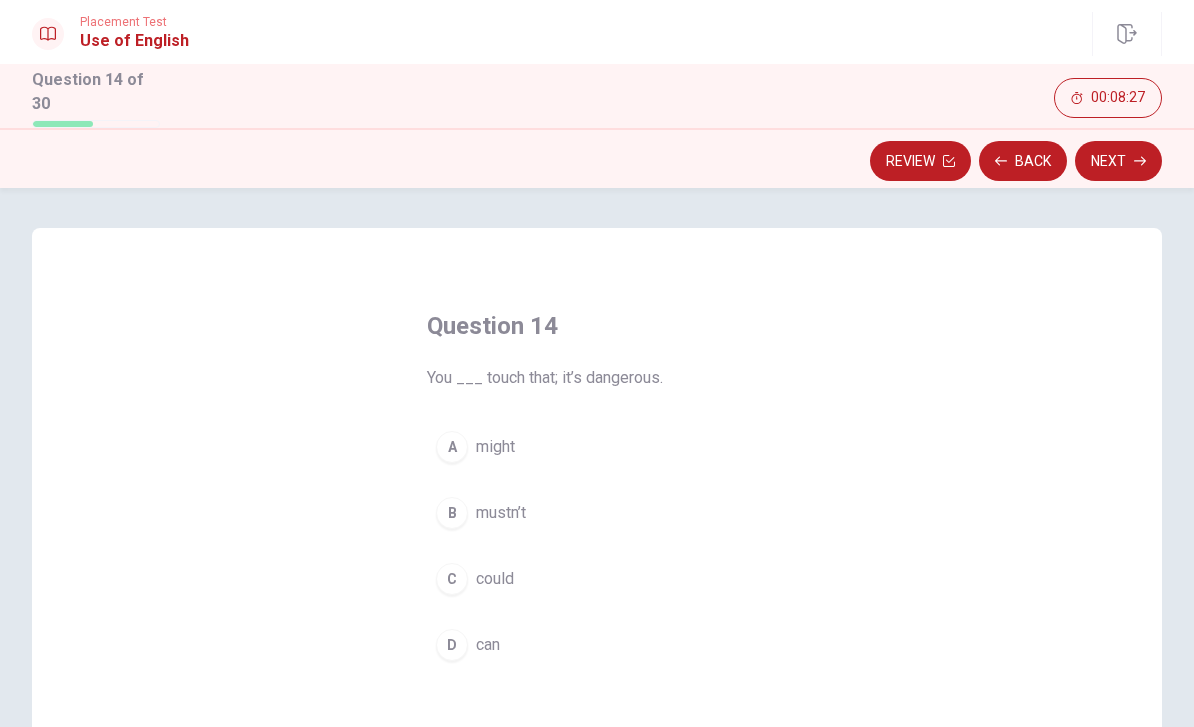 click on "mustn’t" at bounding box center [501, 513] 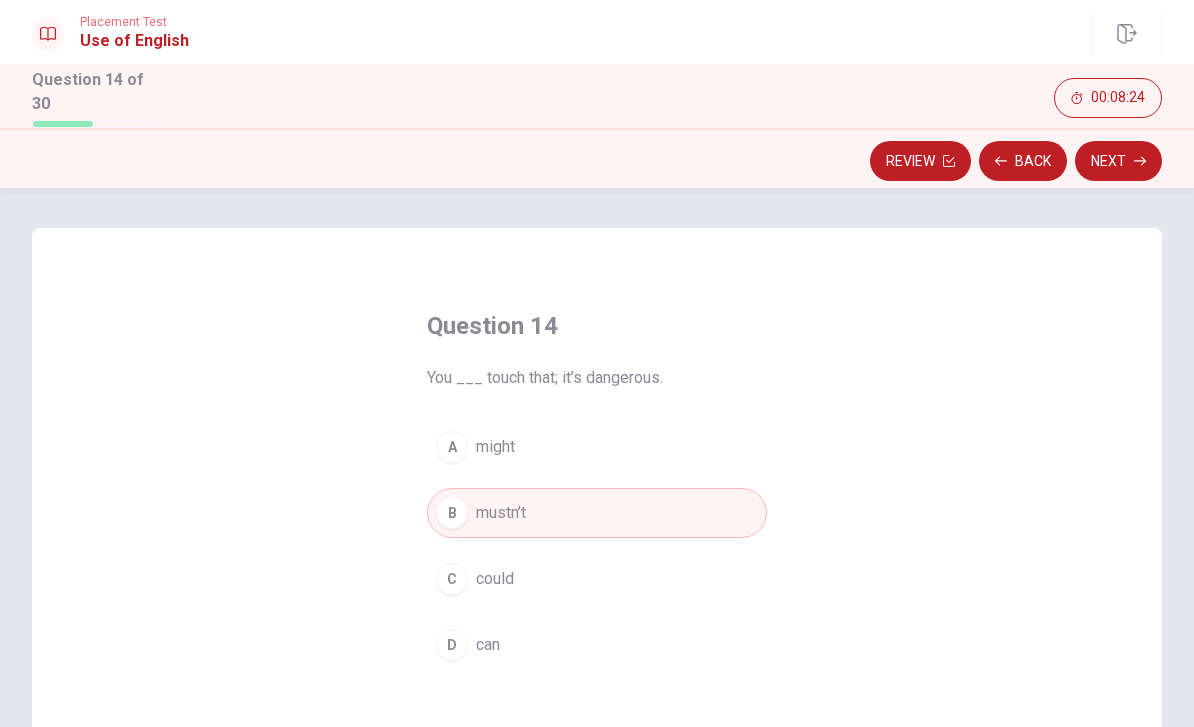 scroll, scrollTop: 13, scrollLeft: 0, axis: vertical 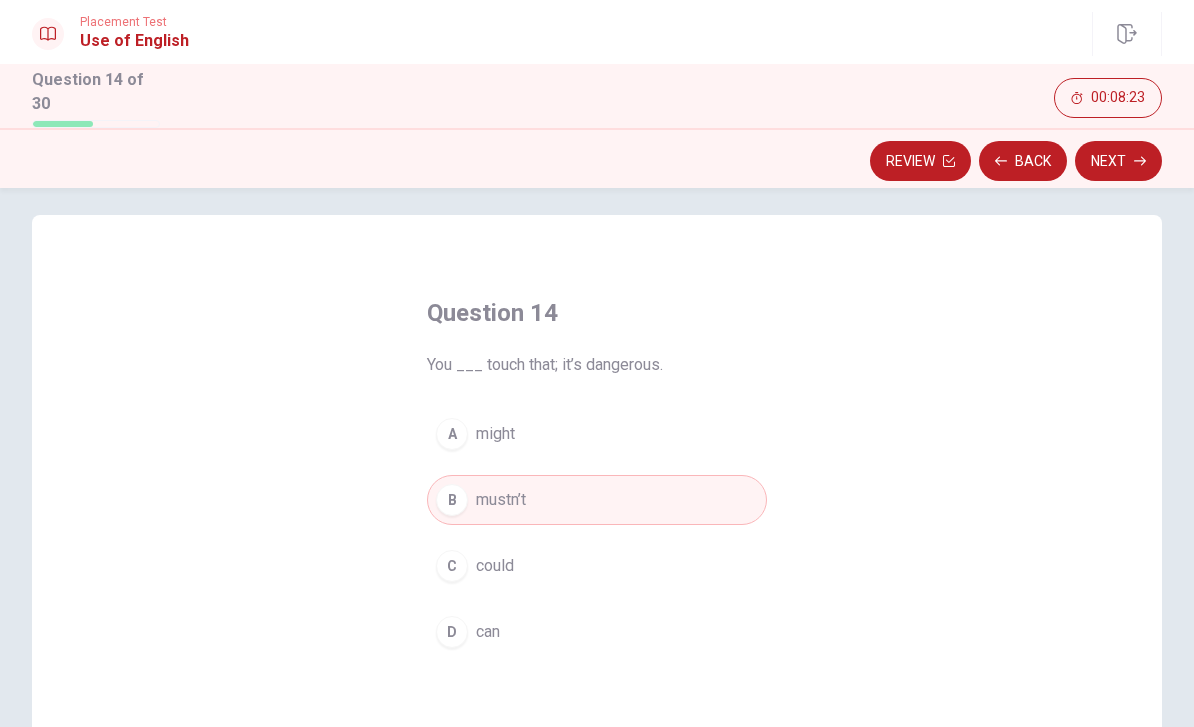 click on "Next" at bounding box center (1118, 161) 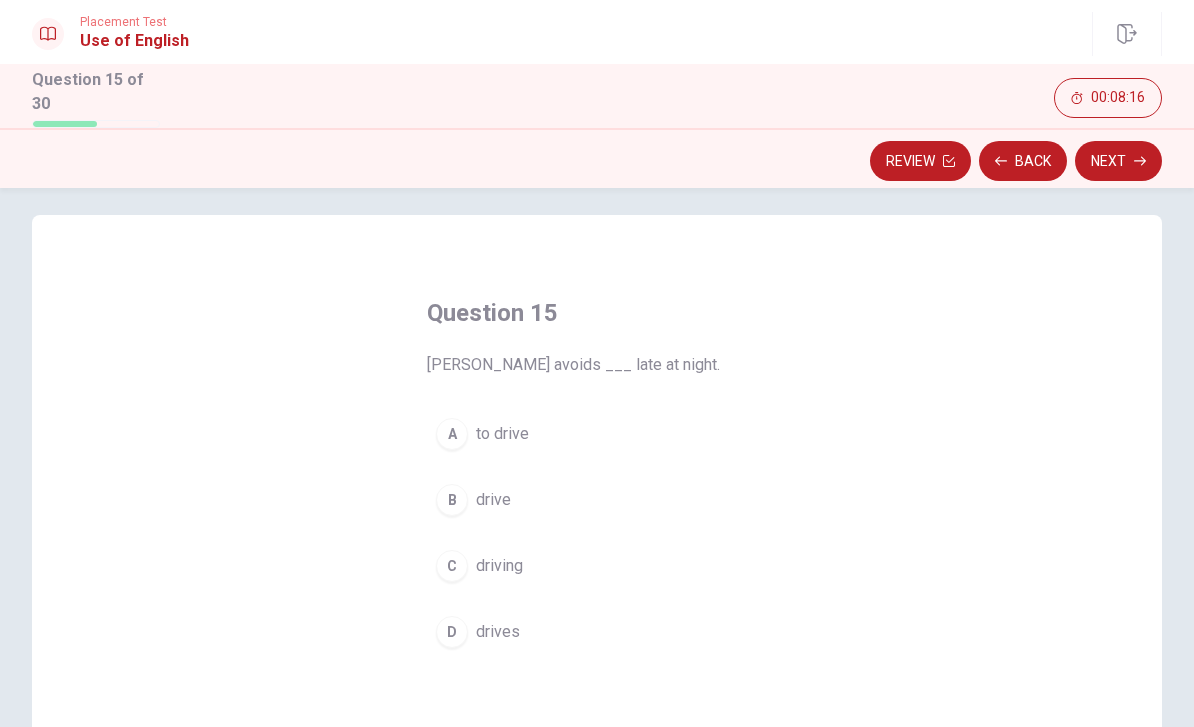 click on "C driving" at bounding box center [597, 566] 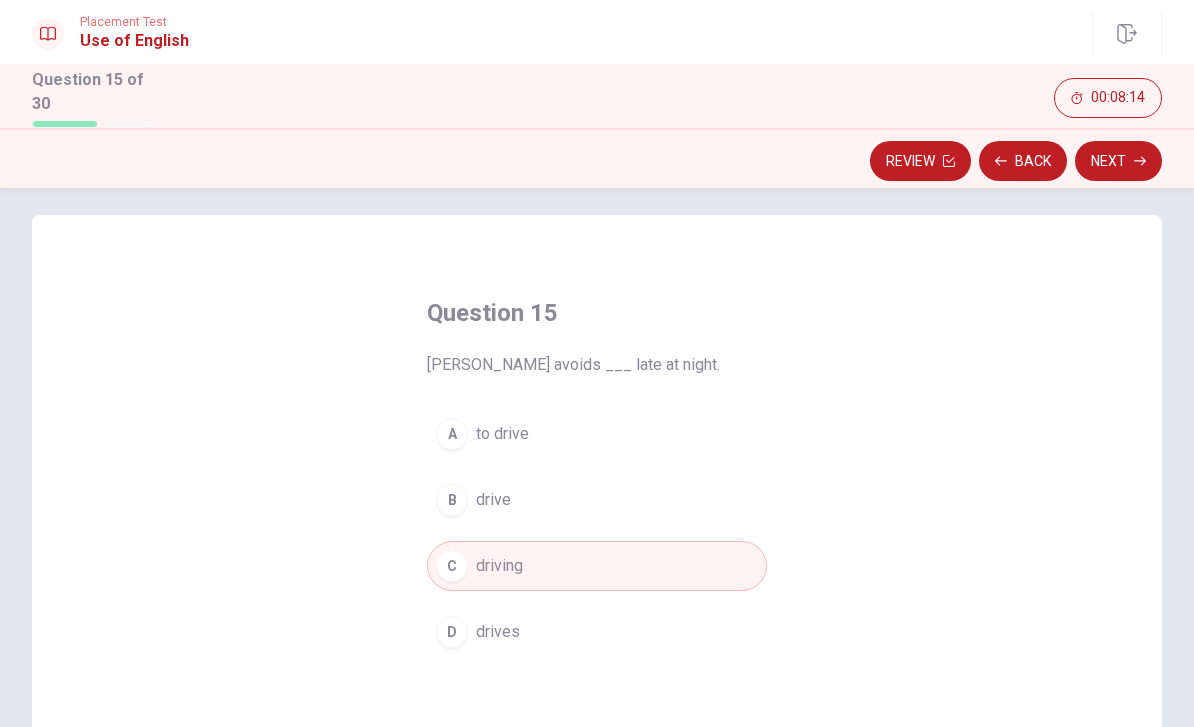 click 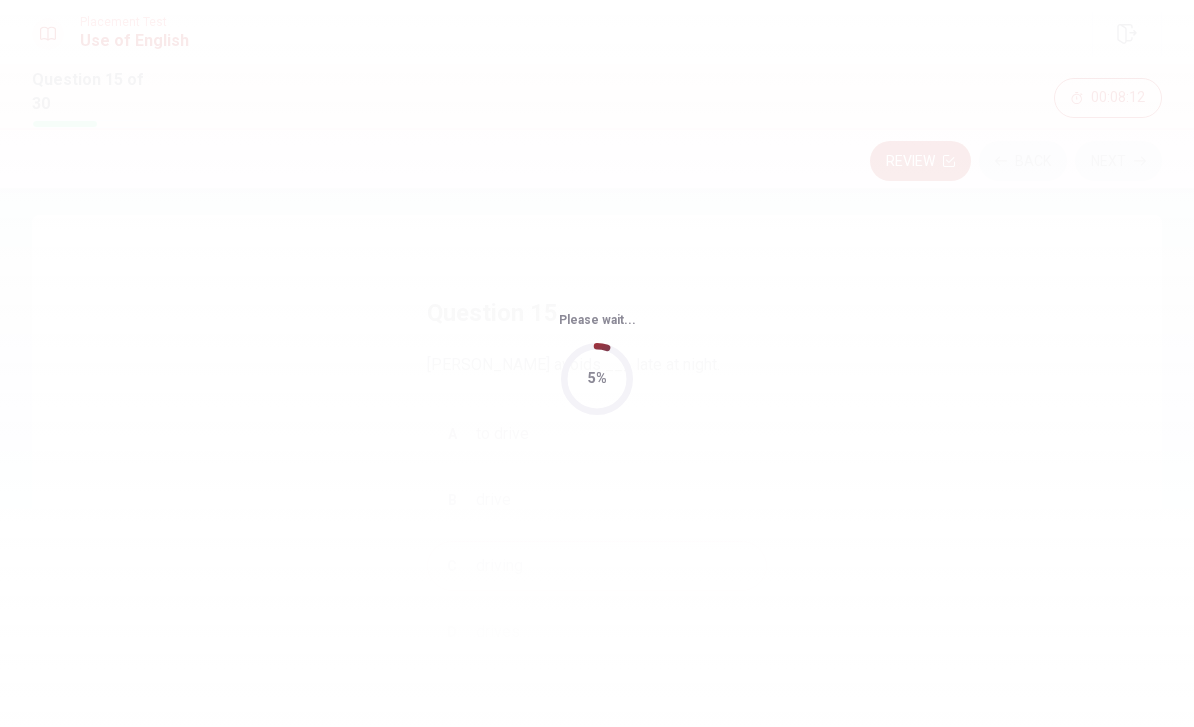 scroll, scrollTop: 0, scrollLeft: 0, axis: both 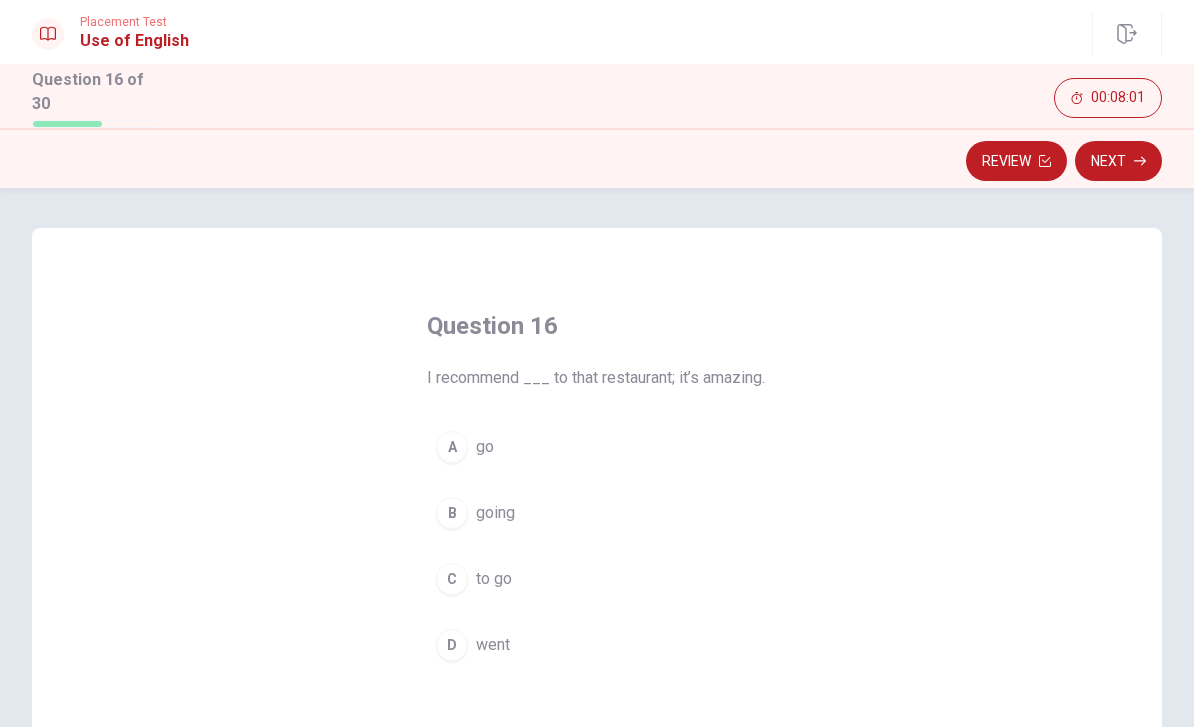 click on "B going" at bounding box center (597, 513) 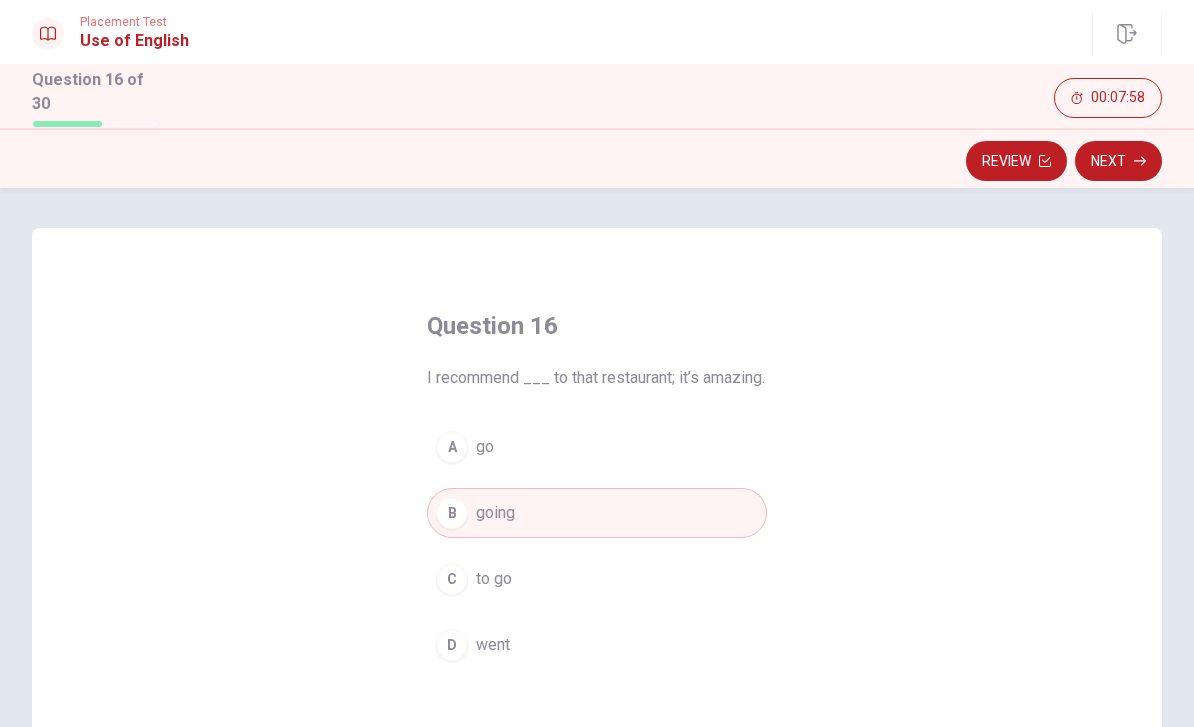 click on "Next" at bounding box center (1118, 161) 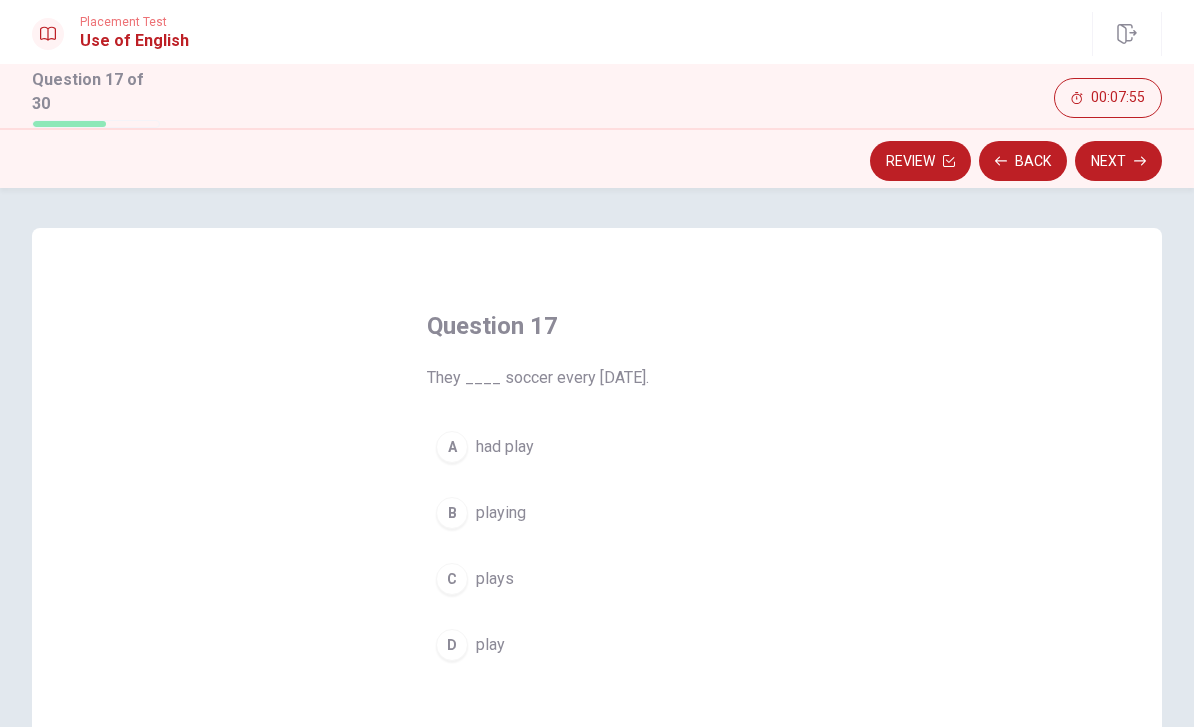 click on "play" at bounding box center (490, 645) 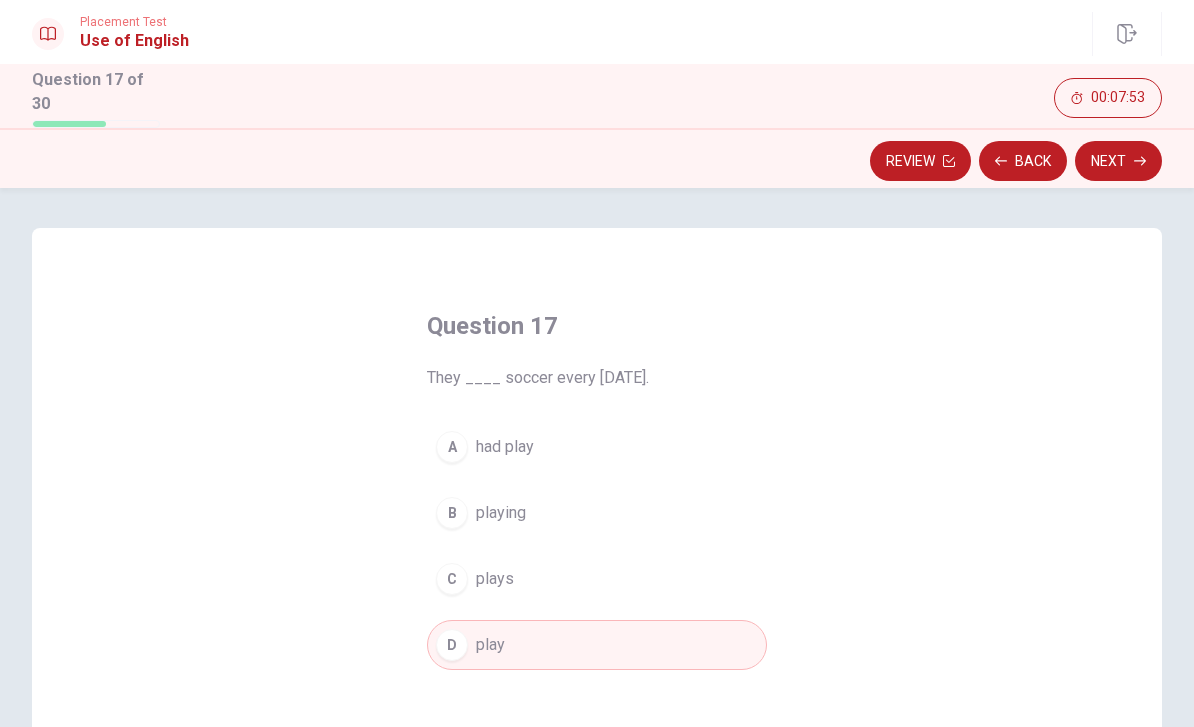 click on "Next" at bounding box center [1118, 161] 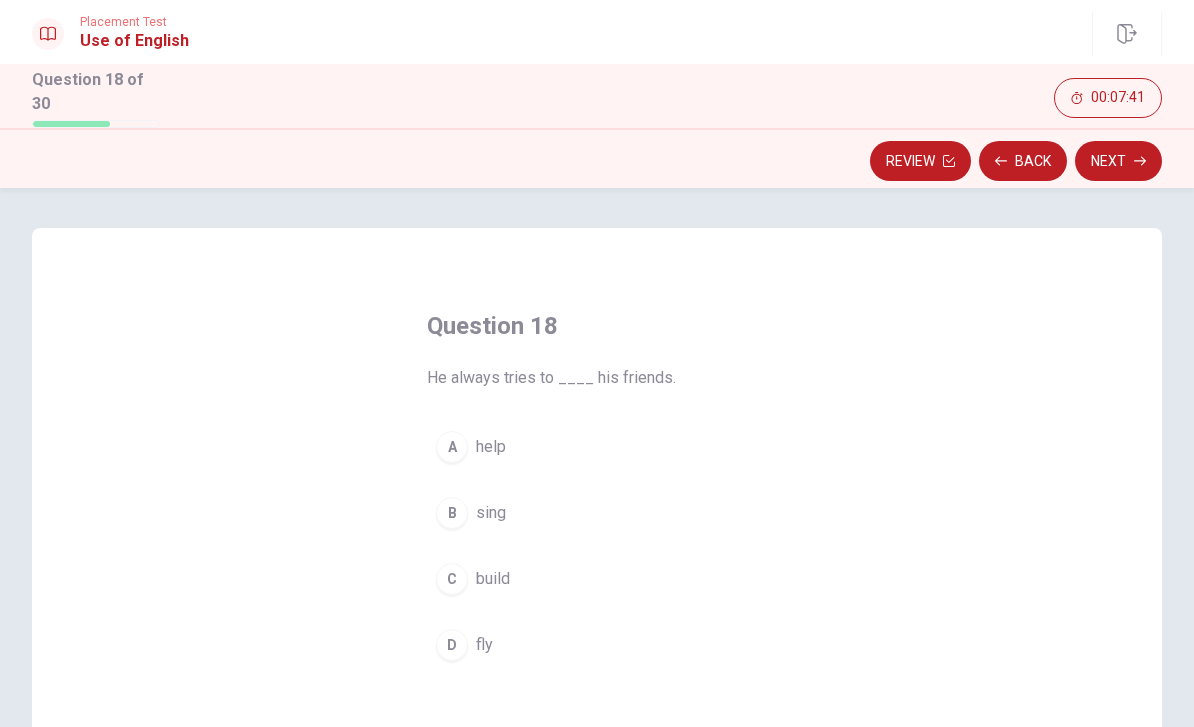 click on "A help" at bounding box center [597, 447] 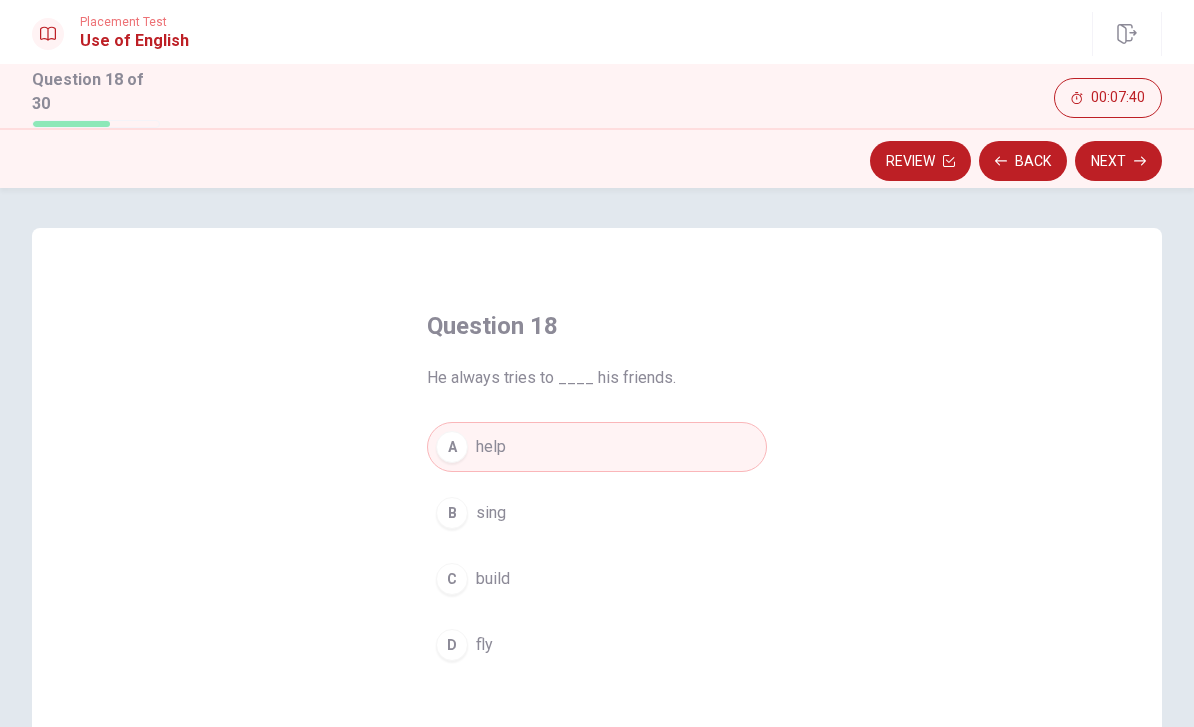 click on "Next" at bounding box center (1118, 161) 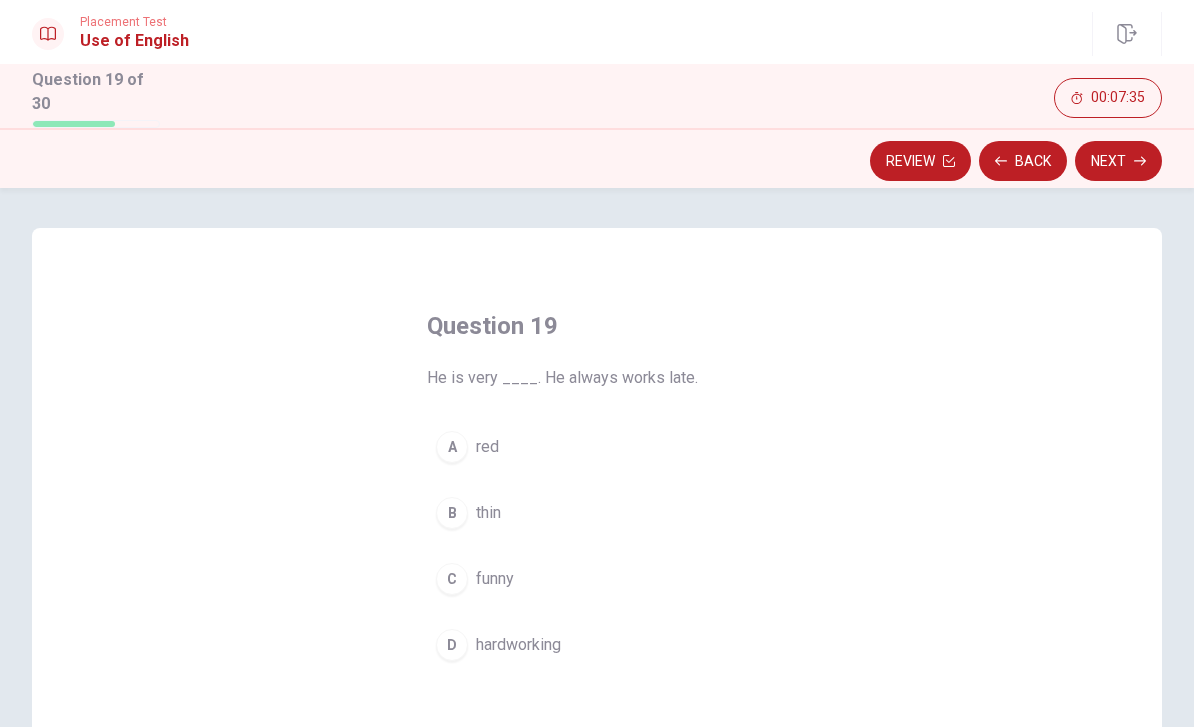 click on "hardworking" at bounding box center [518, 645] 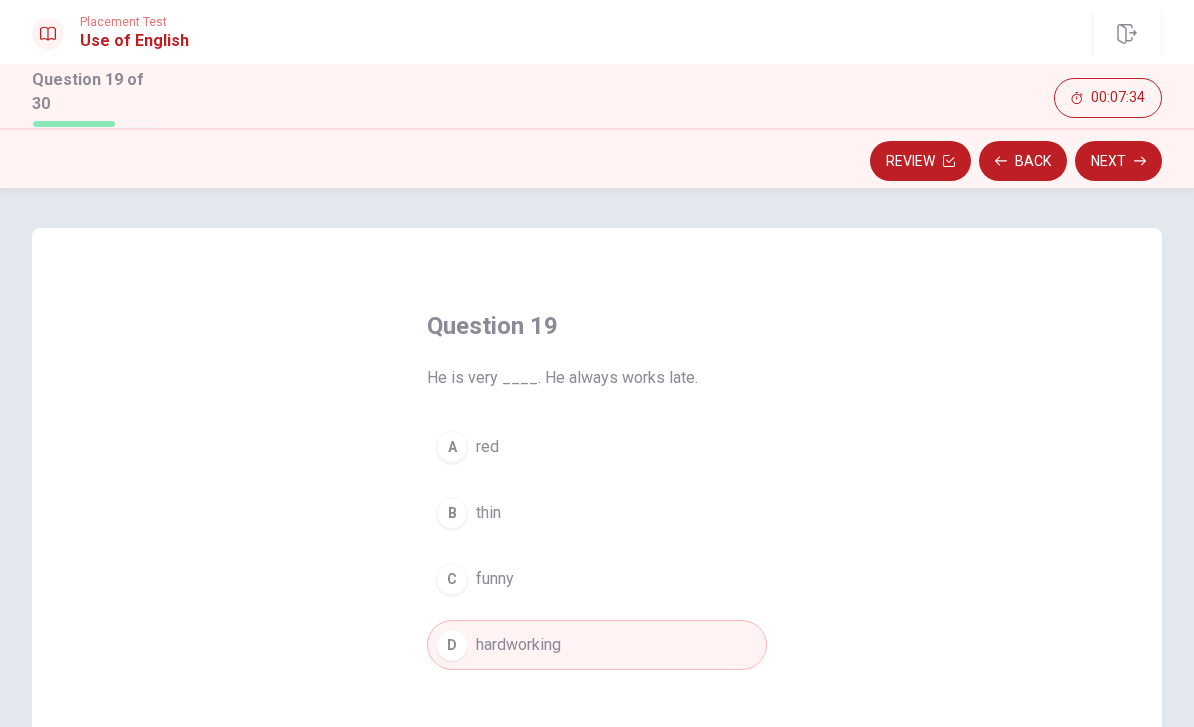 click on "Next" at bounding box center (1118, 161) 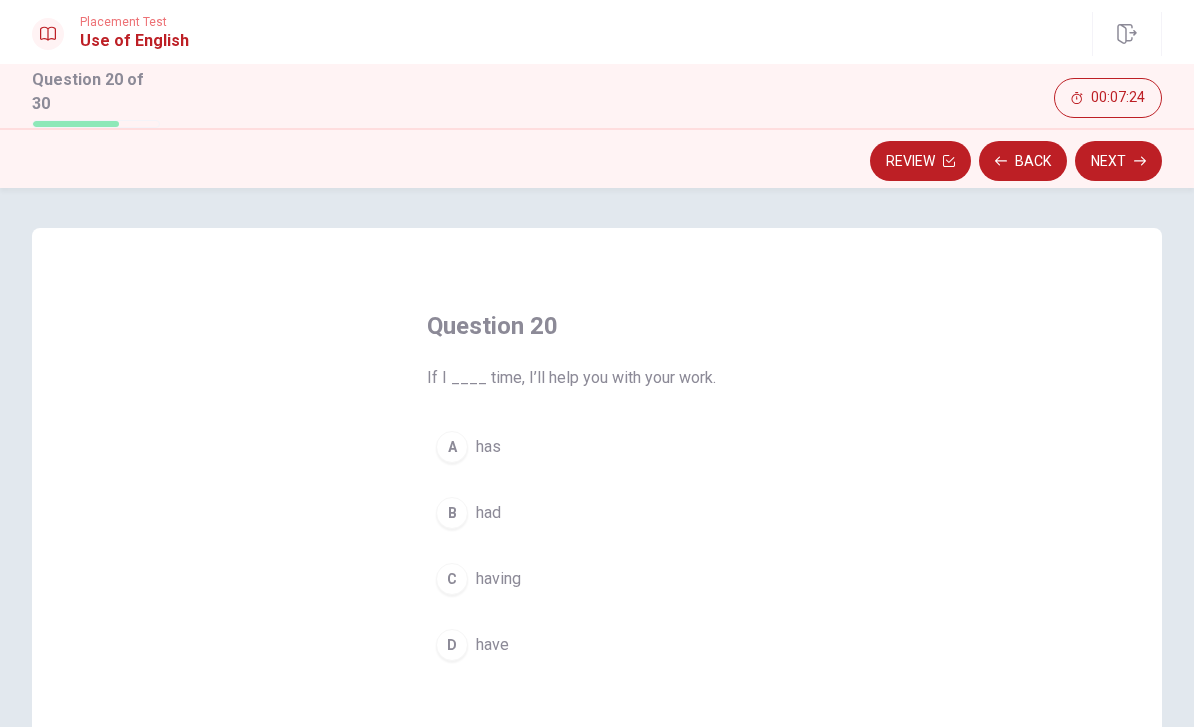 click on "D have" at bounding box center [597, 645] 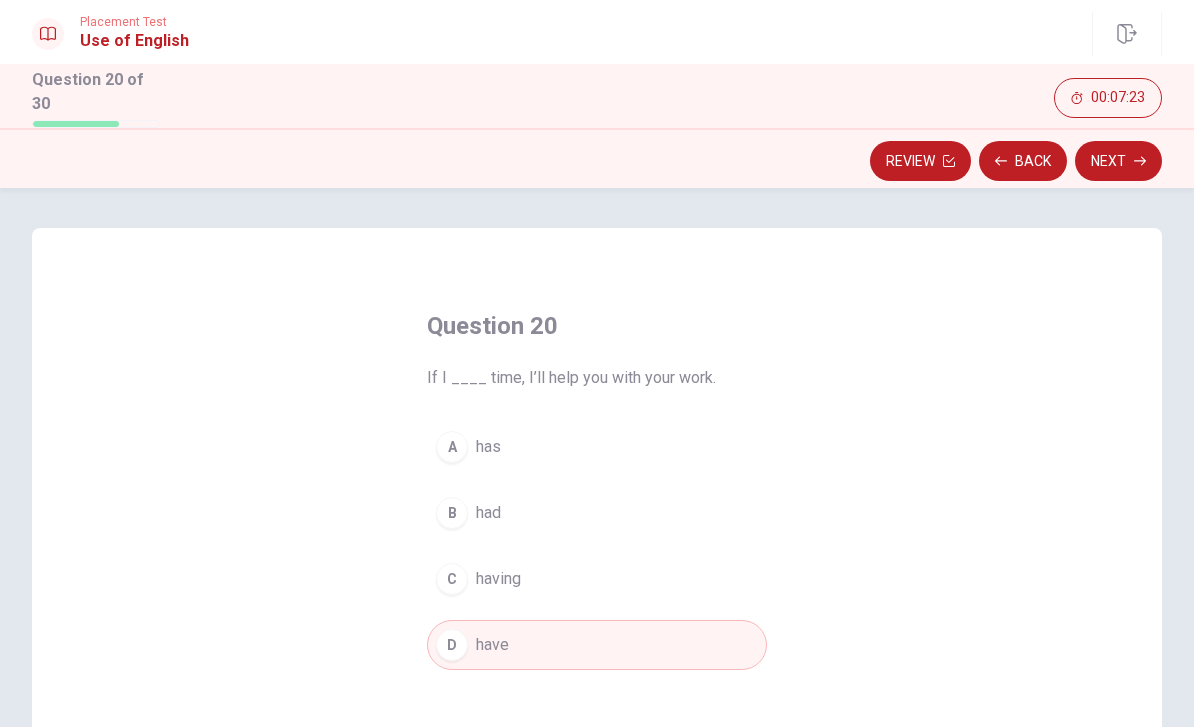 click 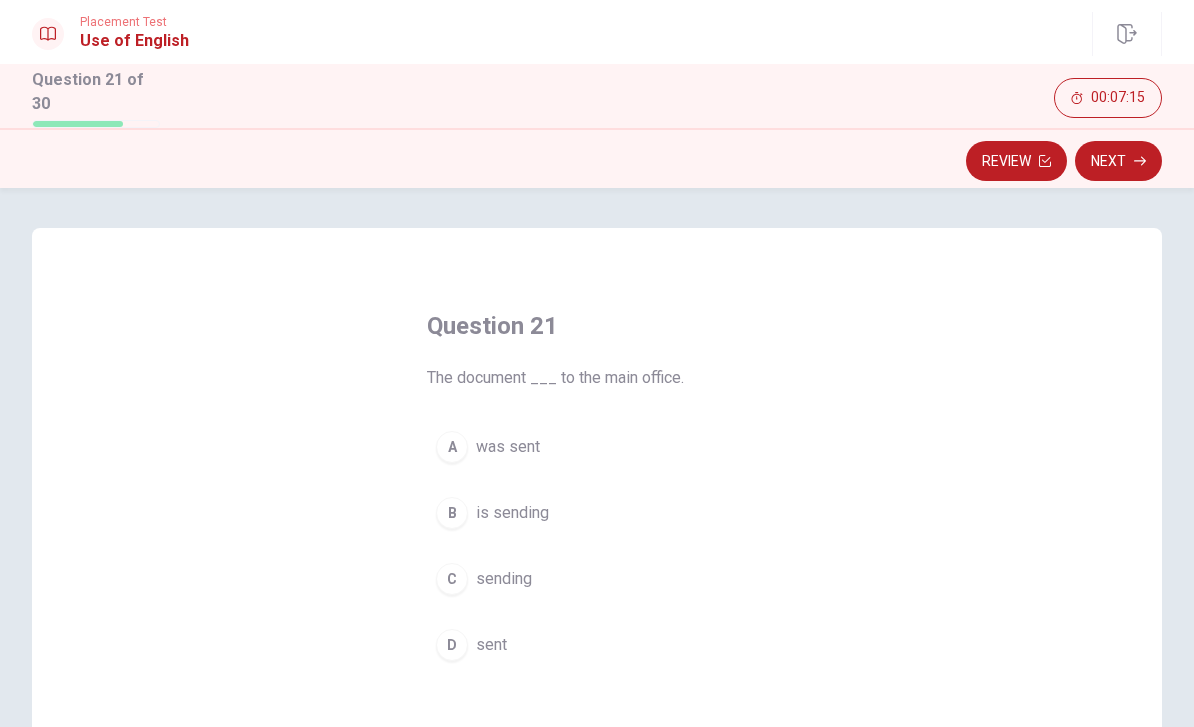click on "A was sent" at bounding box center (597, 447) 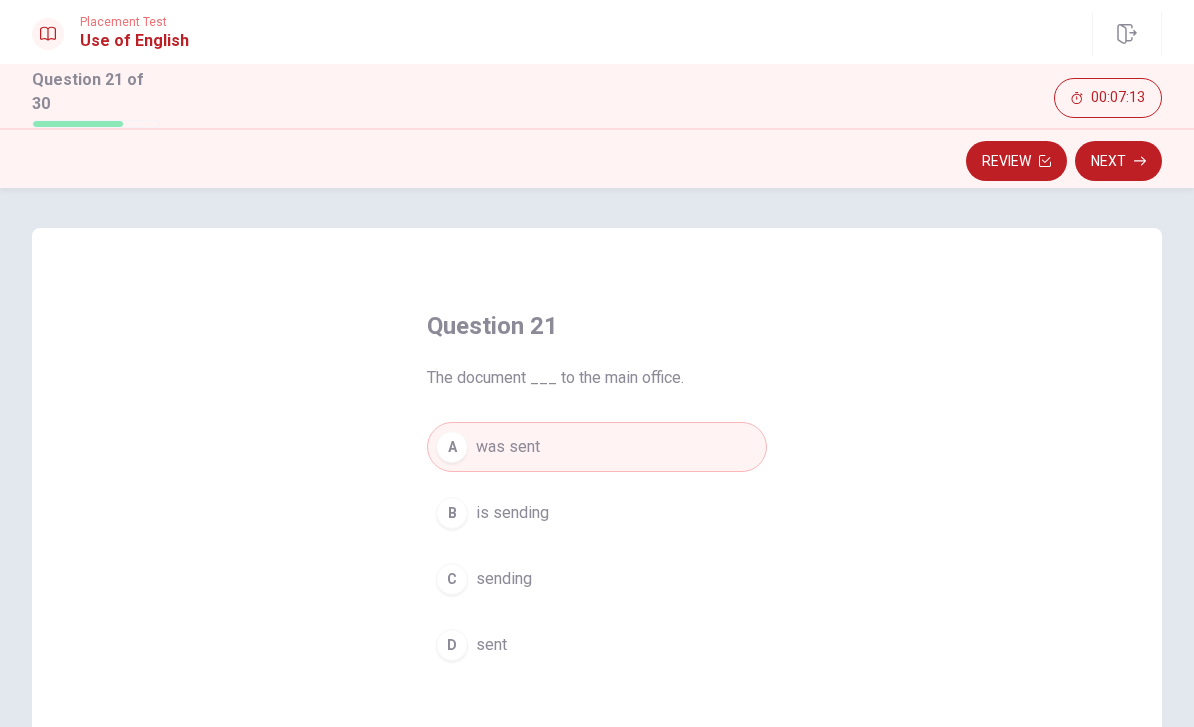 click on "Next" at bounding box center (1118, 161) 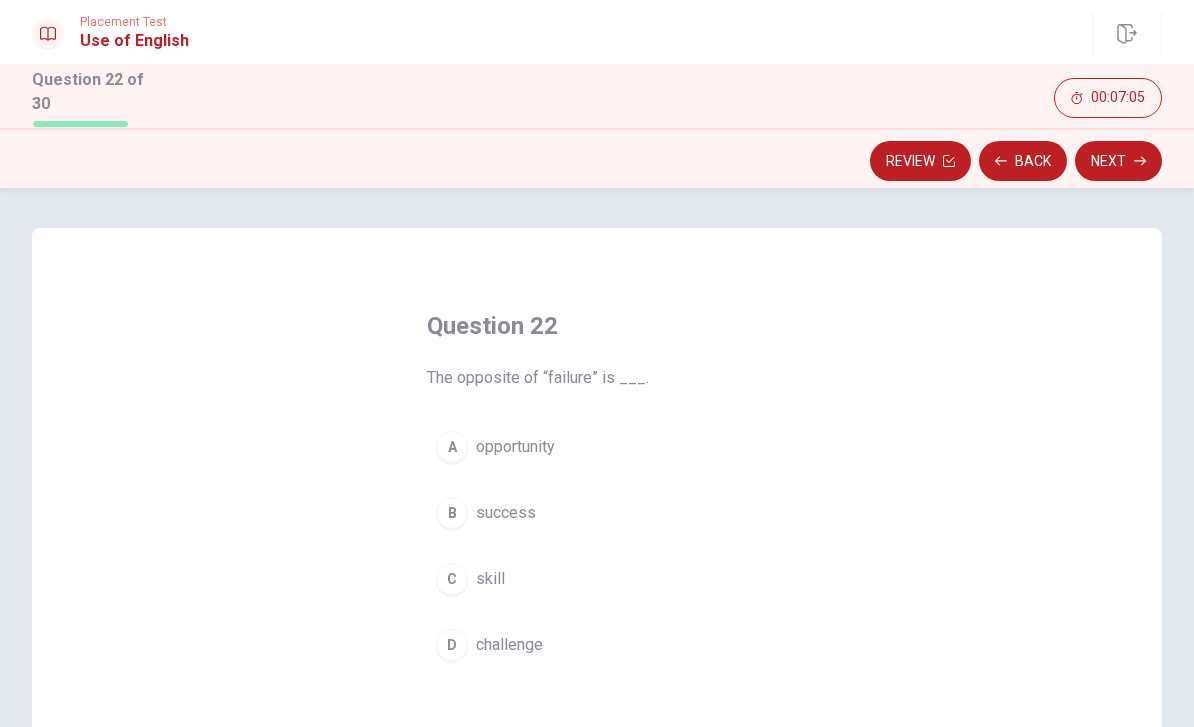 click on "B success" at bounding box center (597, 513) 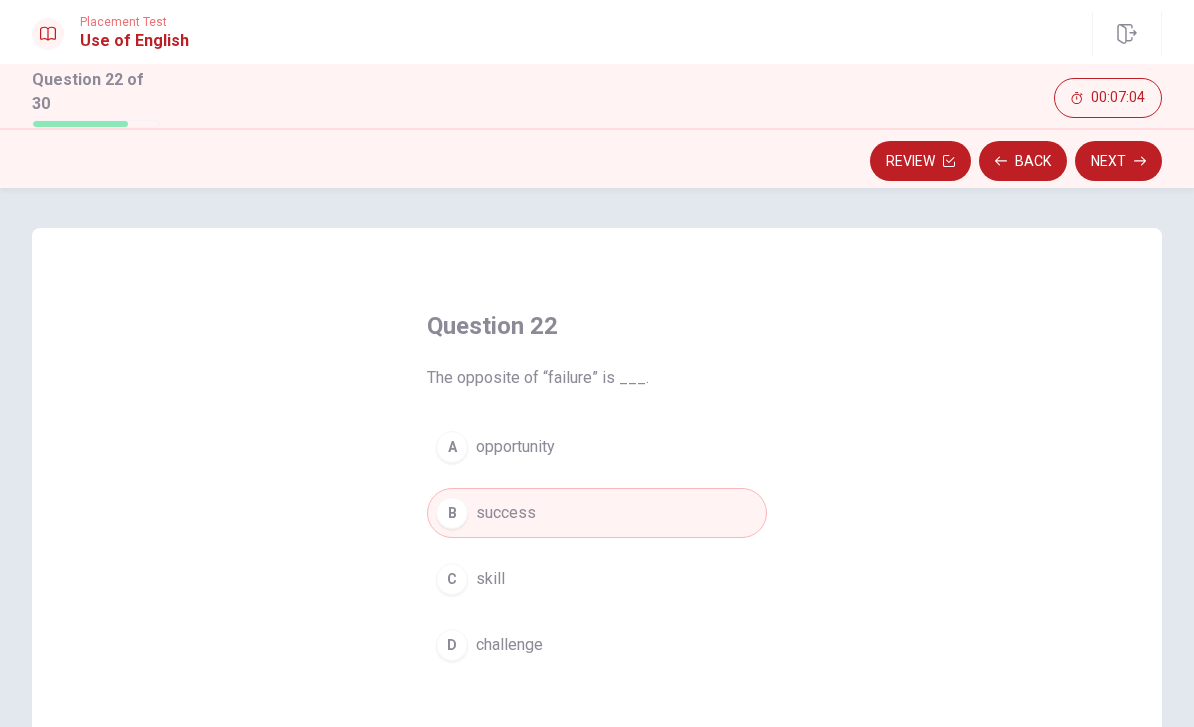 click on "Next" at bounding box center (1118, 161) 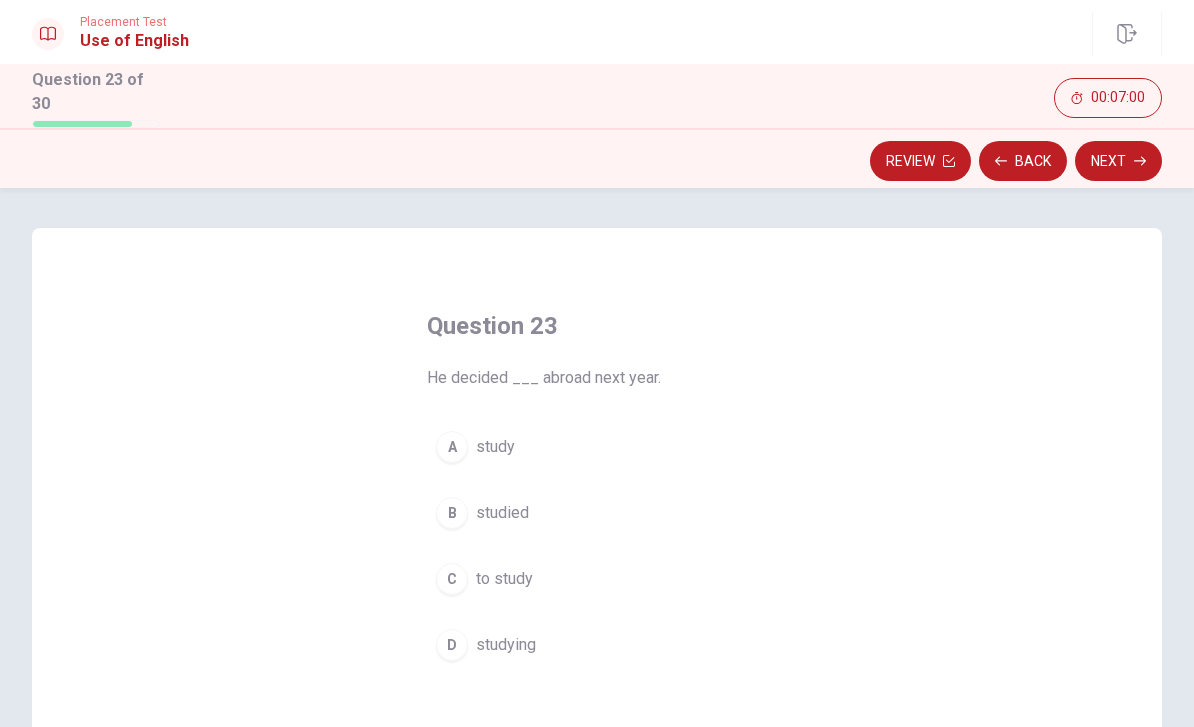 click on "to study" at bounding box center [504, 579] 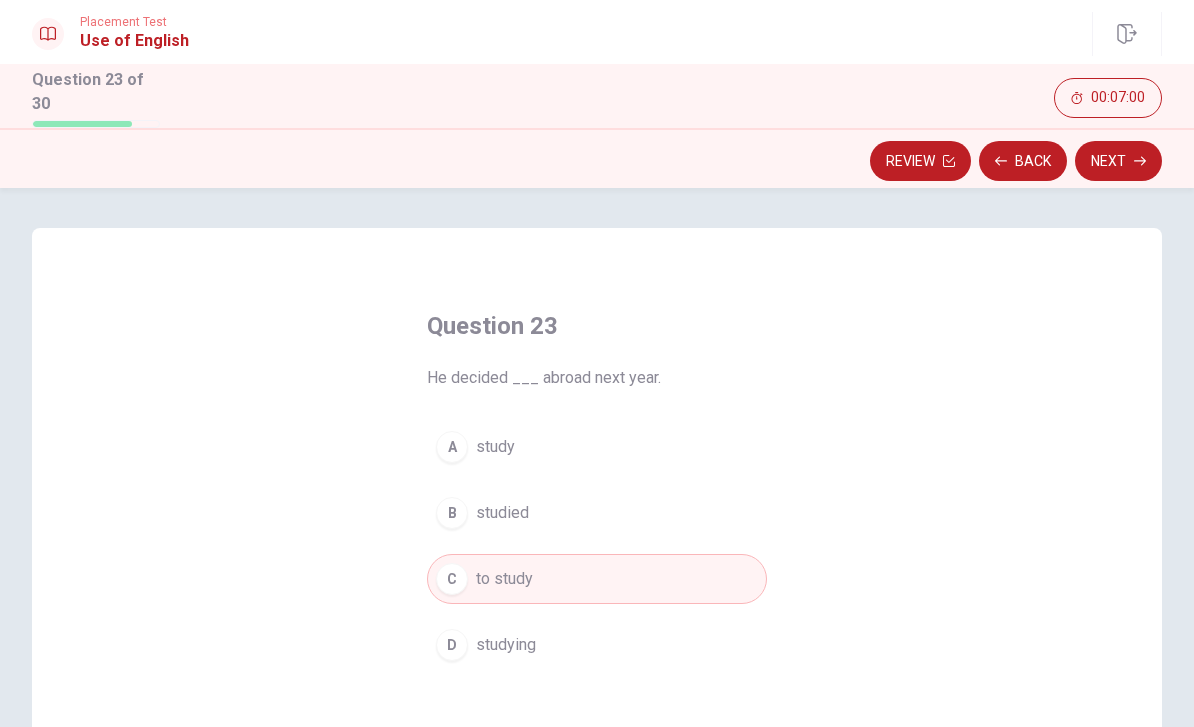 click on "Next" at bounding box center [1118, 161] 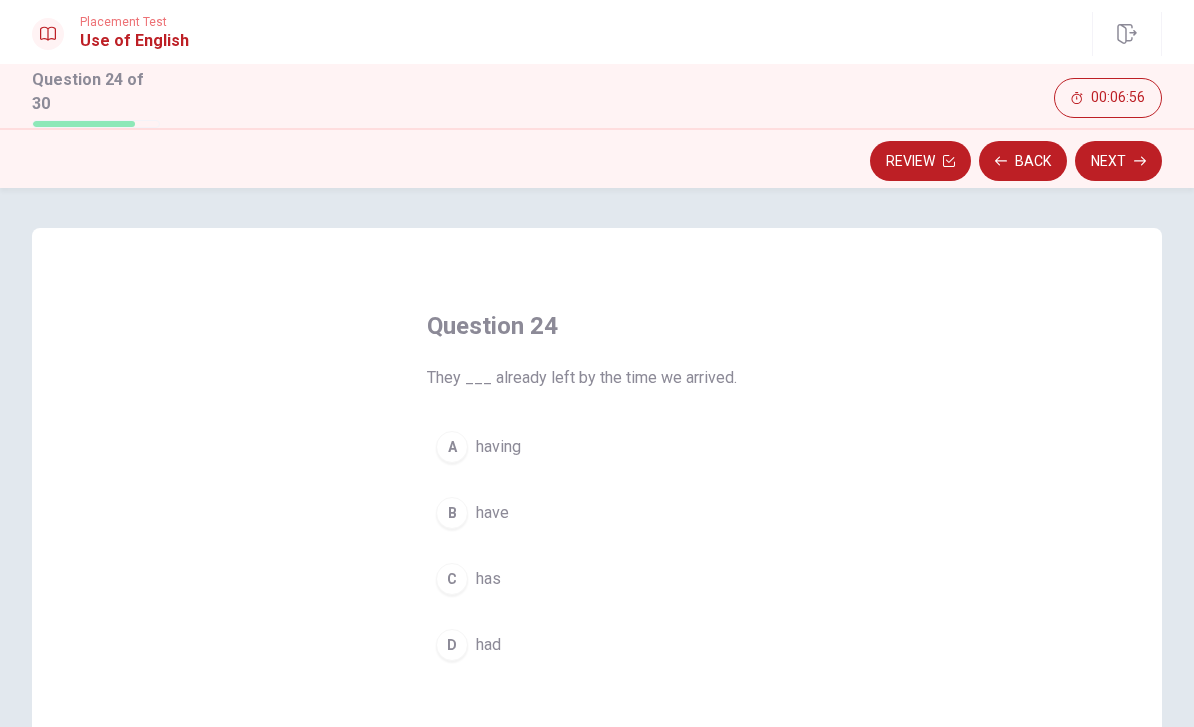 click on "D had" at bounding box center (597, 645) 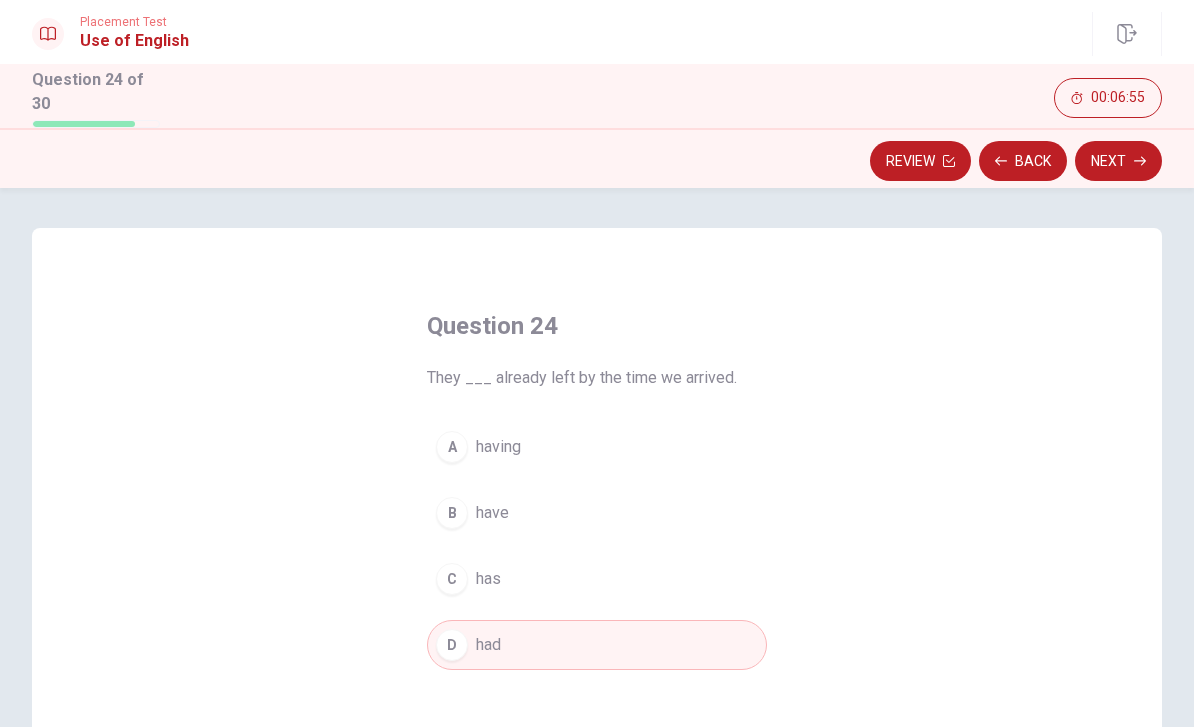 click 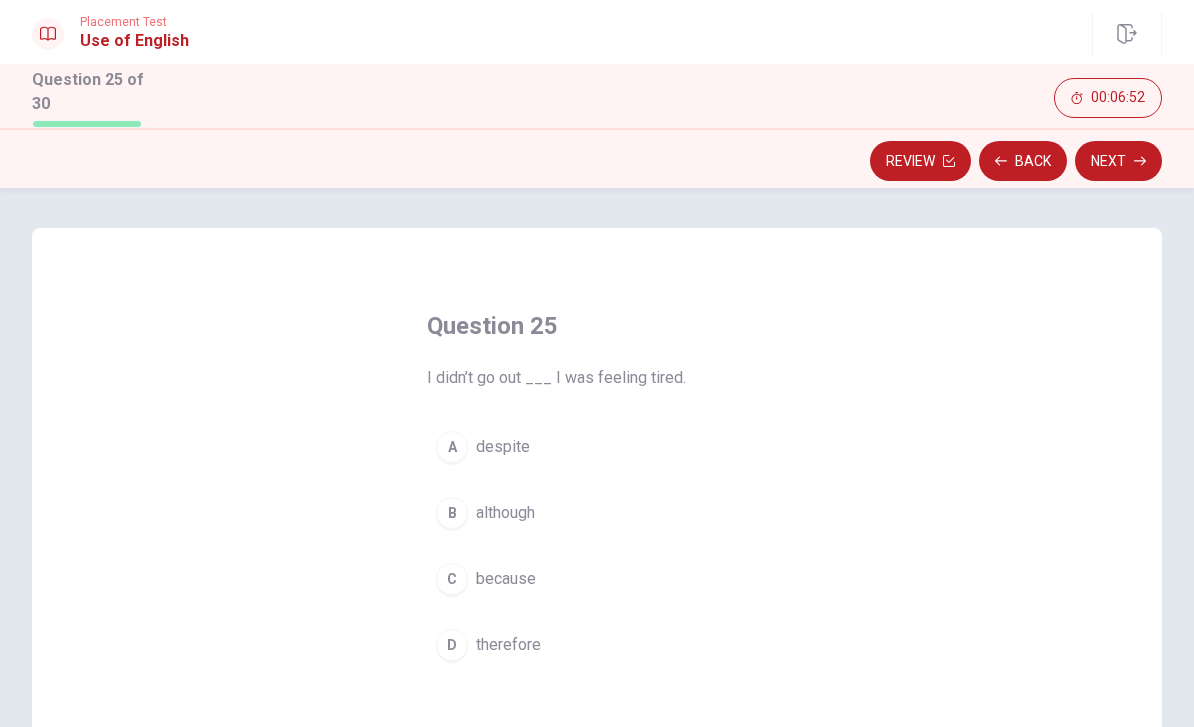 click on "C because" at bounding box center [597, 579] 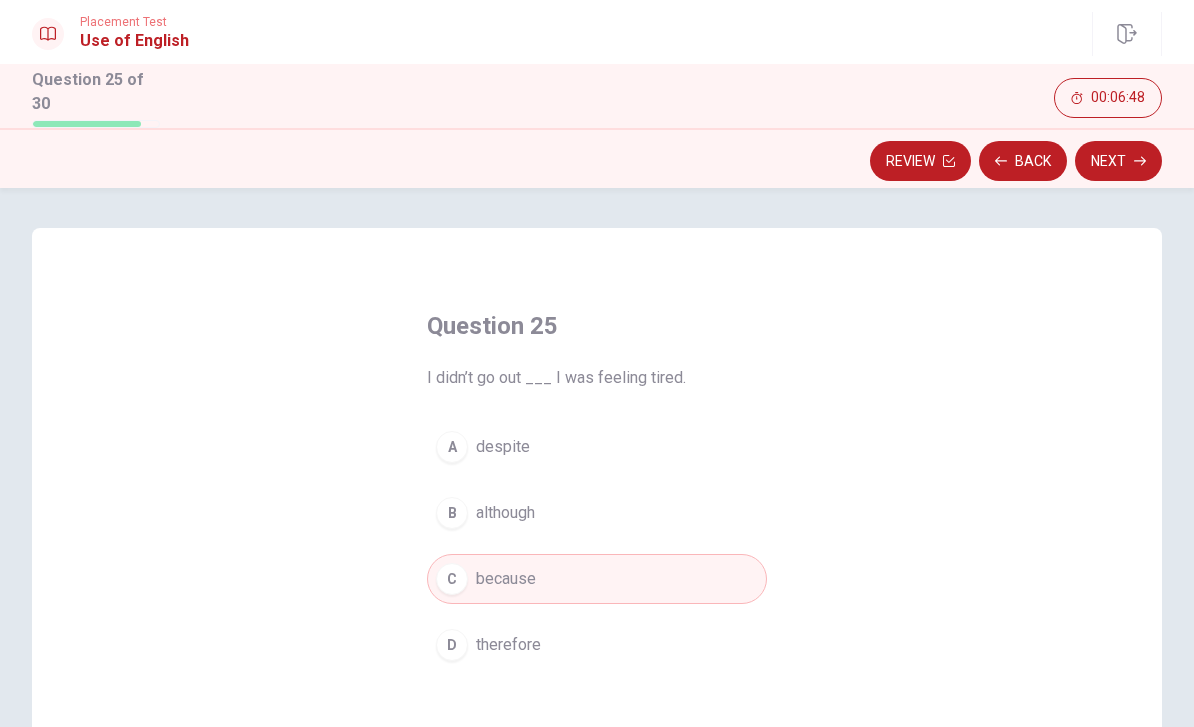 click 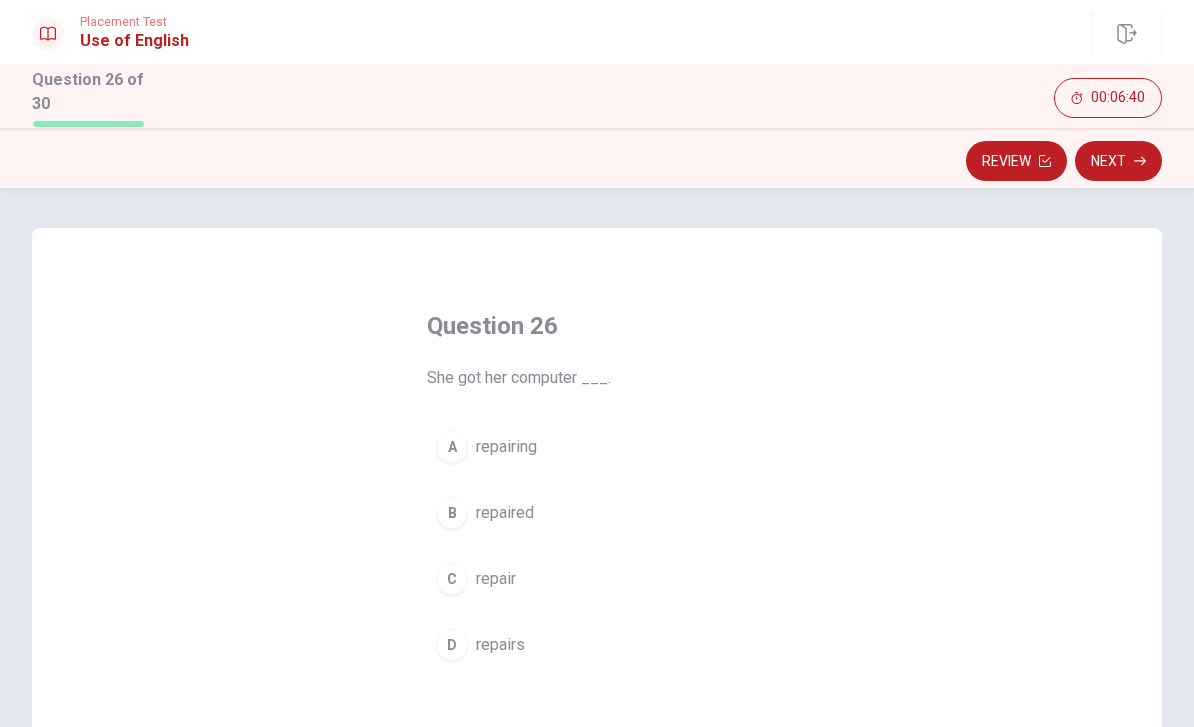 click on "B repaired" at bounding box center [597, 513] 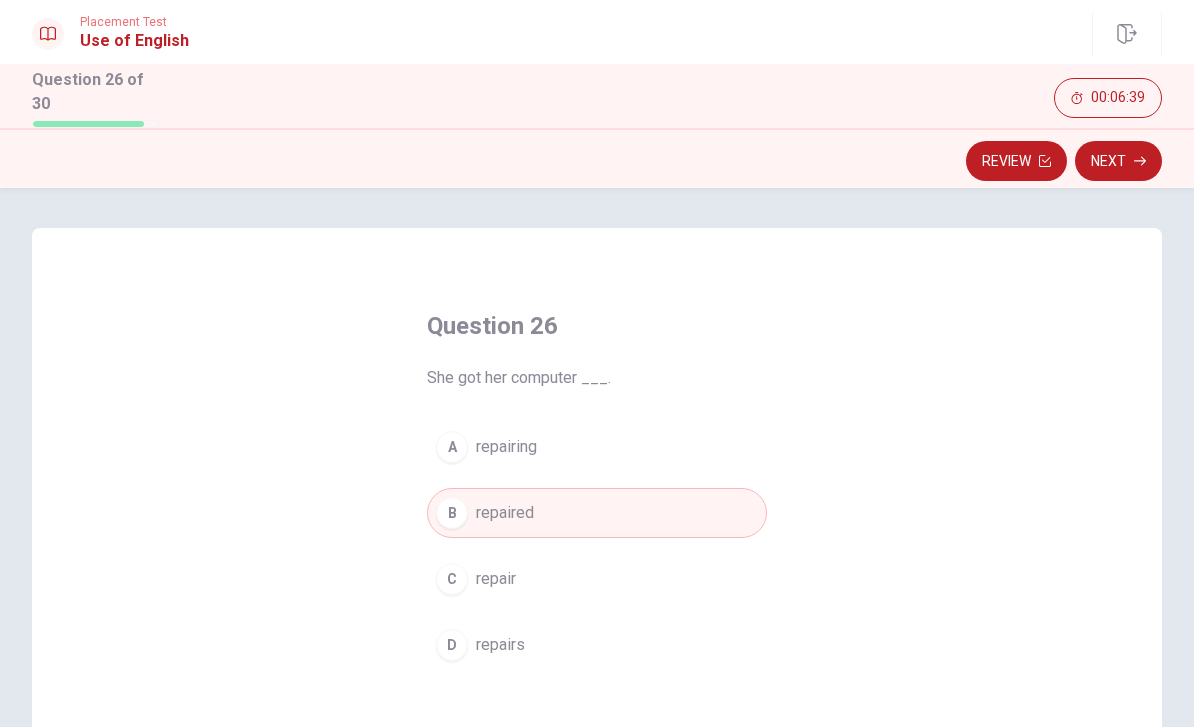 click on "Next" at bounding box center (1118, 161) 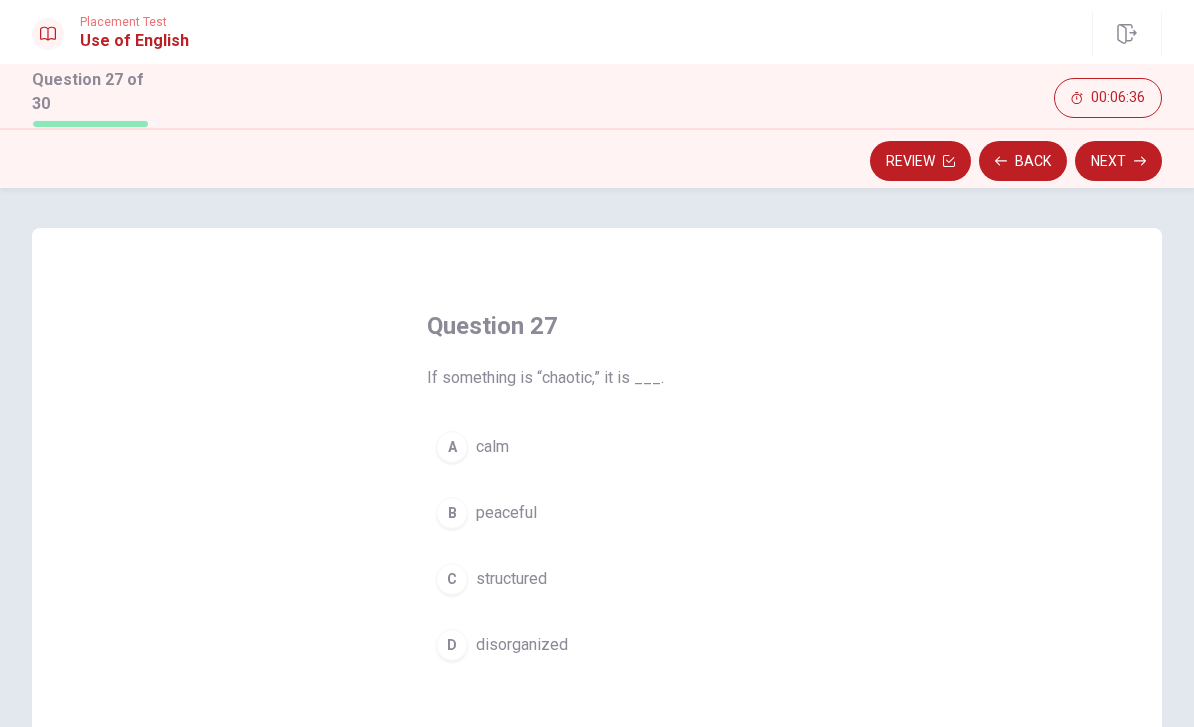 click on "disorganized" at bounding box center (522, 645) 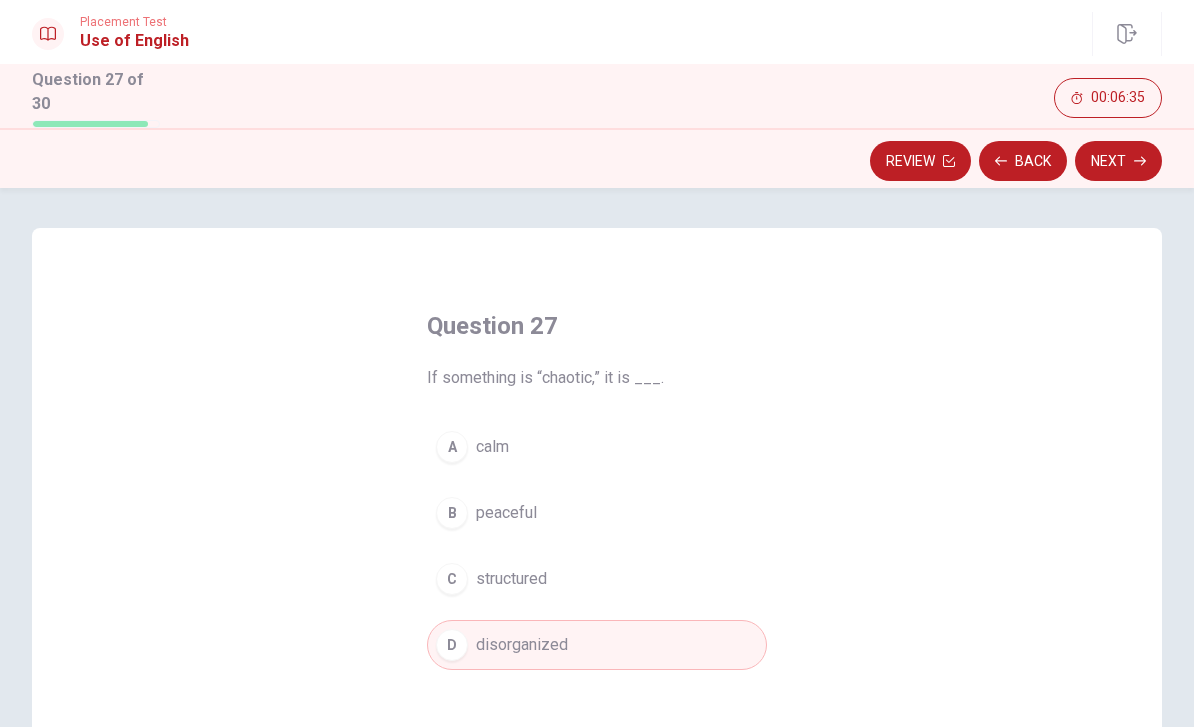 click on "Next" at bounding box center (1118, 161) 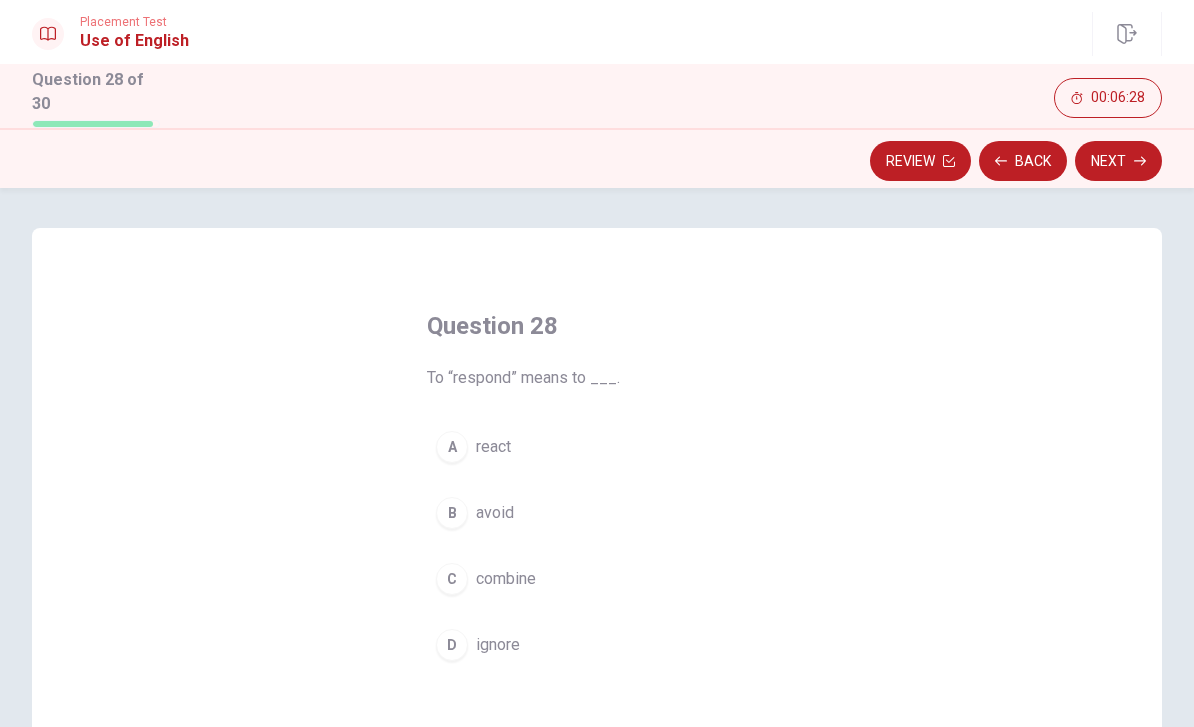 click on "A react" at bounding box center [597, 447] 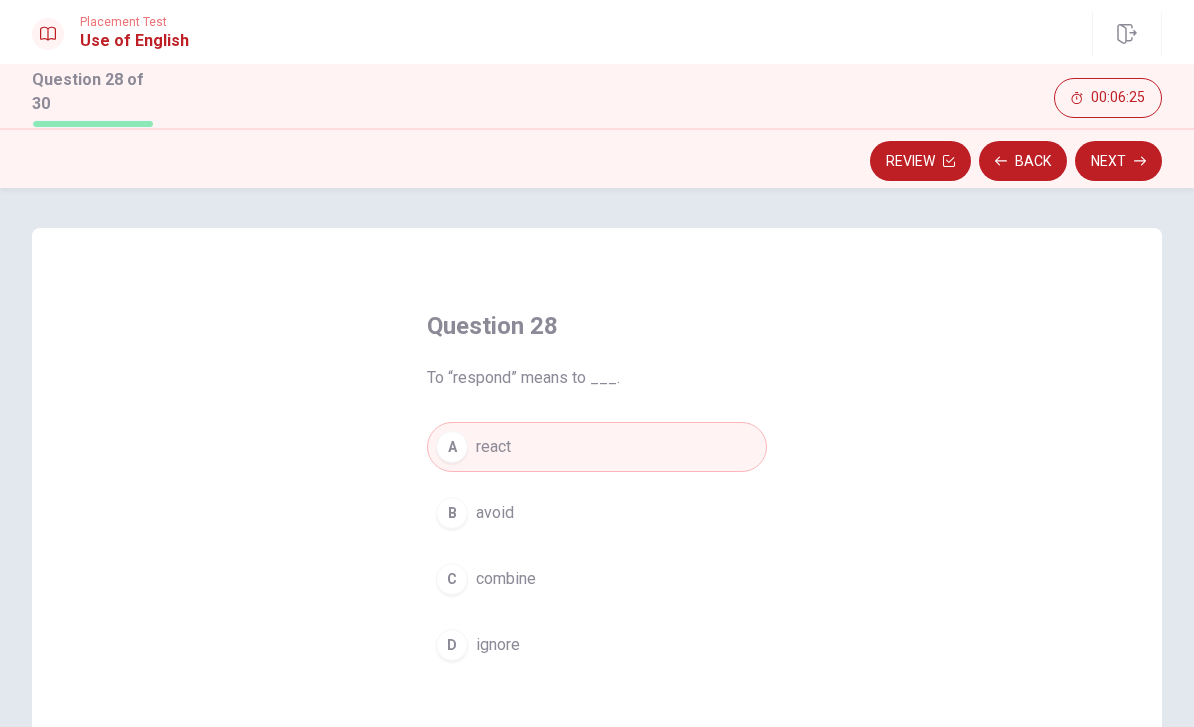 click 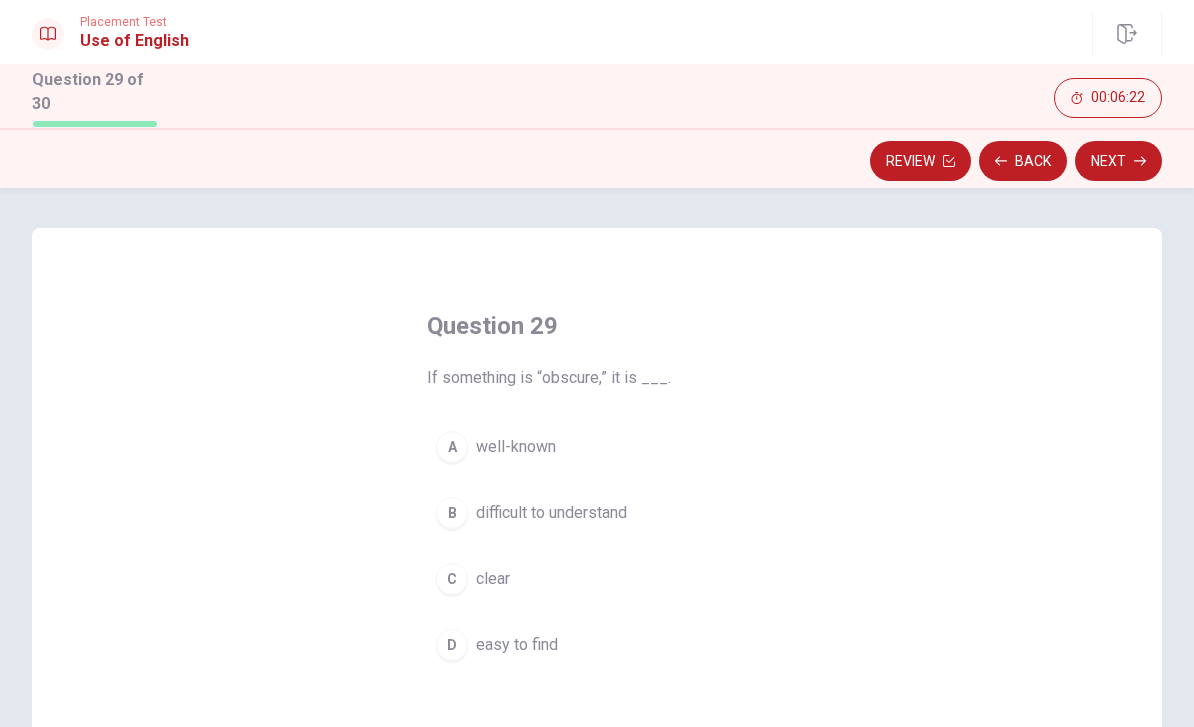 click on "difficult to understand" at bounding box center (551, 513) 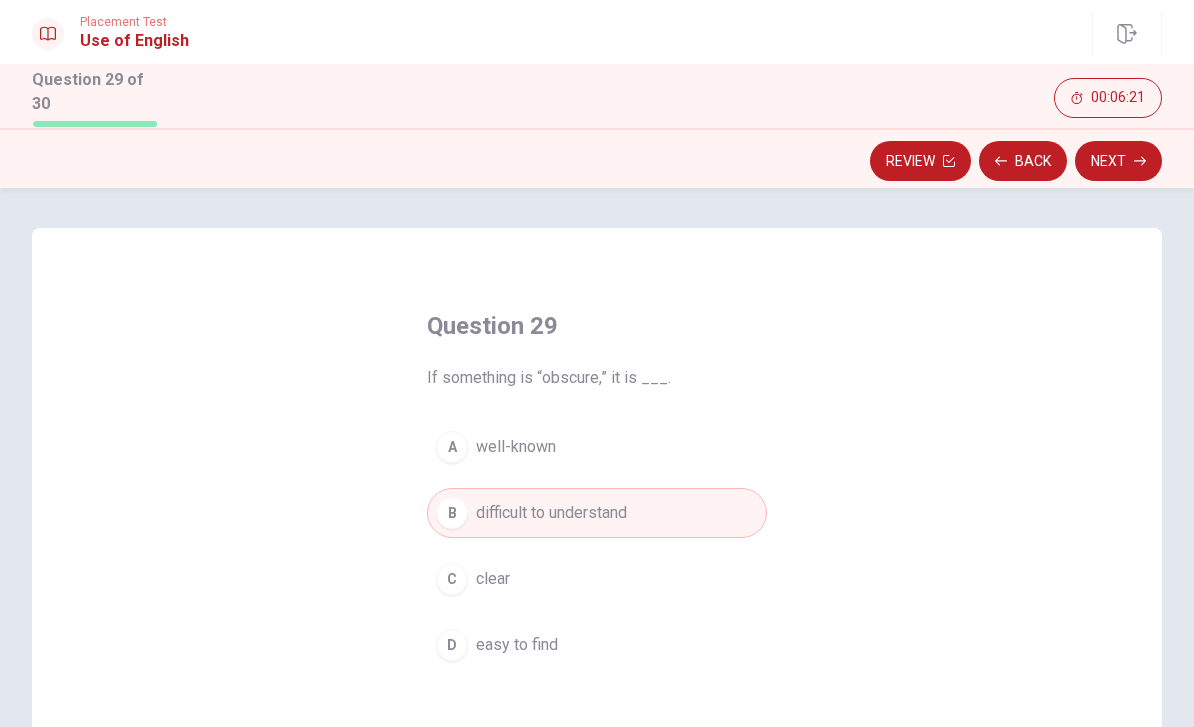 click on "Next" at bounding box center [1118, 161] 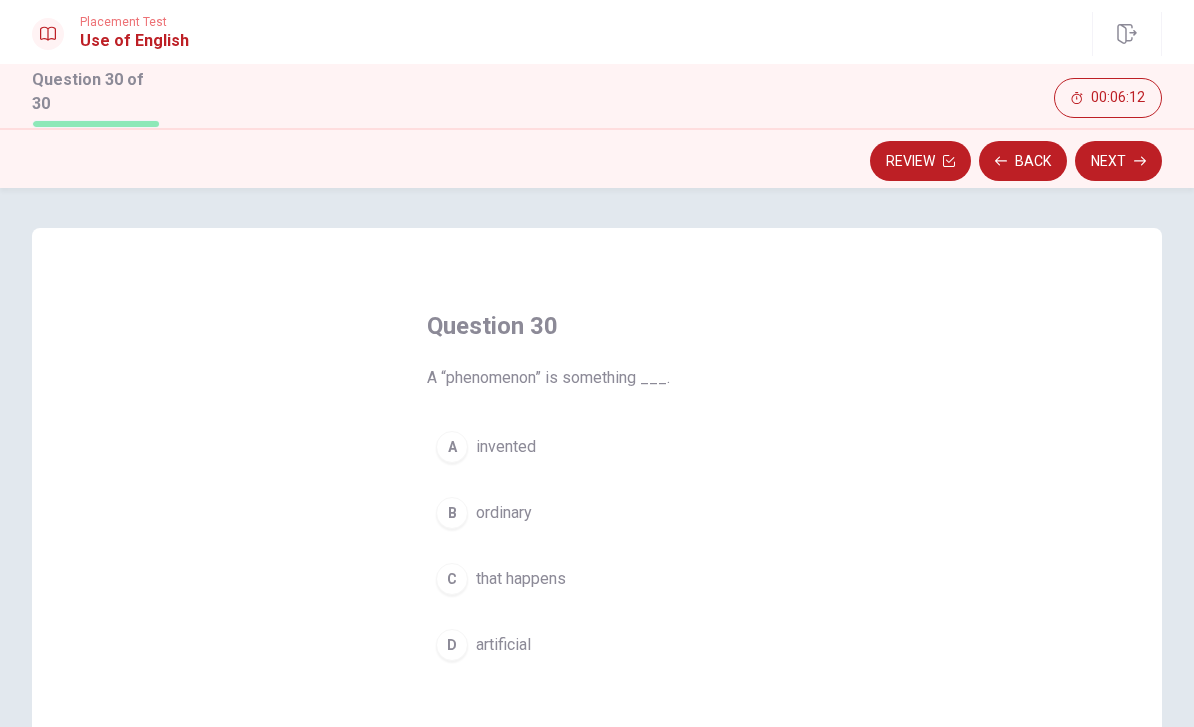 click on "that happens" at bounding box center [521, 579] 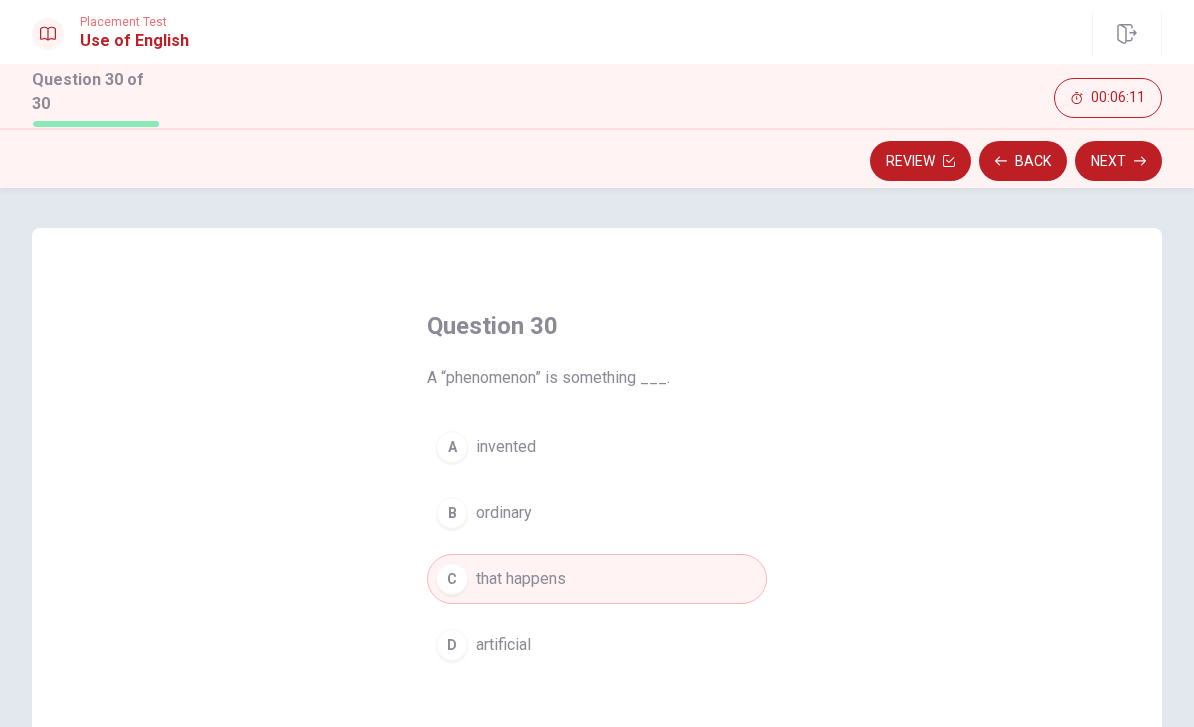 click on "Next" at bounding box center (1118, 161) 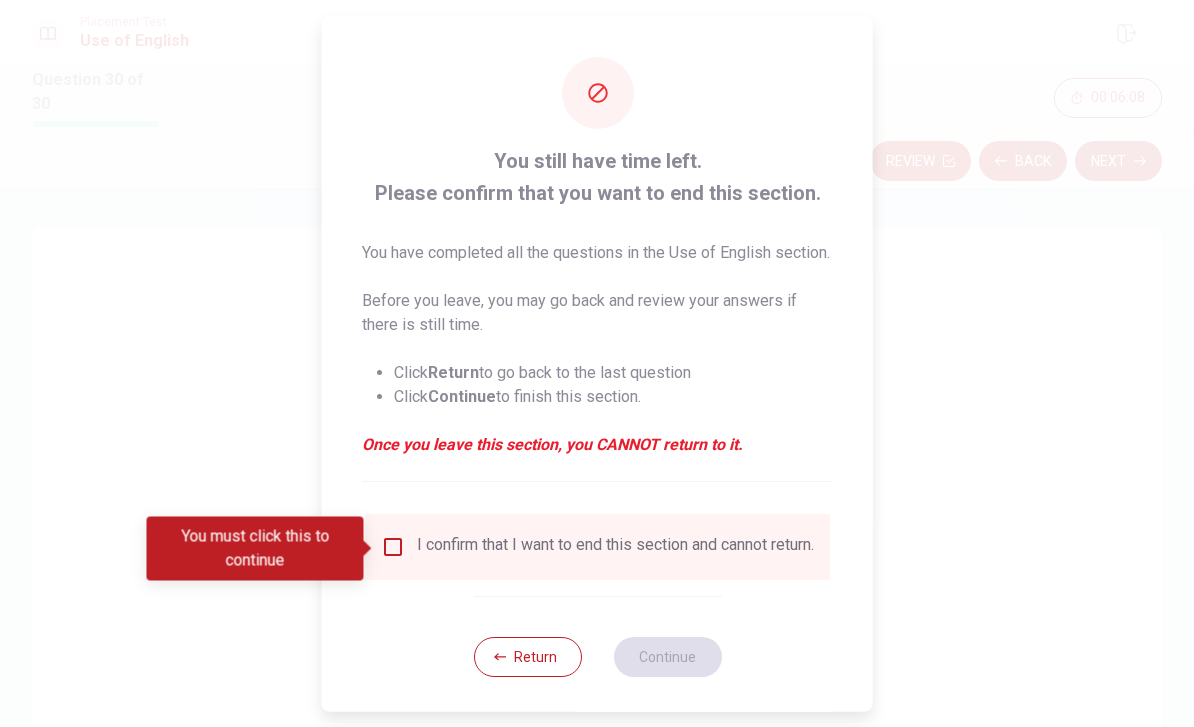 click at bounding box center [393, 546] 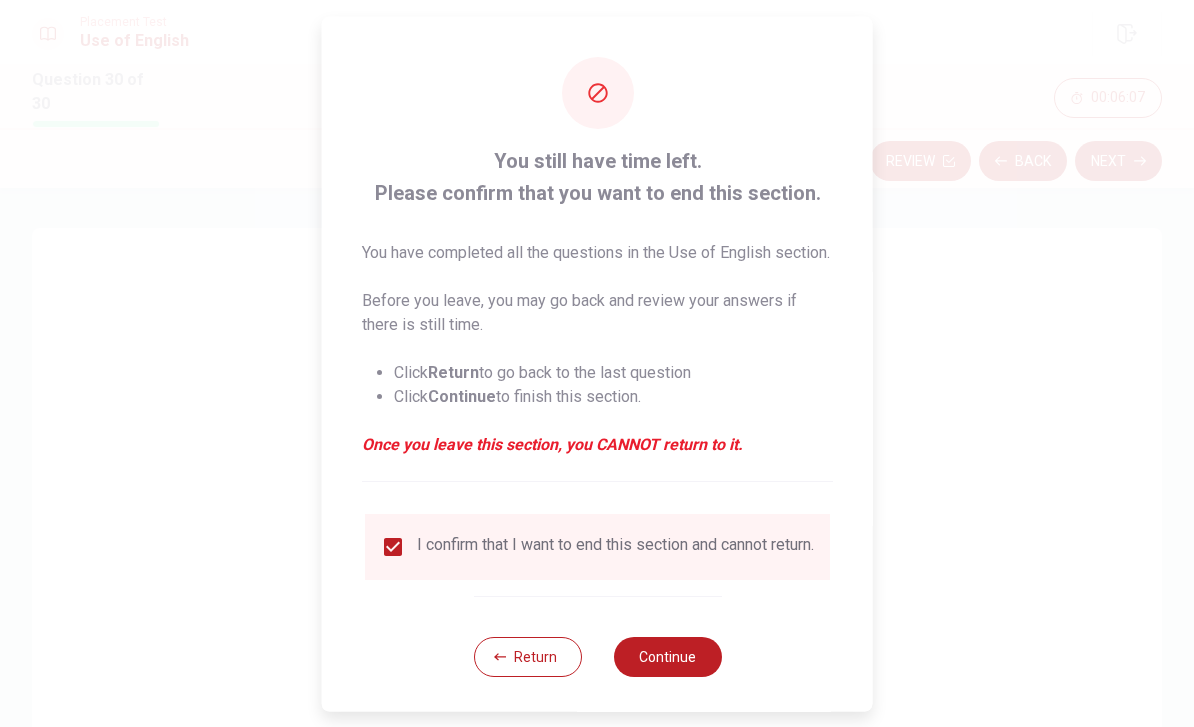 click on "Continue" at bounding box center (667, 656) 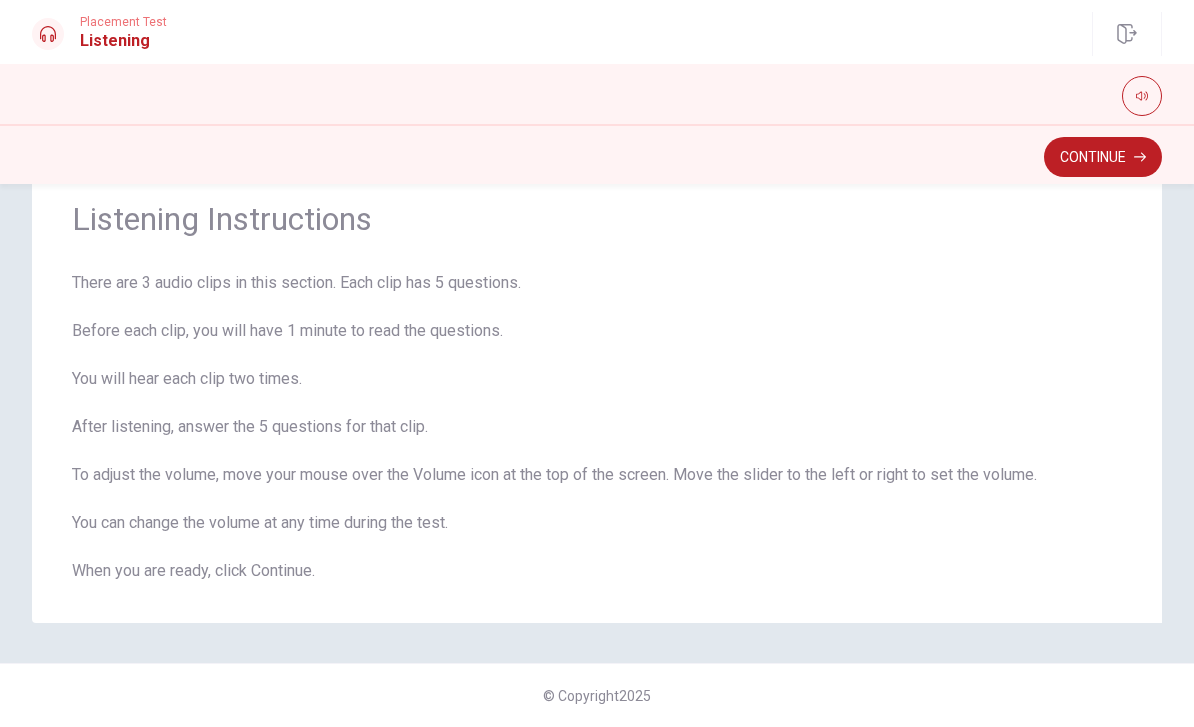 scroll, scrollTop: 65, scrollLeft: 0, axis: vertical 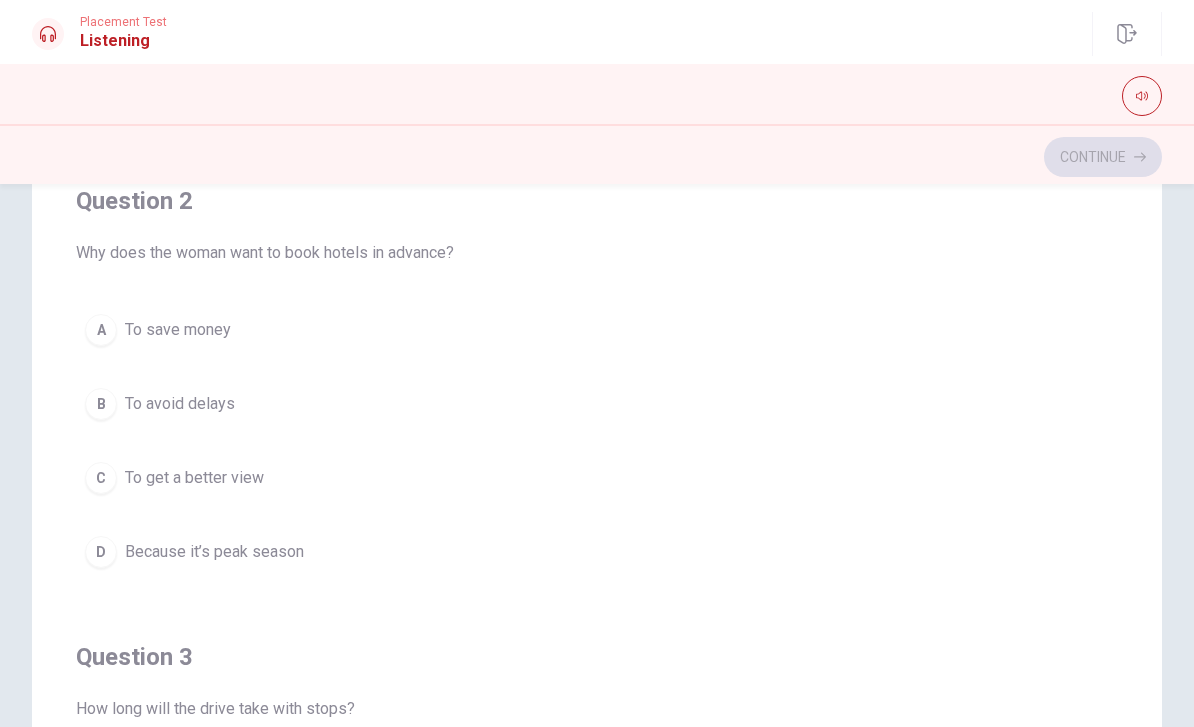click on "Because it’s peak season" at bounding box center [214, 552] 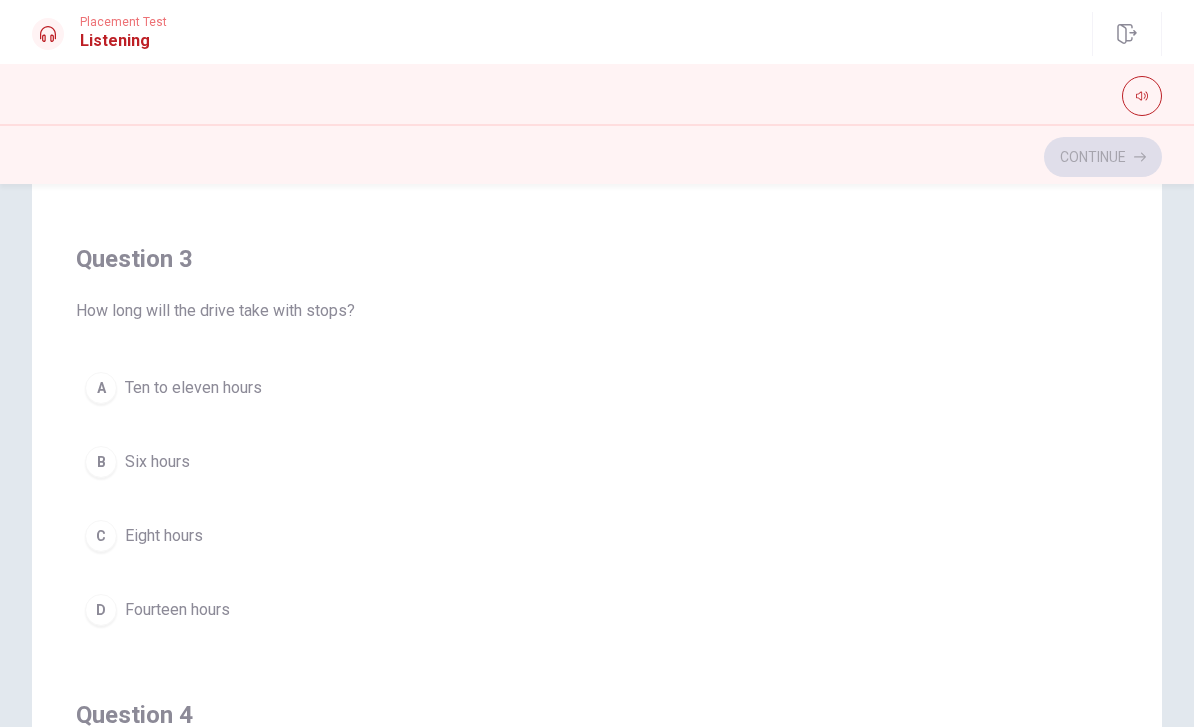 scroll, scrollTop: 902, scrollLeft: 0, axis: vertical 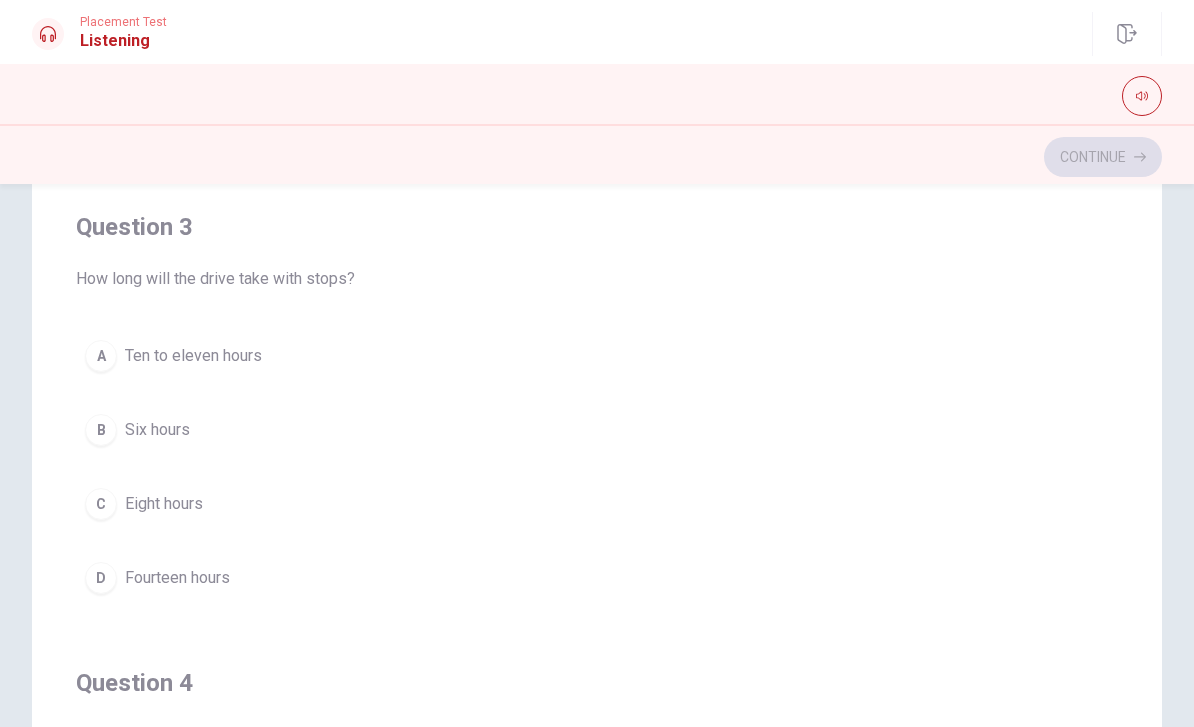 click on "A Ten to eleven hours" at bounding box center (597, 356) 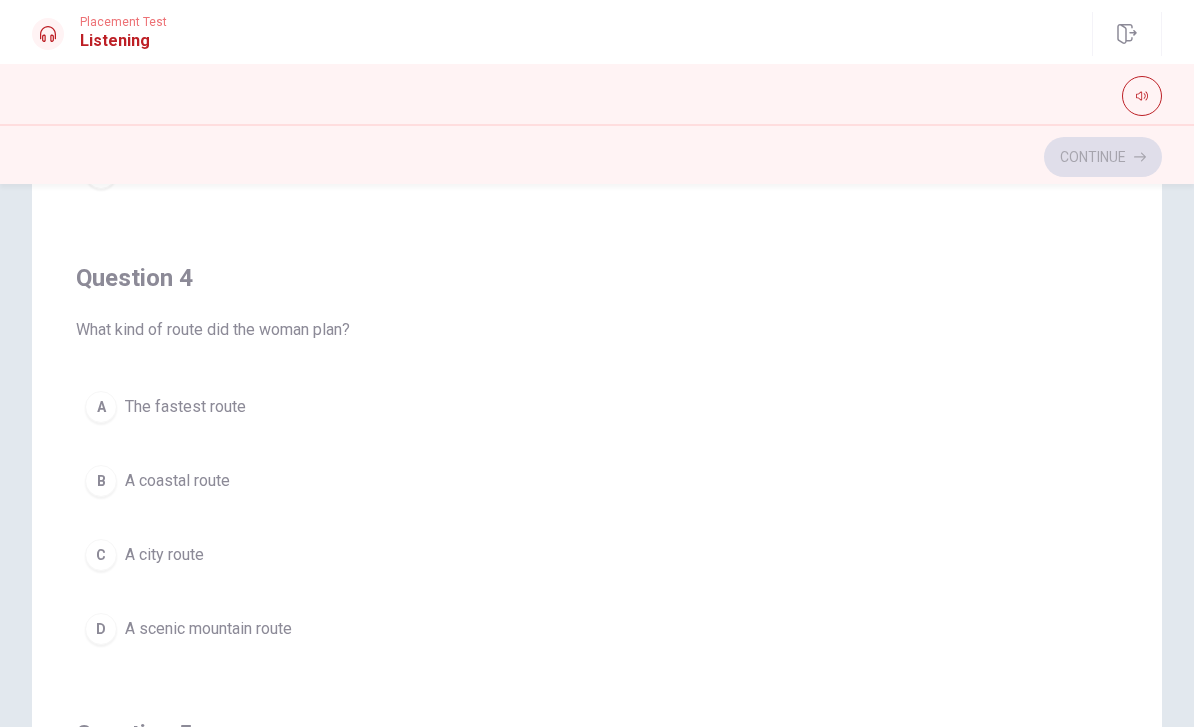 scroll, scrollTop: 1371, scrollLeft: 0, axis: vertical 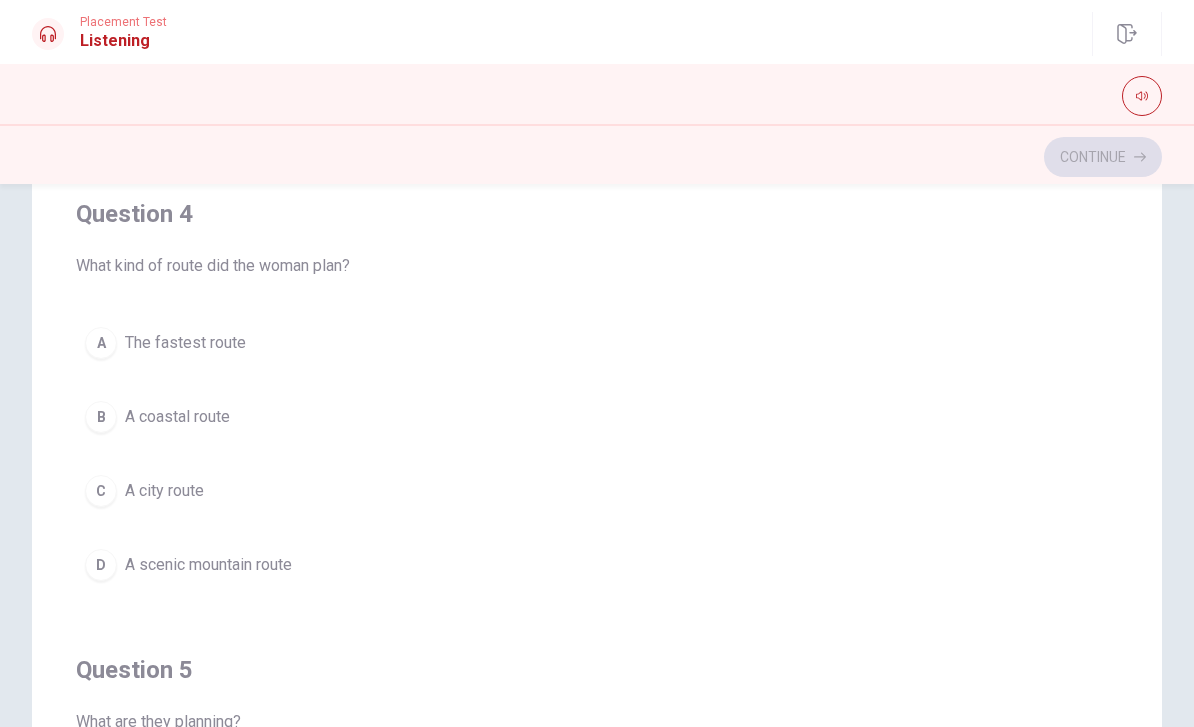 click on "A scenic mountain route" at bounding box center (208, 565) 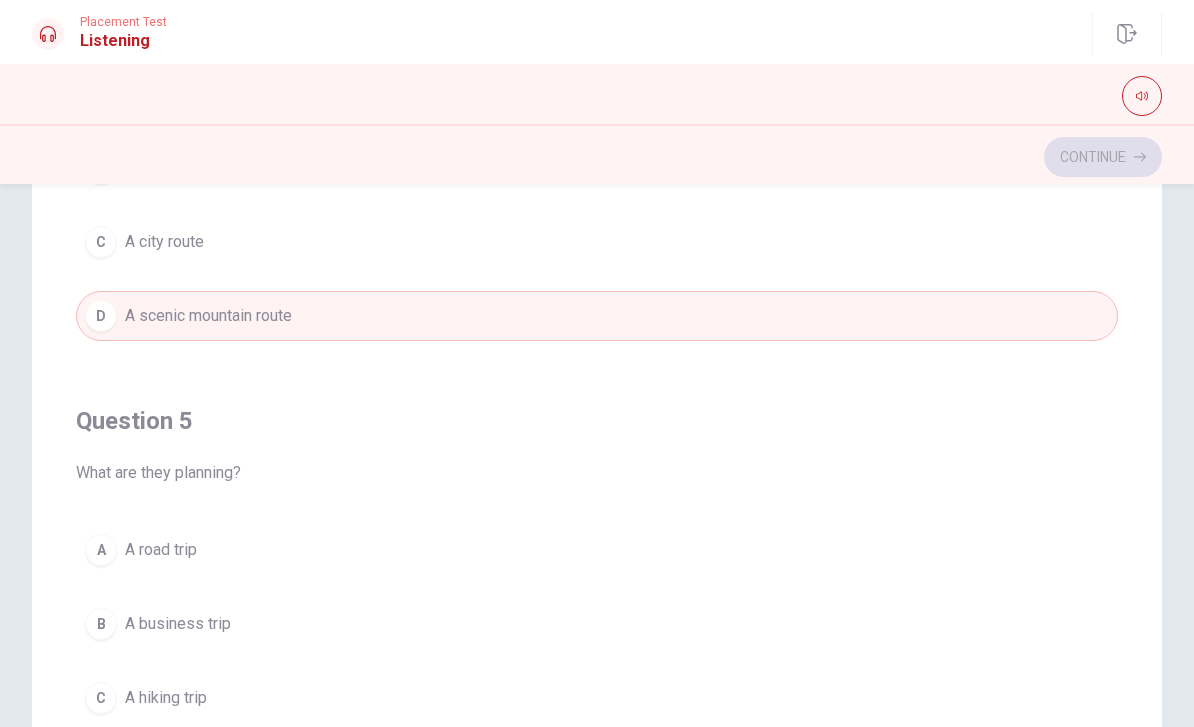 scroll, scrollTop: 1620, scrollLeft: 0, axis: vertical 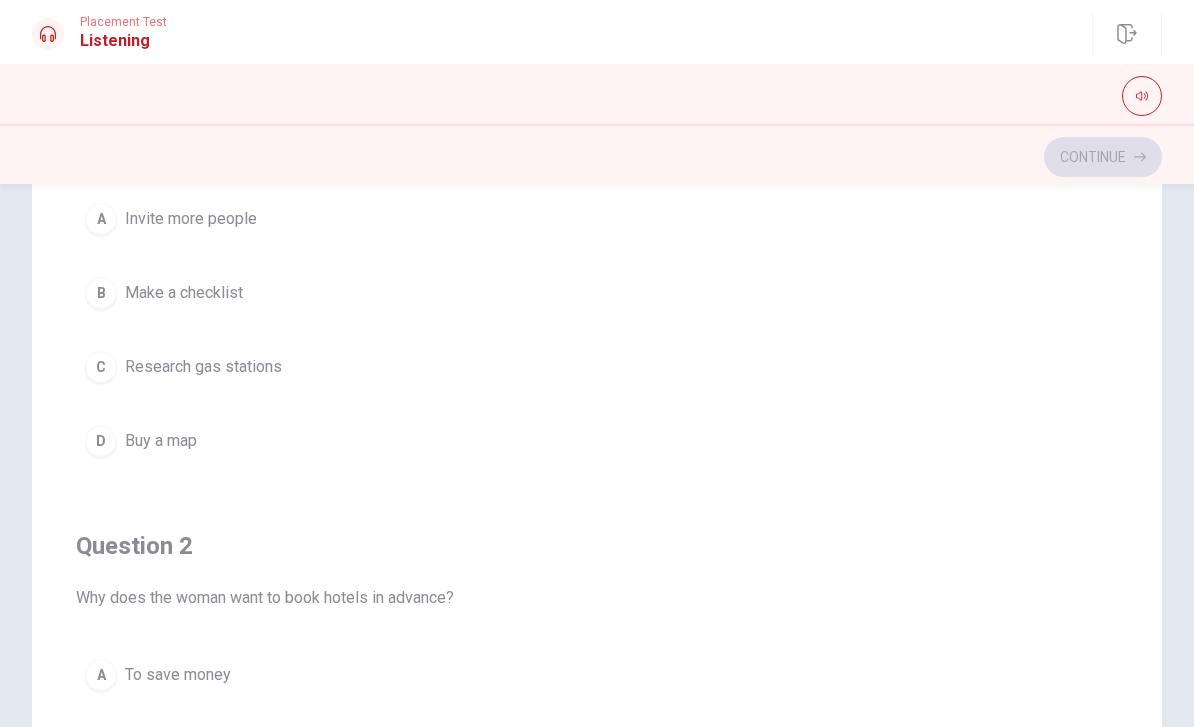 click on "D Buy a map" at bounding box center (597, 441) 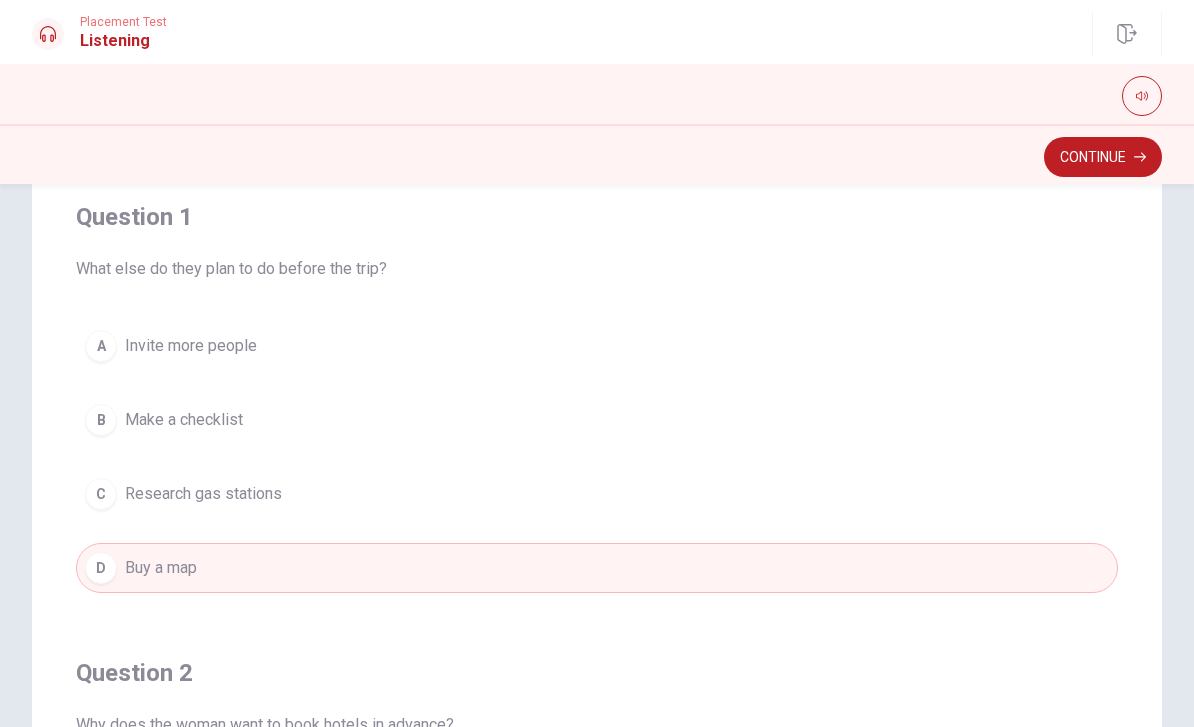 scroll, scrollTop: 0, scrollLeft: 0, axis: both 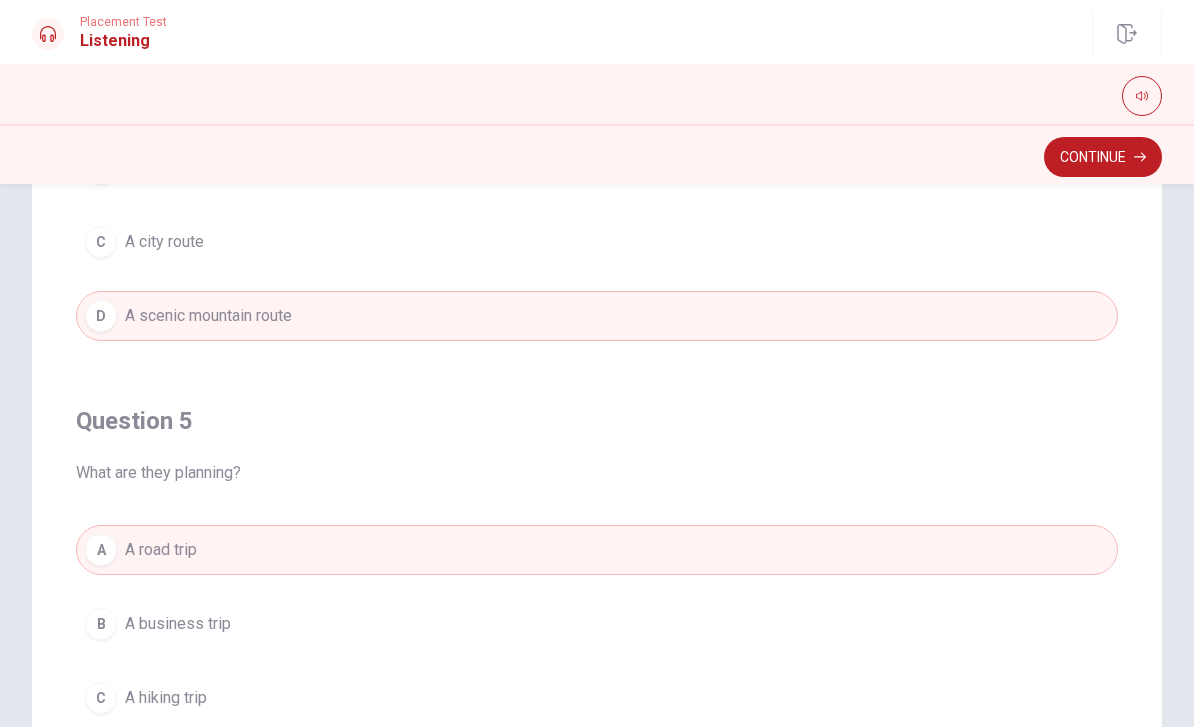 click on "Continue" at bounding box center (1103, 157) 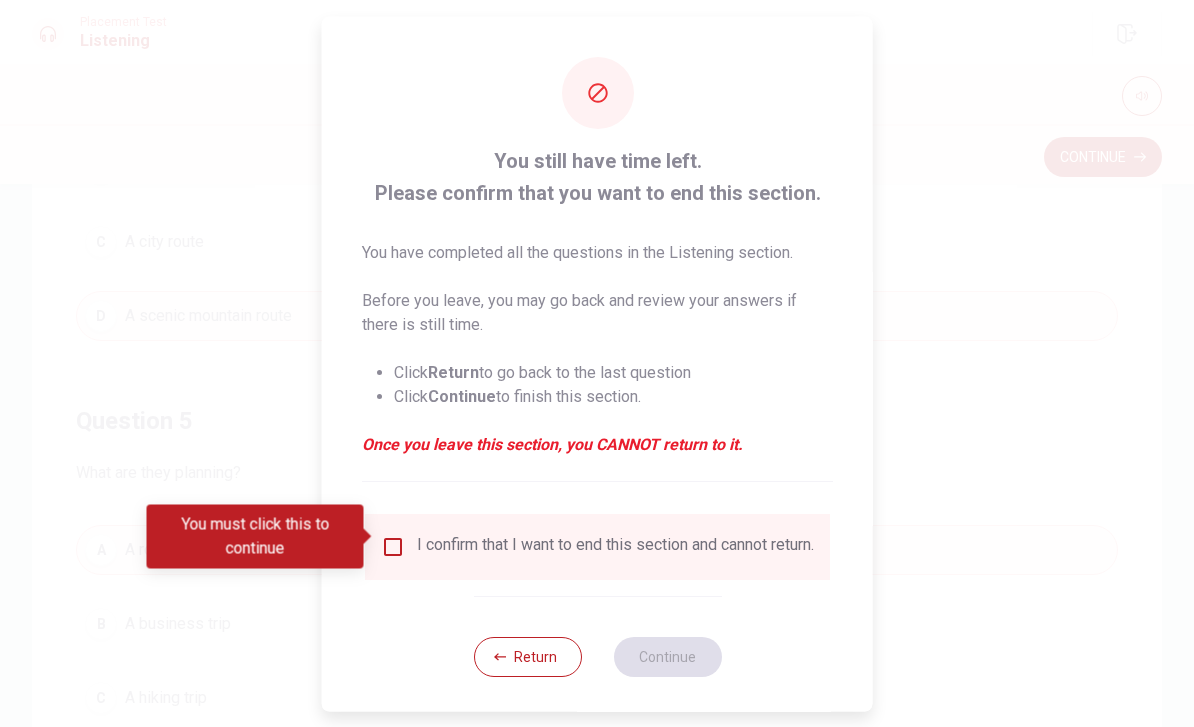 click on "I confirm that I want to end this section and cannot return." at bounding box center [597, 546] 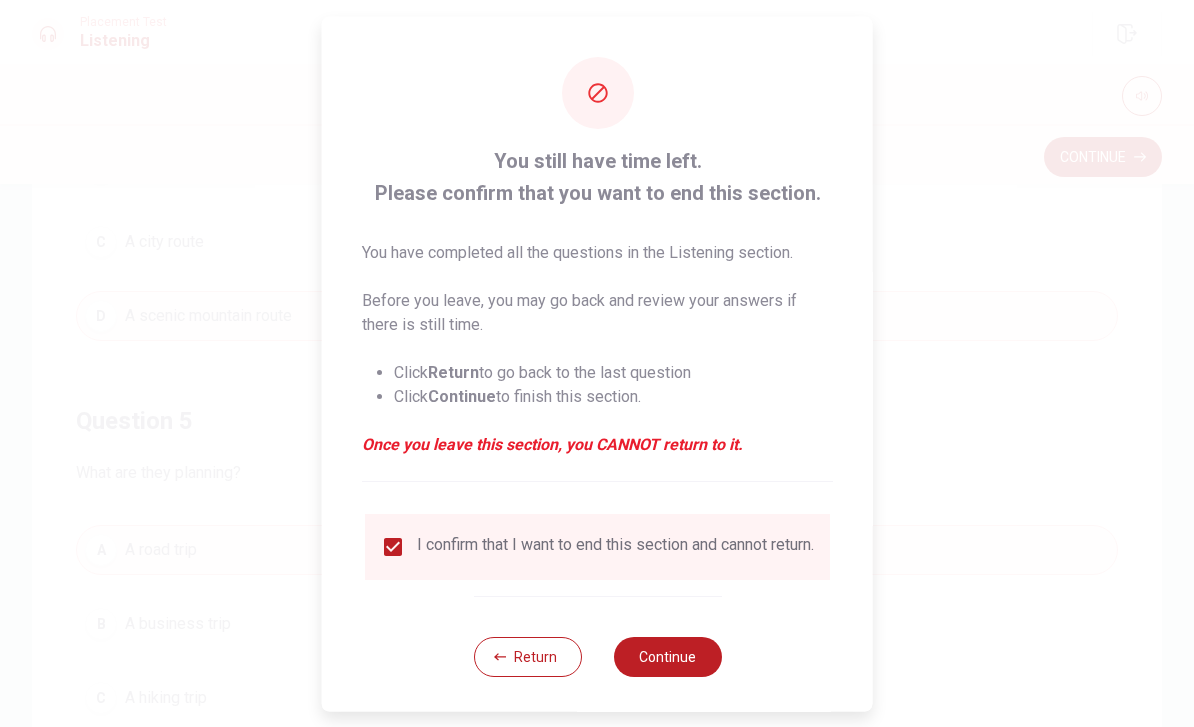 click on "Continue" at bounding box center (667, 656) 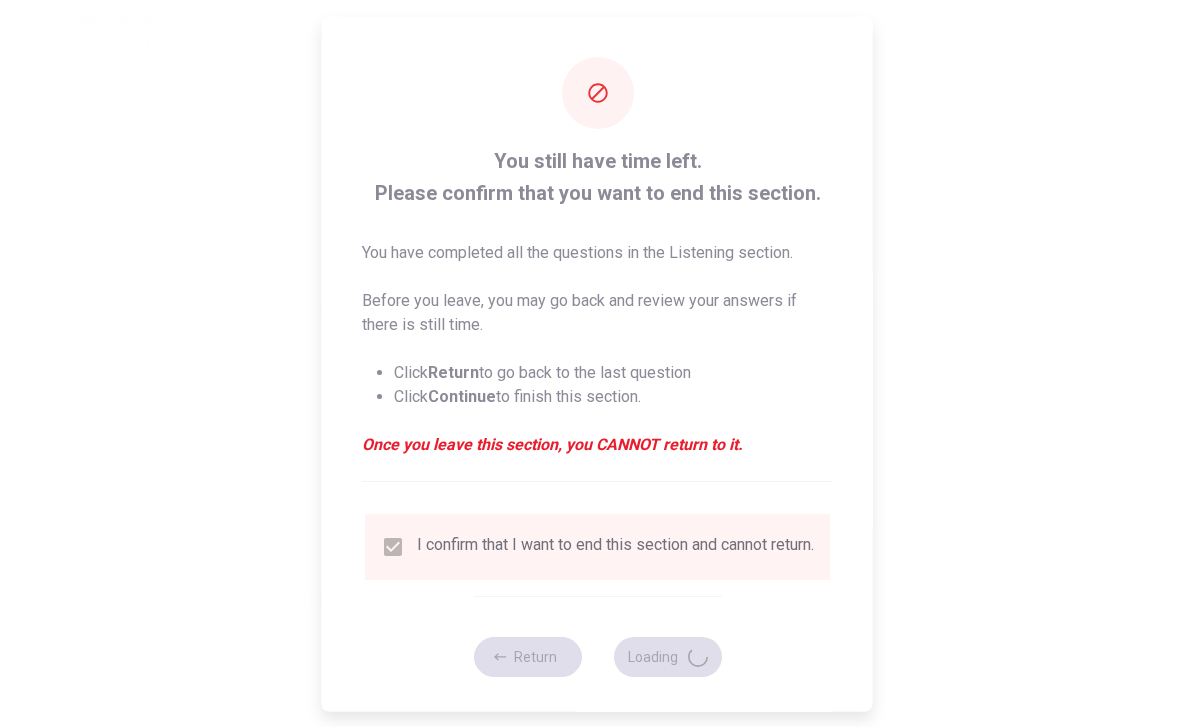 scroll, scrollTop: 0, scrollLeft: 0, axis: both 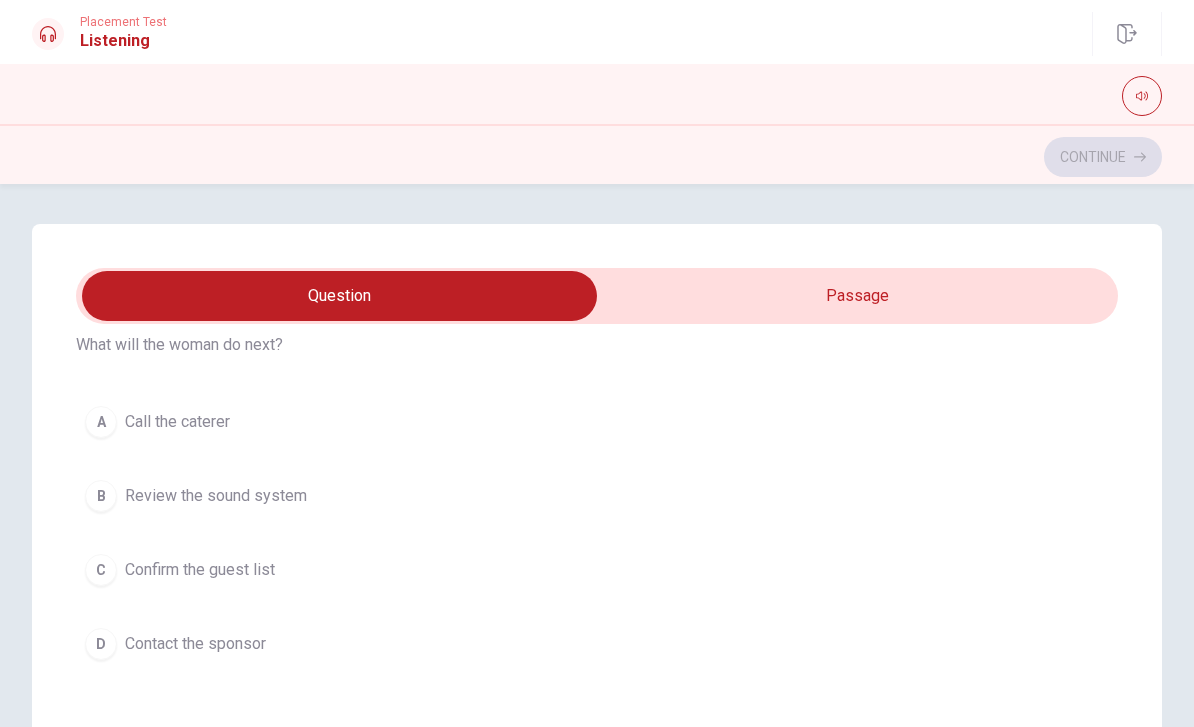click on "A Call the caterer" at bounding box center [597, 422] 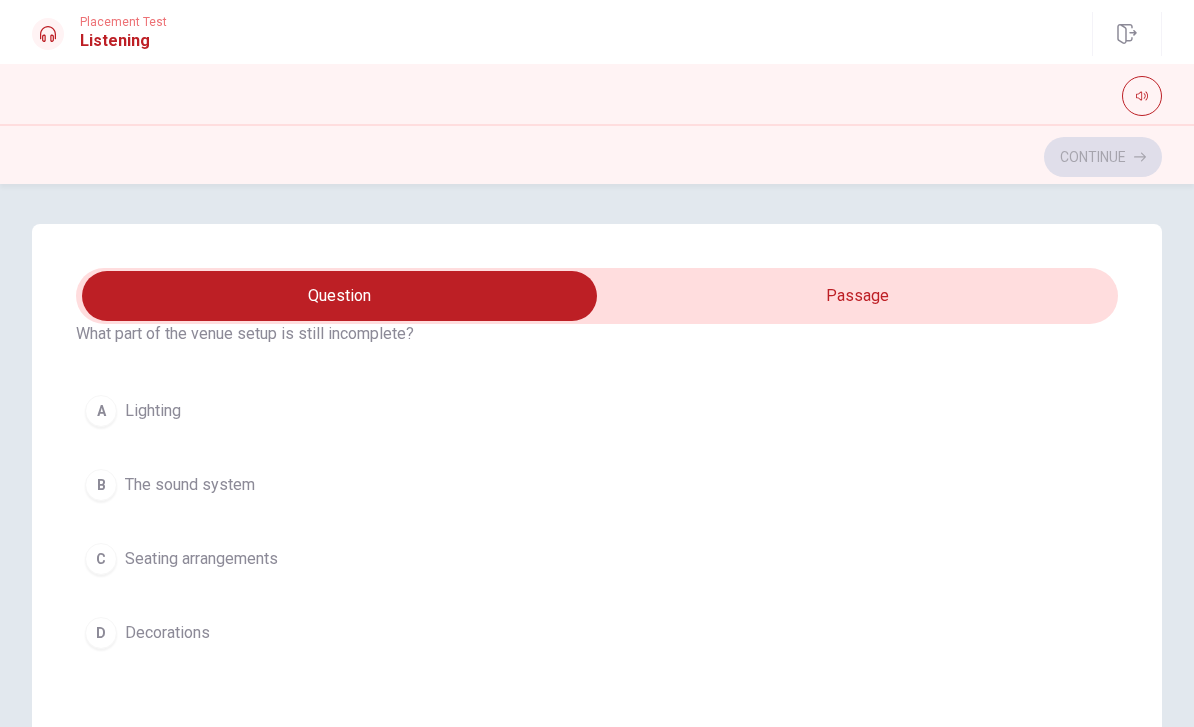 scroll, scrollTop: 544, scrollLeft: 0, axis: vertical 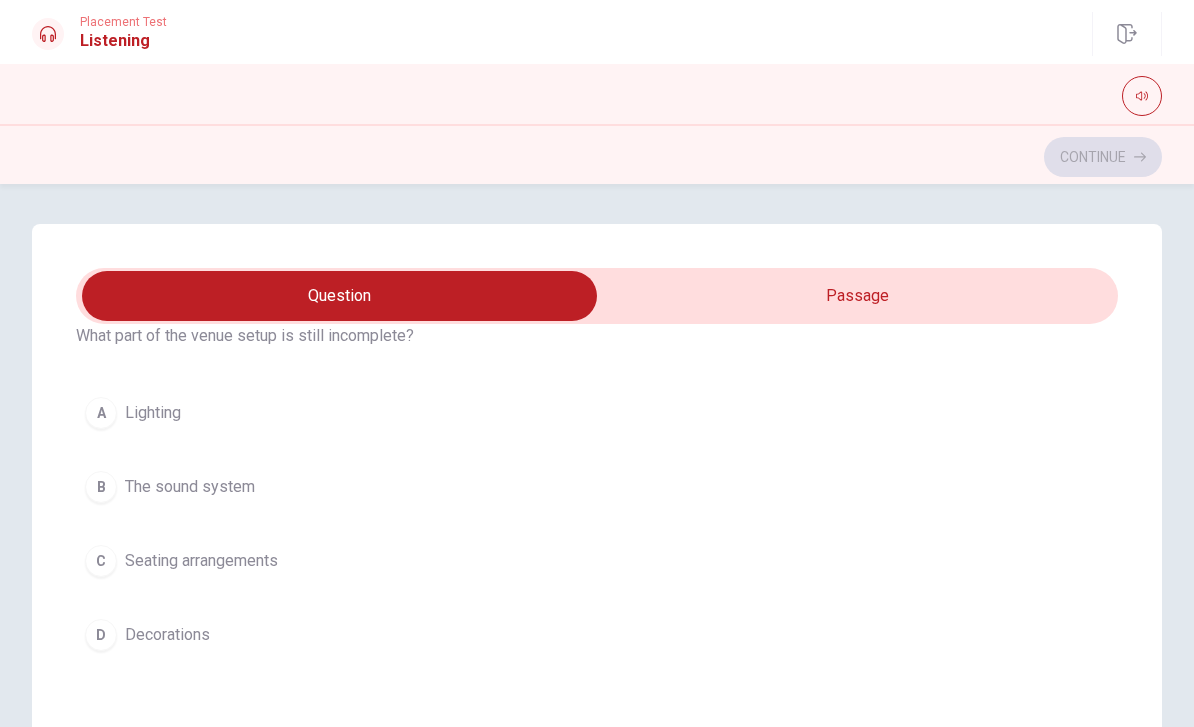 click on "B The sound system" at bounding box center (597, 487) 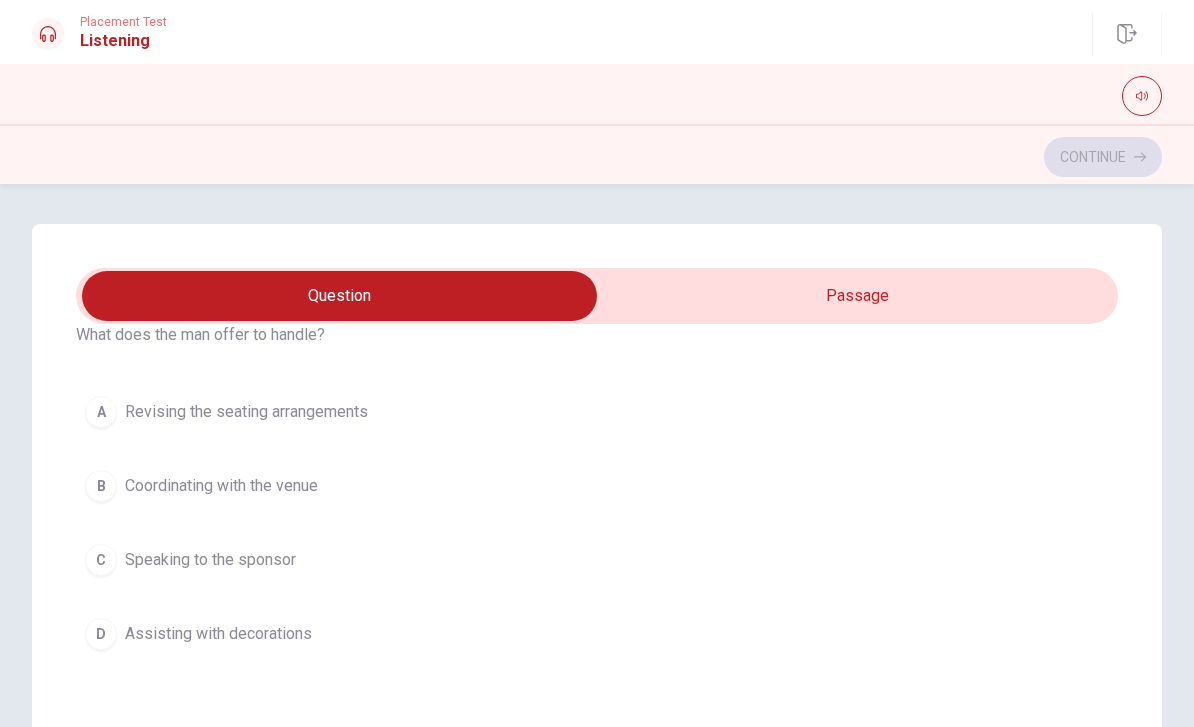 scroll, scrollTop: 1002, scrollLeft: 0, axis: vertical 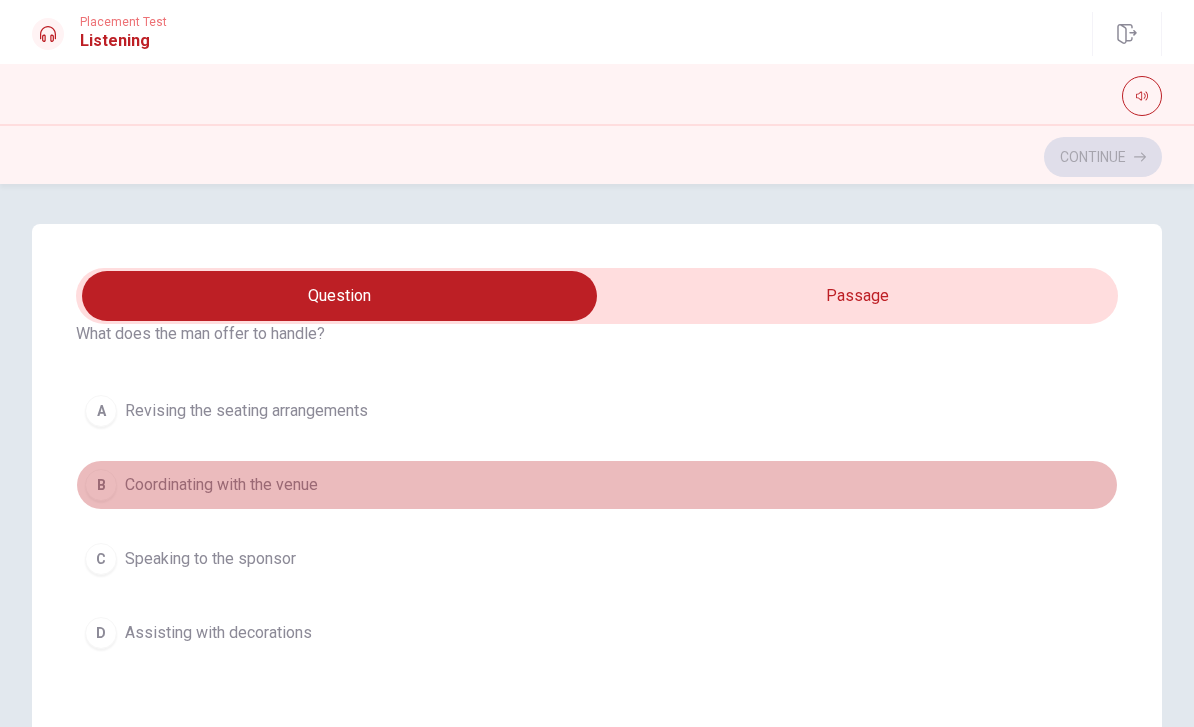 click on "B Coordinating with the venue" at bounding box center [597, 485] 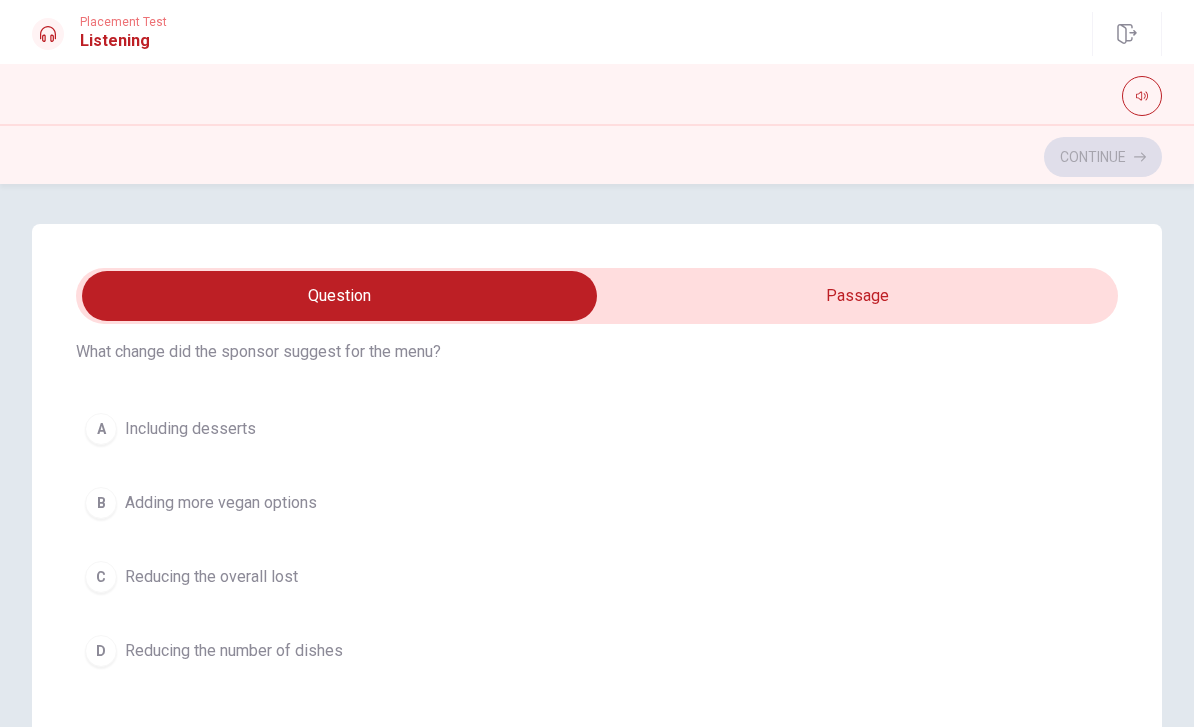 scroll, scrollTop: 1444, scrollLeft: 0, axis: vertical 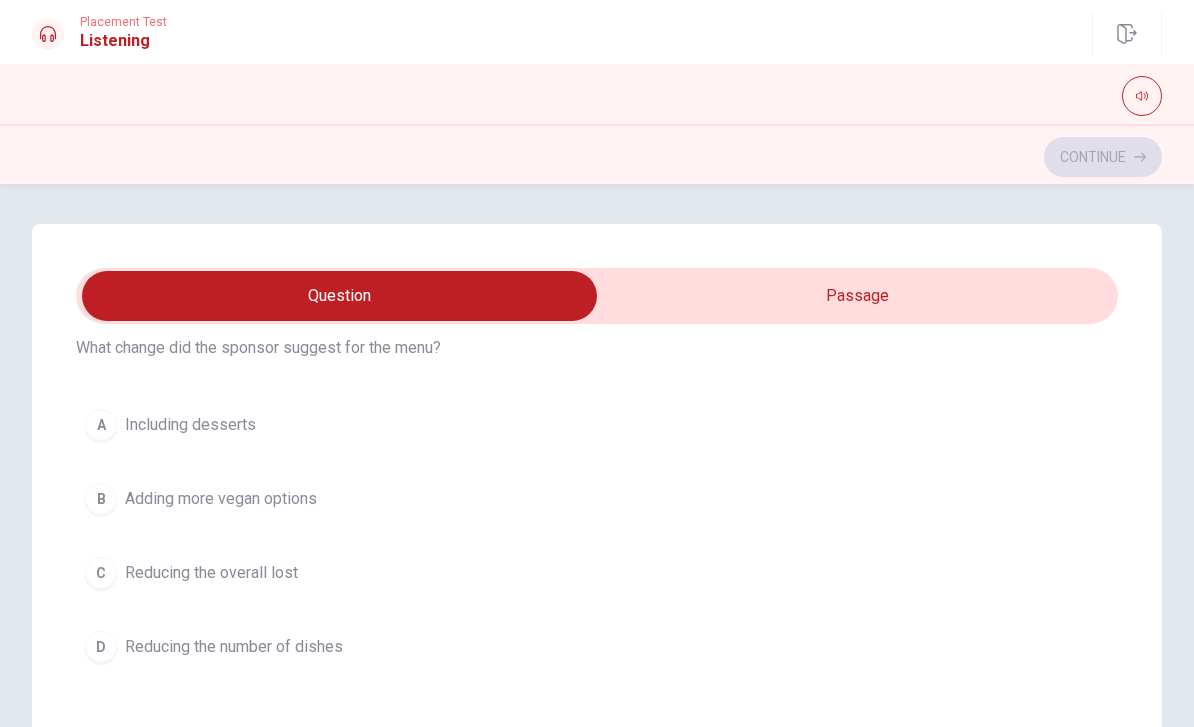 click on "B Adding more vegan options" at bounding box center (597, 499) 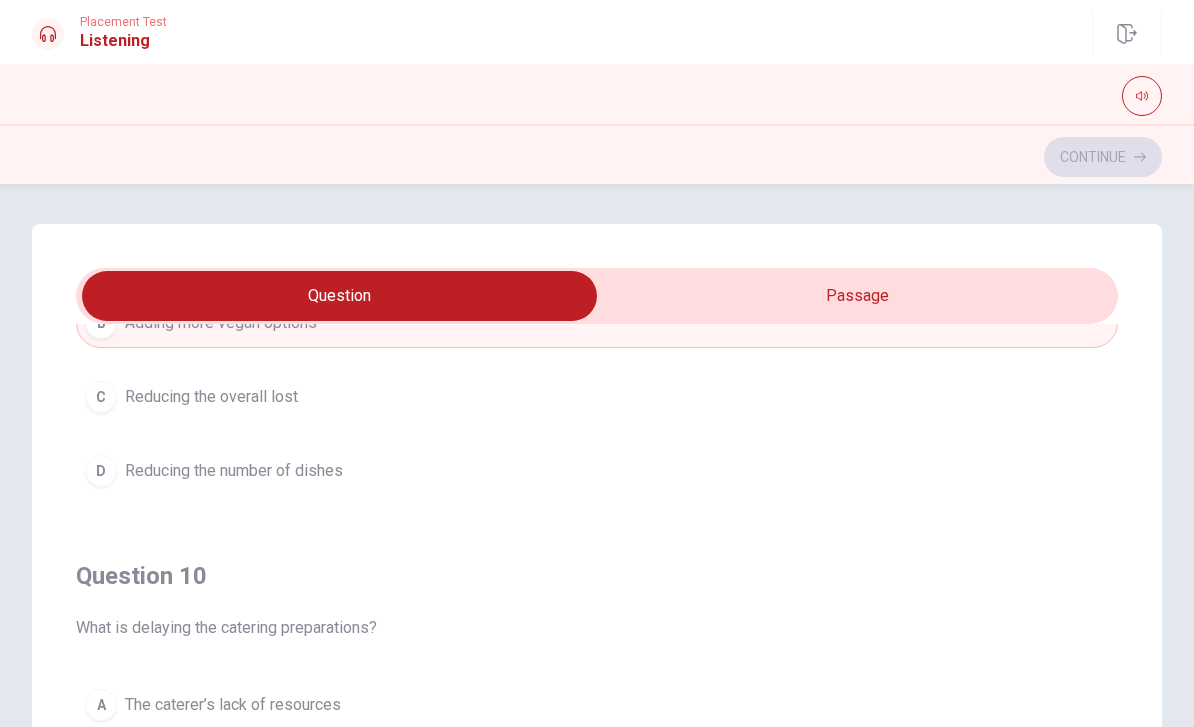 scroll, scrollTop: 1620, scrollLeft: 0, axis: vertical 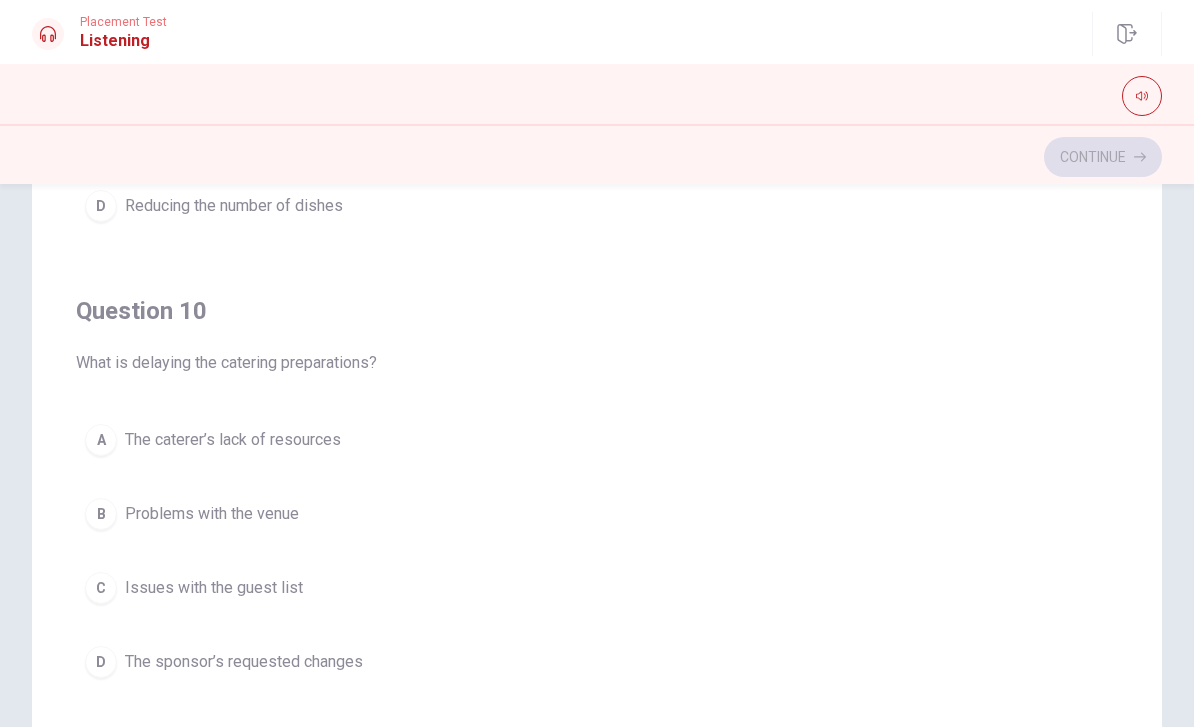 click on "Question 10 What is delaying the catering preparations? A The caterer’s lack of resources B Problems with the venue C Issues with the guest list D The sponsor’s requested changes" at bounding box center (597, 491) 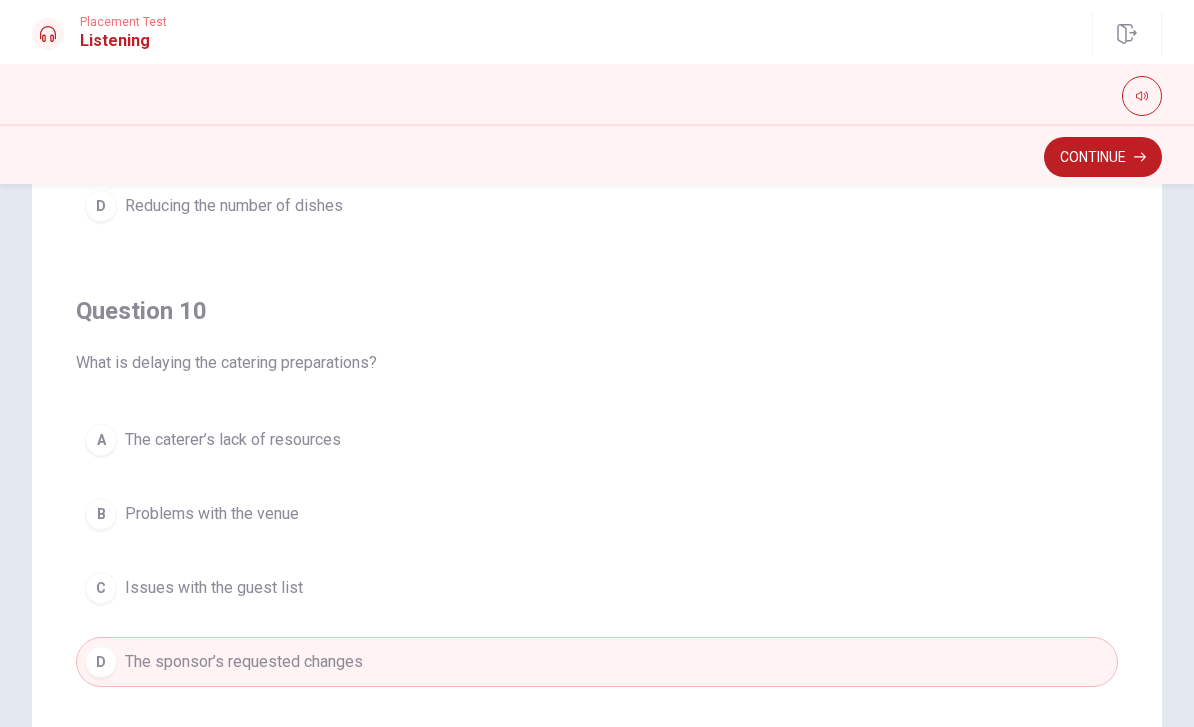 click on "Continue" at bounding box center [1103, 157] 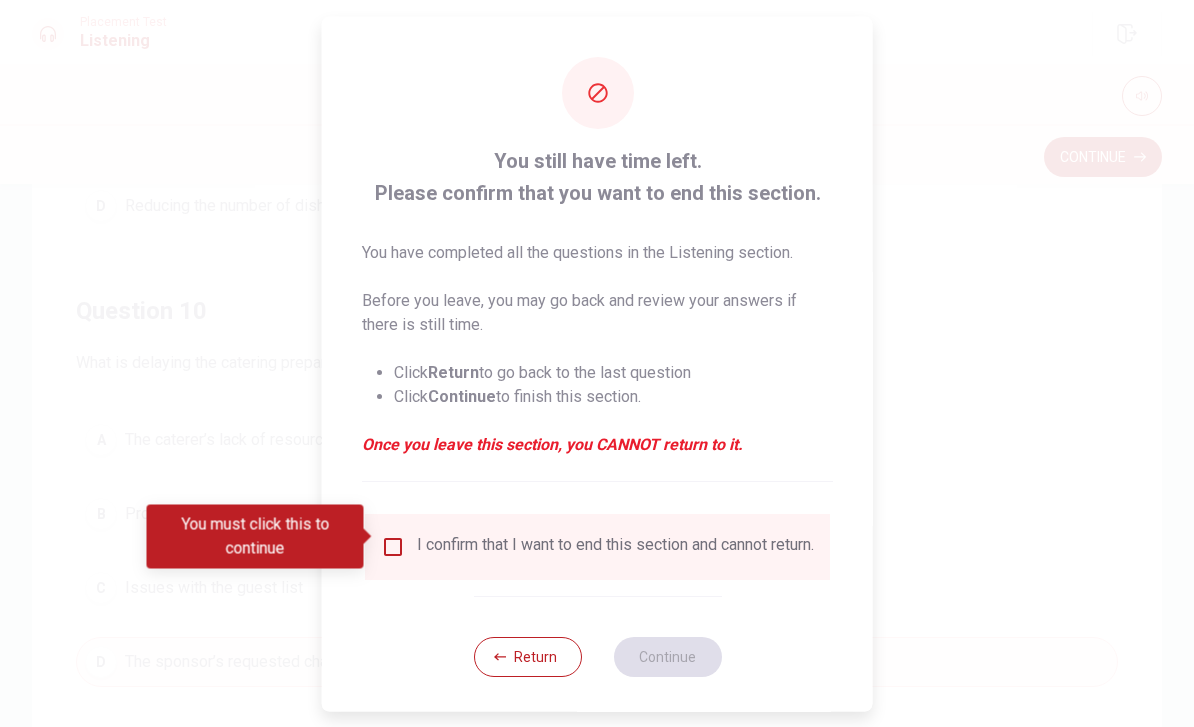 click on "I confirm that I want to end this section and cannot return." at bounding box center (615, 546) 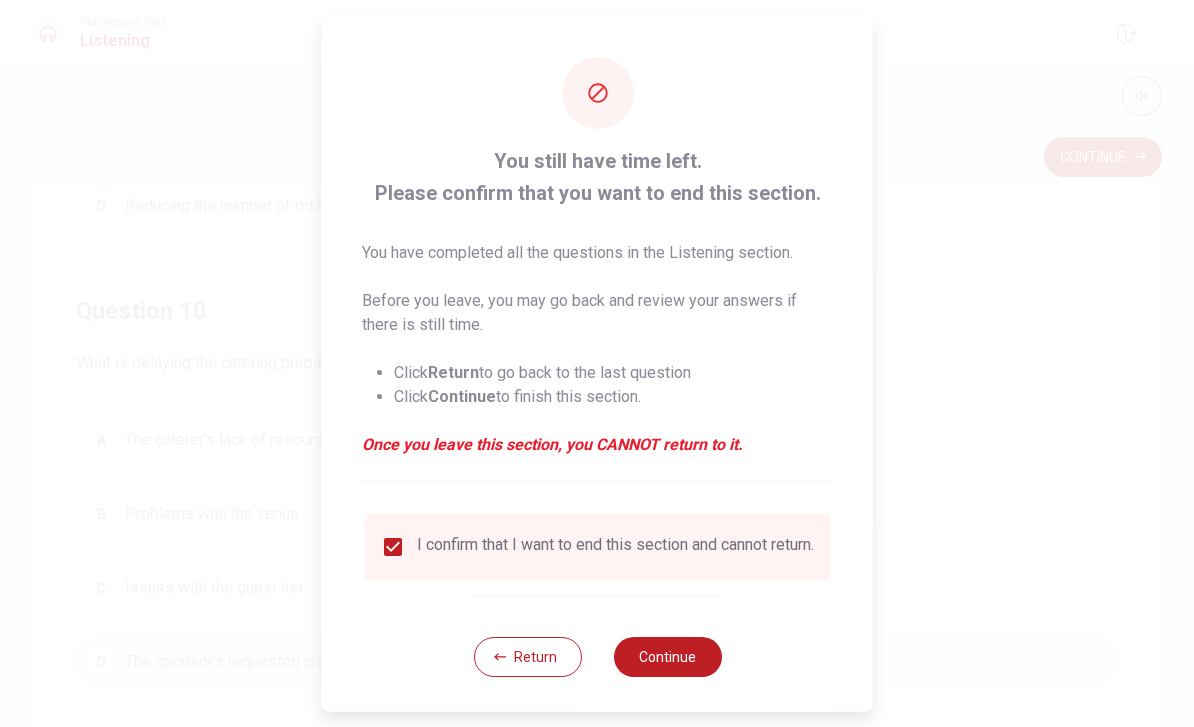 click on "Continue" at bounding box center (667, 656) 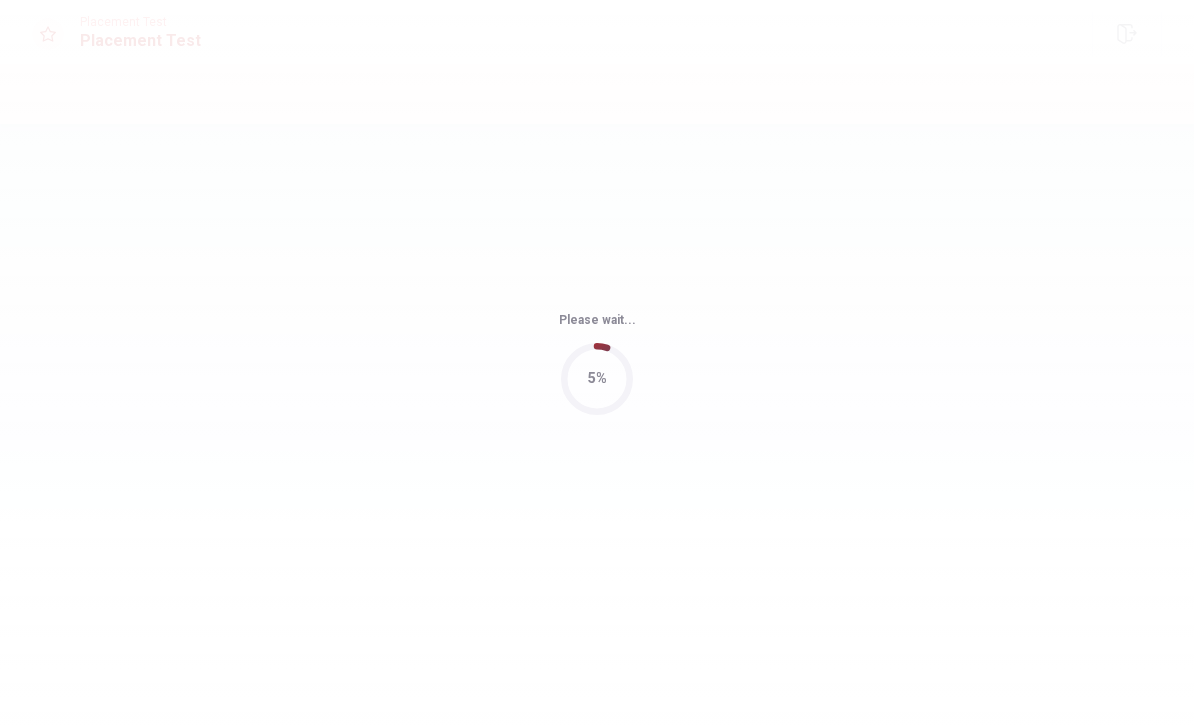 scroll, scrollTop: 0, scrollLeft: 0, axis: both 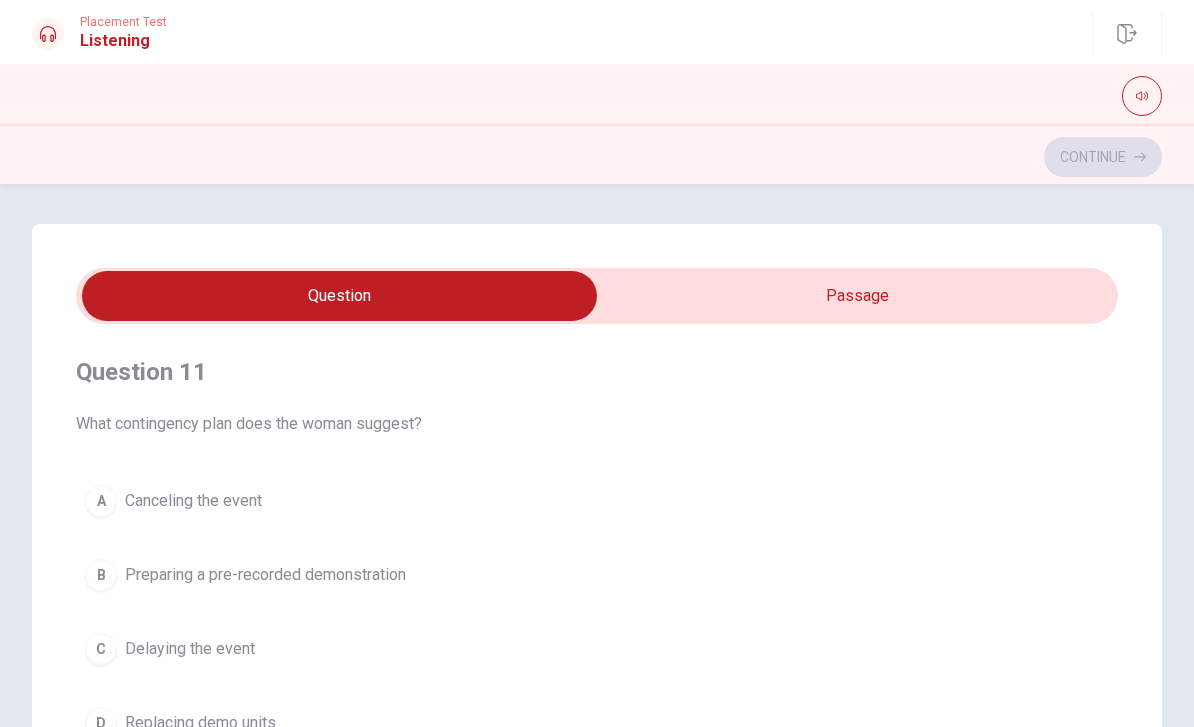 type on "6" 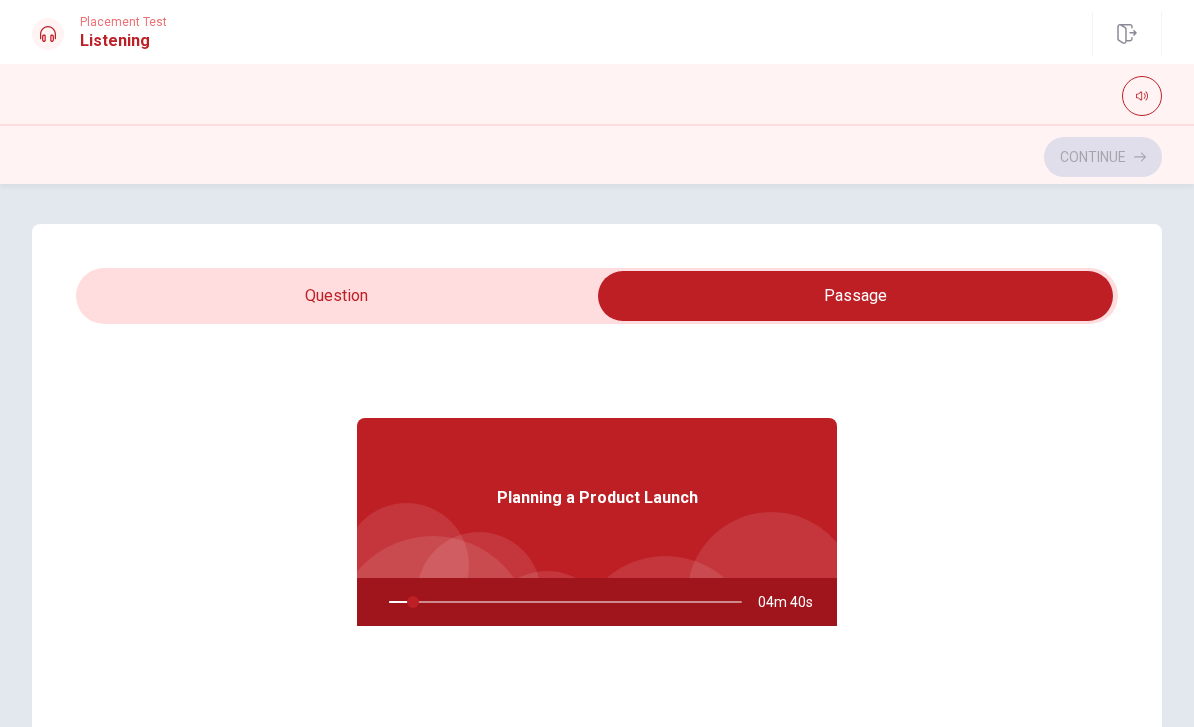 type on "7" 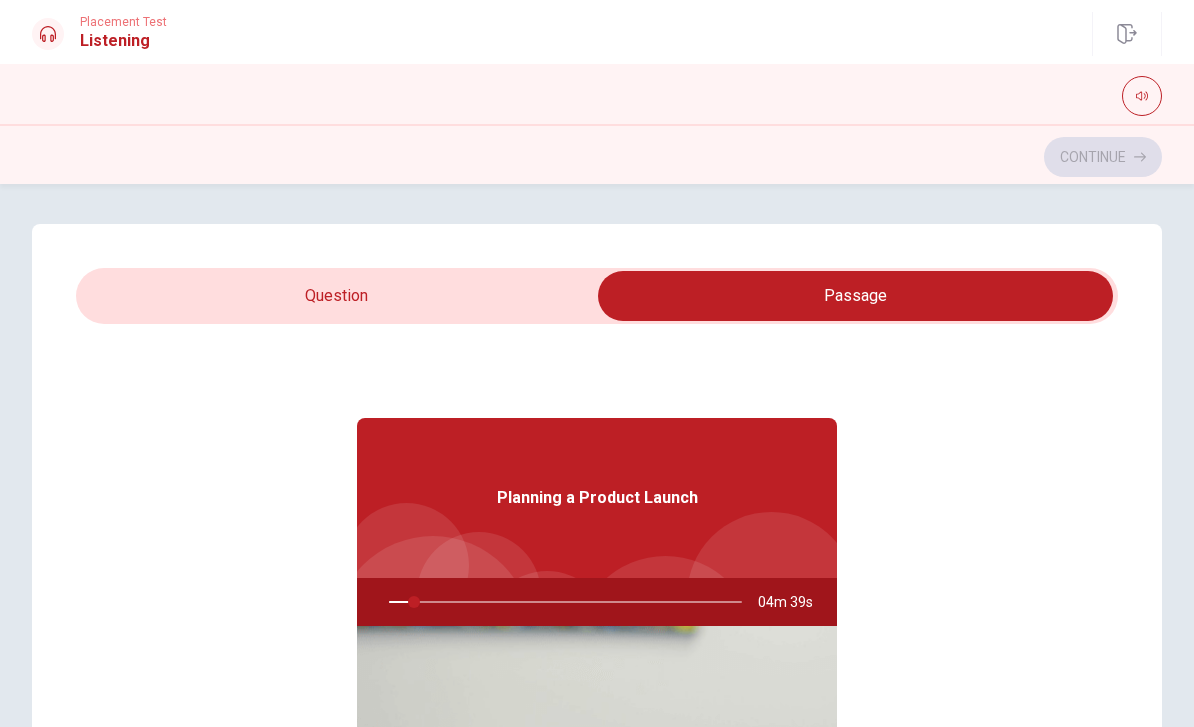 click at bounding box center (855, 296) 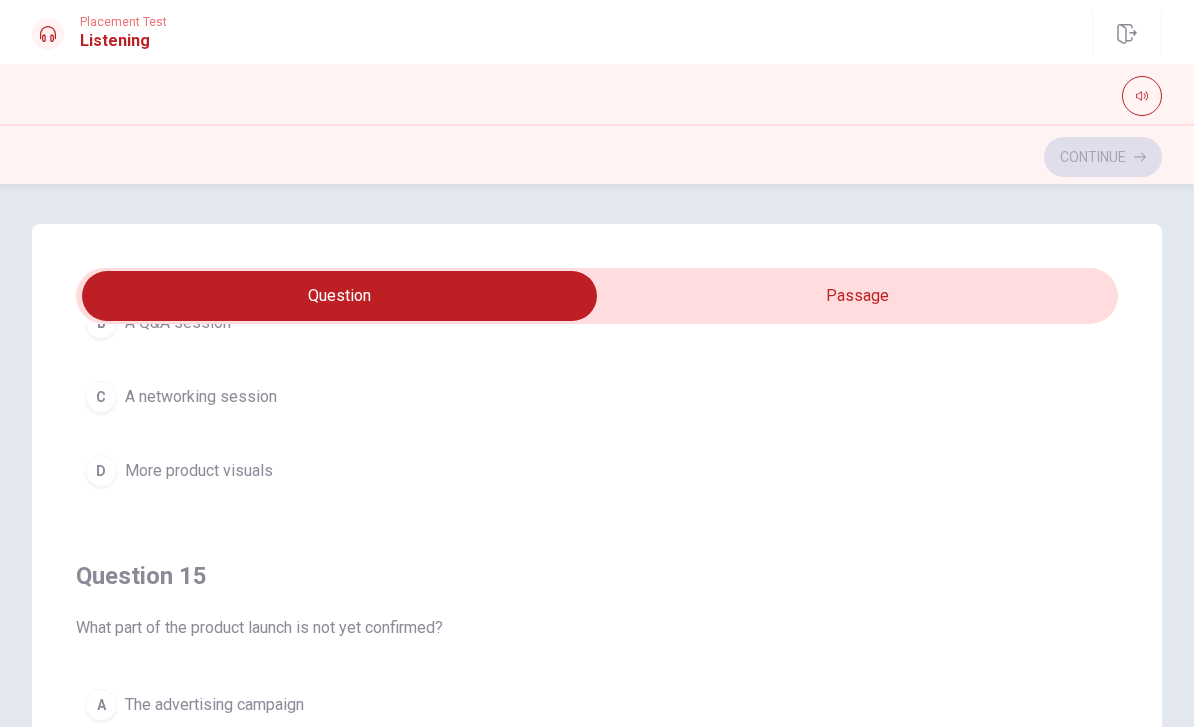 scroll, scrollTop: 1620, scrollLeft: 0, axis: vertical 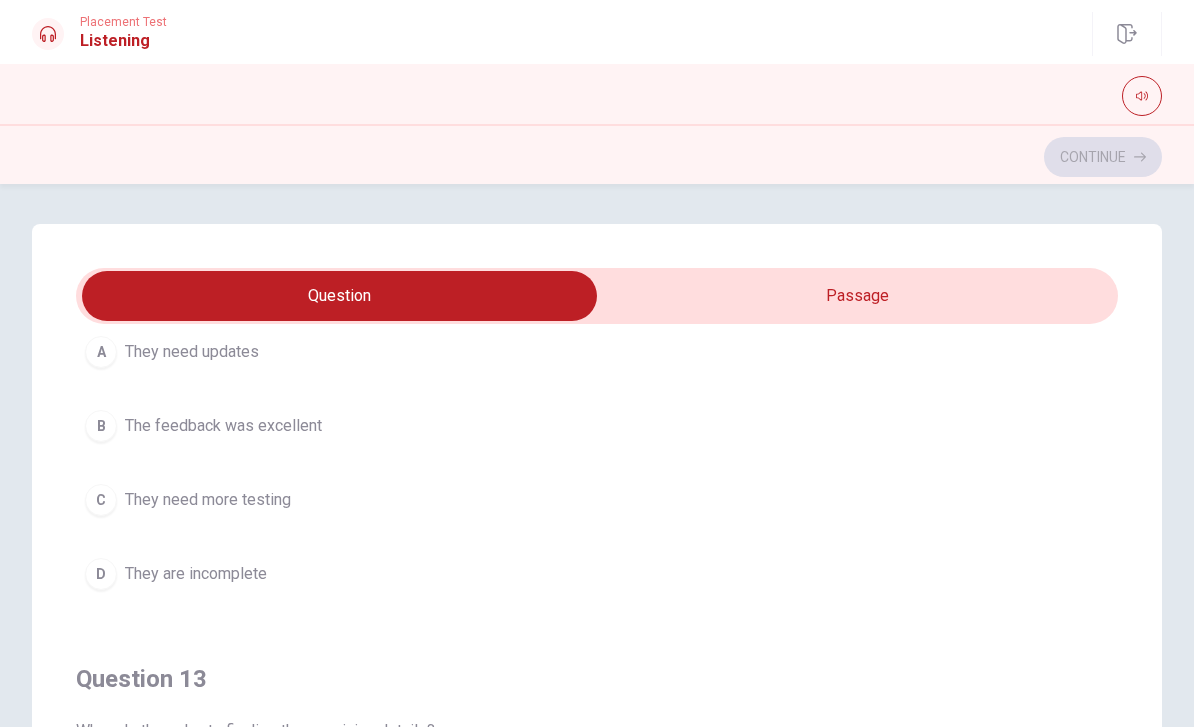 click on "B The feedback was excellent" at bounding box center [597, 426] 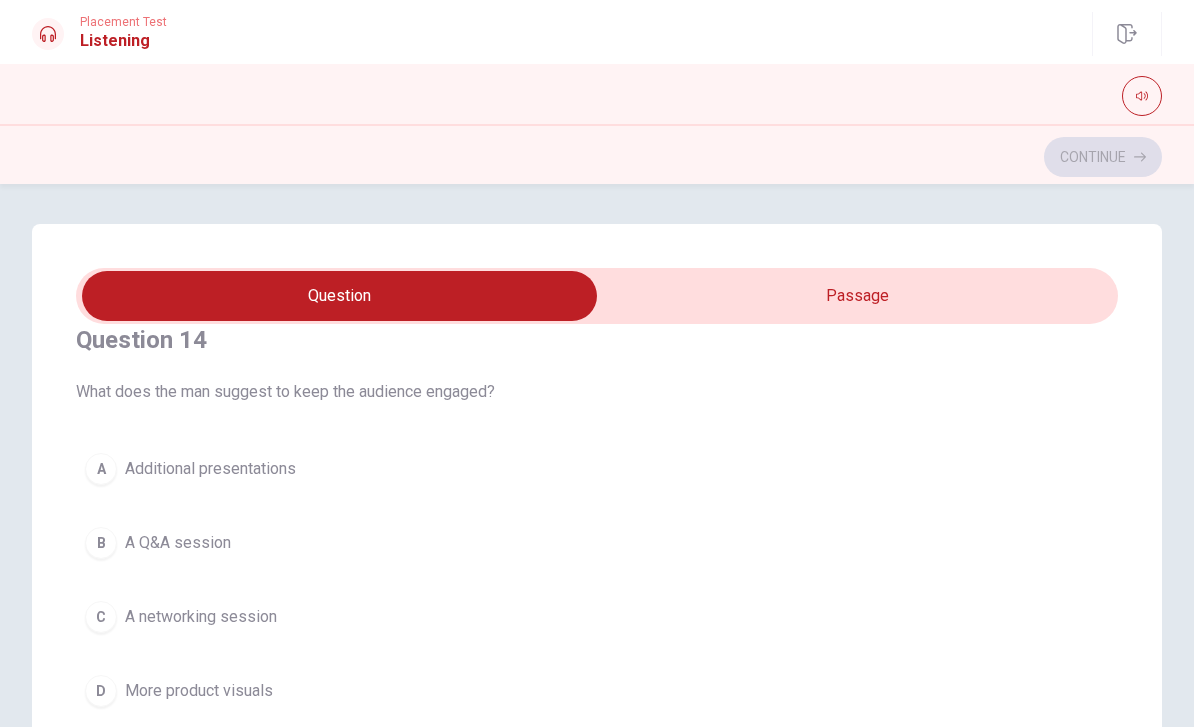 scroll, scrollTop: 1432, scrollLeft: 0, axis: vertical 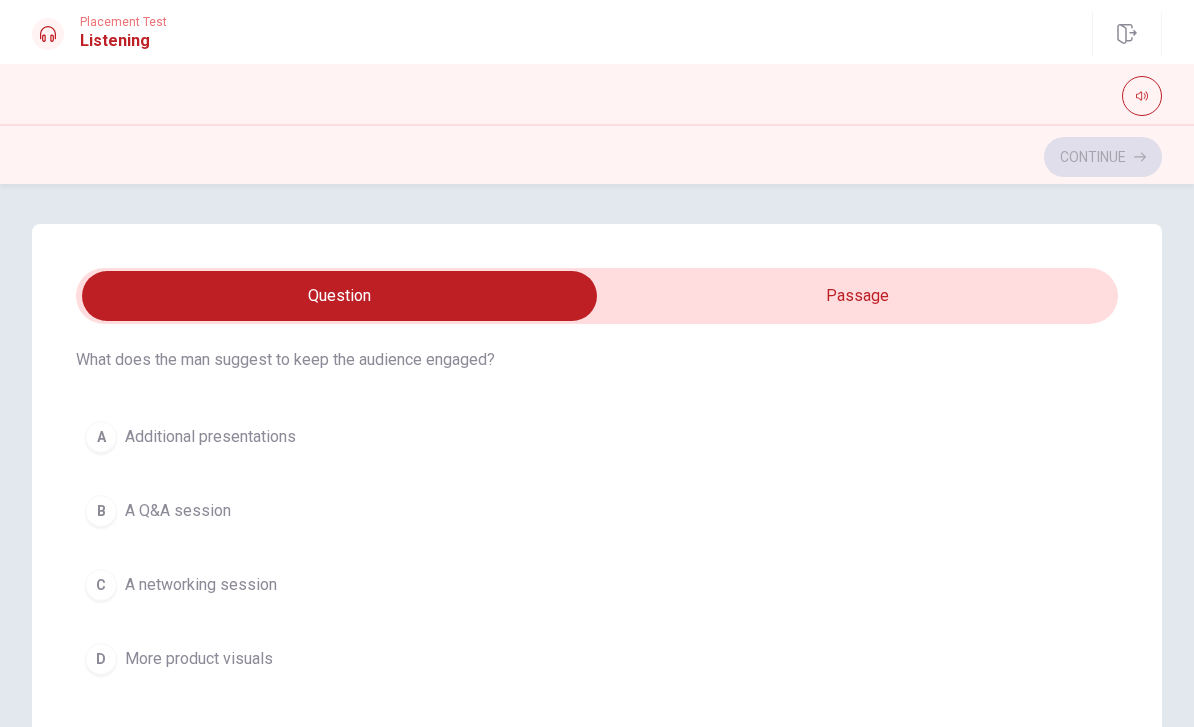 click on "B A Q&A session" at bounding box center (597, 511) 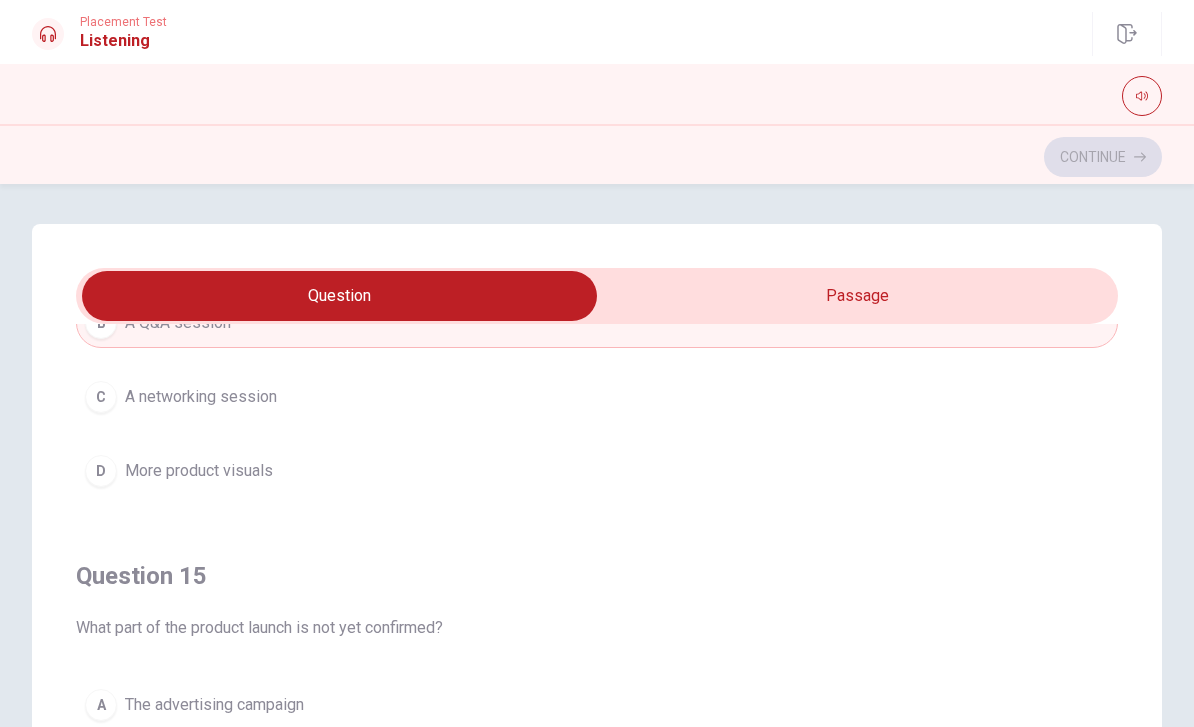 scroll, scrollTop: 1620, scrollLeft: 0, axis: vertical 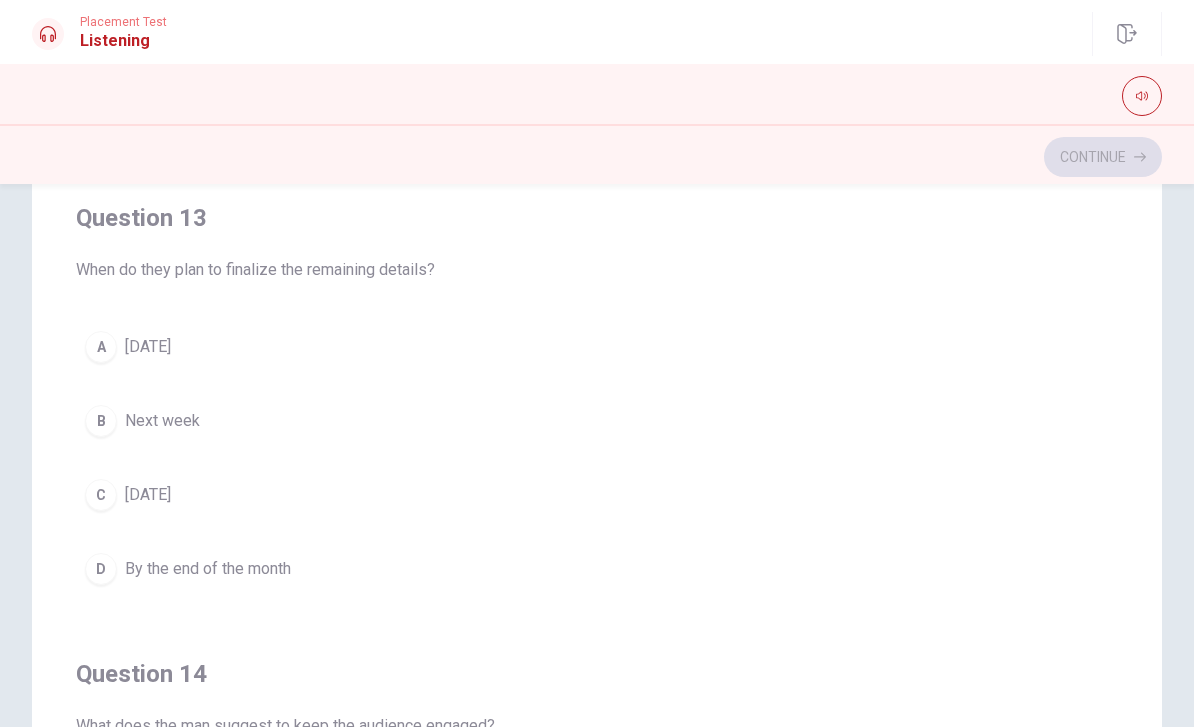 click on "A [DATE] B Next week C [DATE] D By the end of the month" at bounding box center [597, 458] 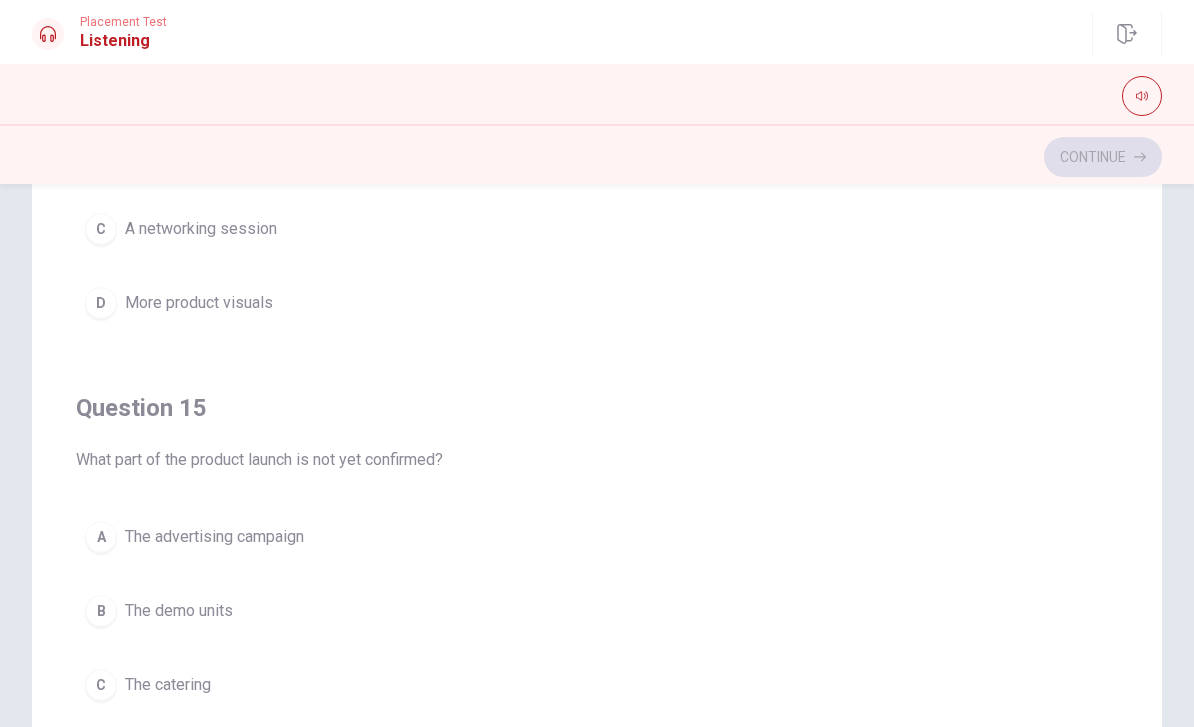 scroll, scrollTop: 1620, scrollLeft: 0, axis: vertical 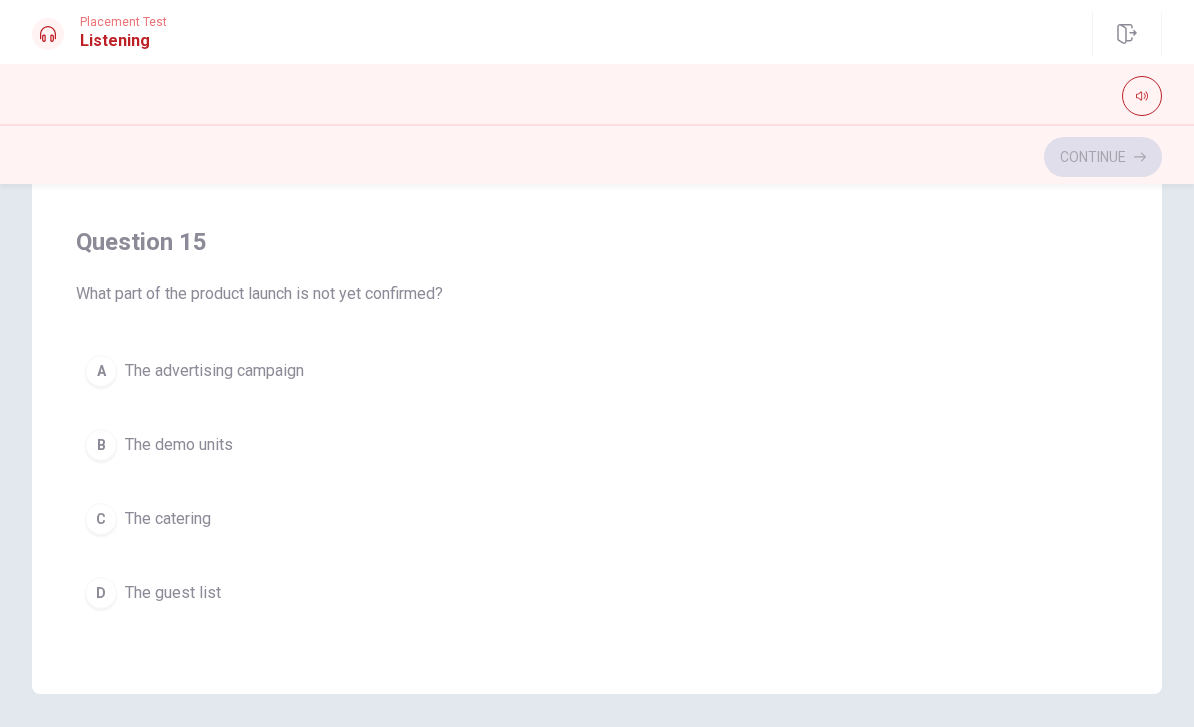 click on "B The demo units" at bounding box center (597, 445) 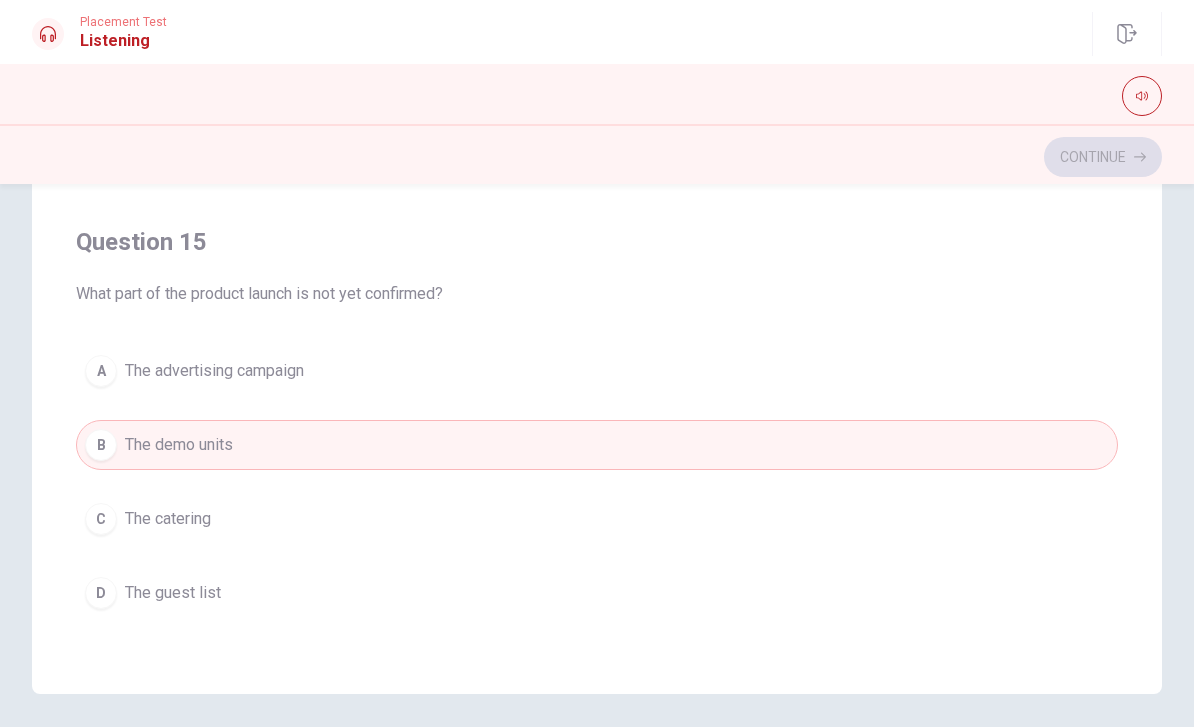 click on "B The demo units" at bounding box center (597, 445) 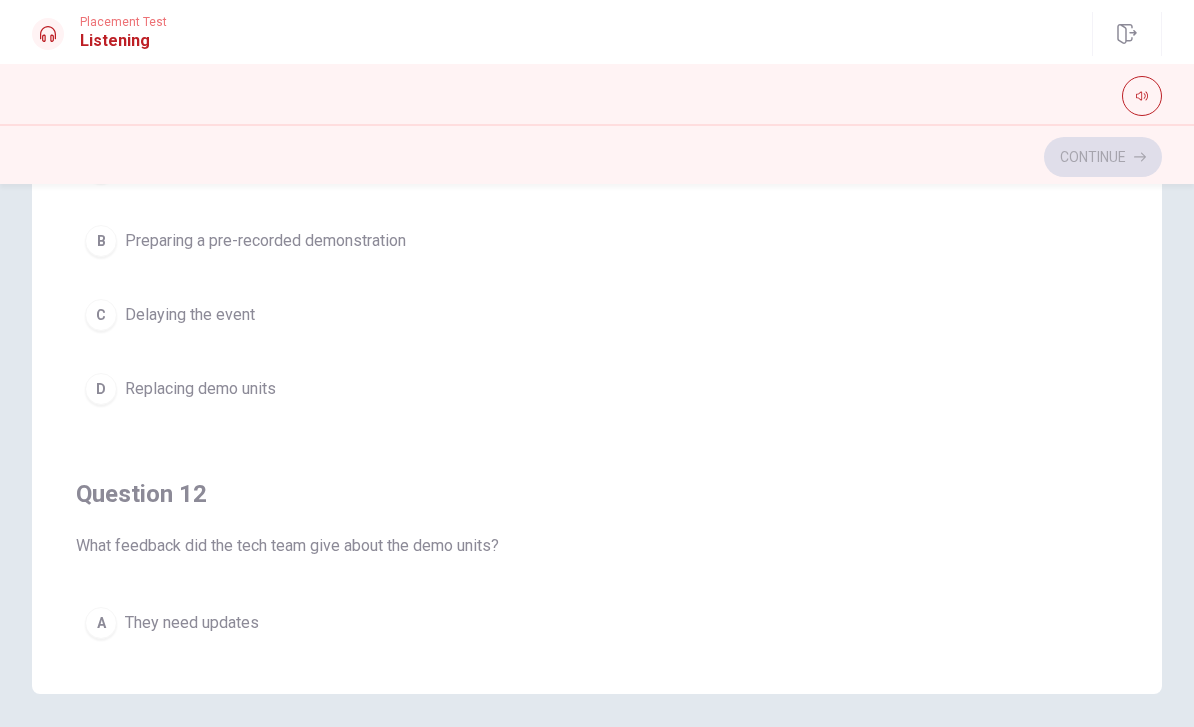 scroll, scrollTop: 0, scrollLeft: 0, axis: both 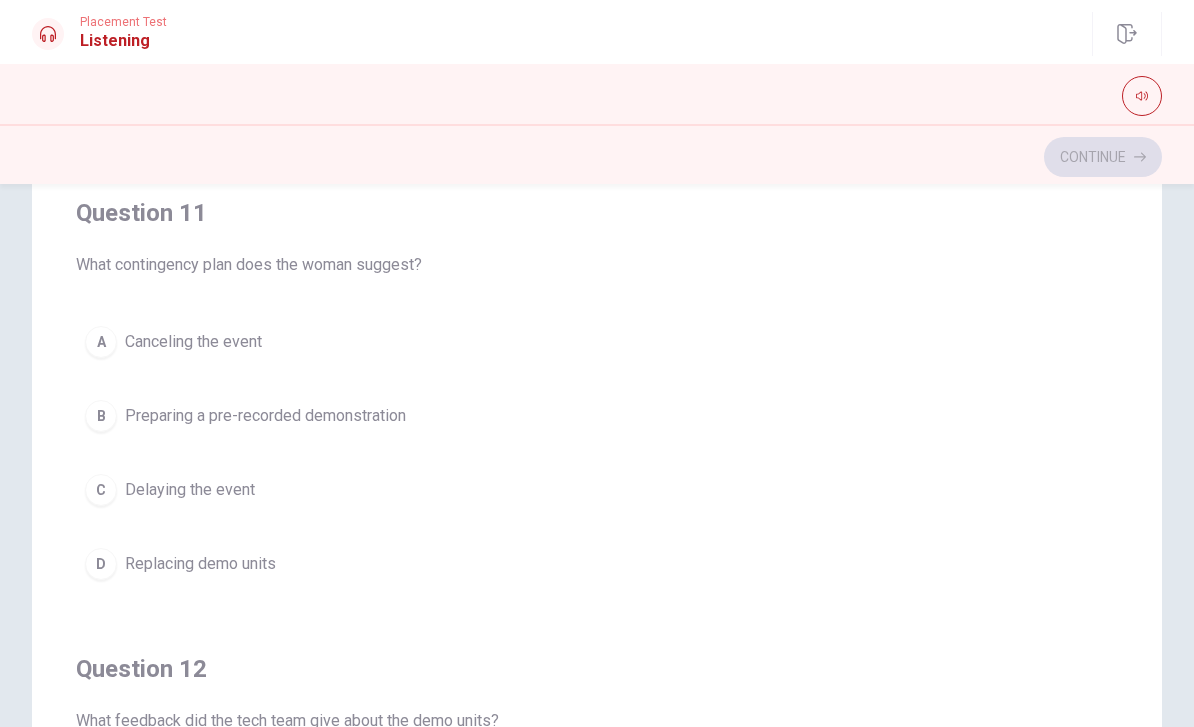 click on "C Delaying the event" at bounding box center [597, 490] 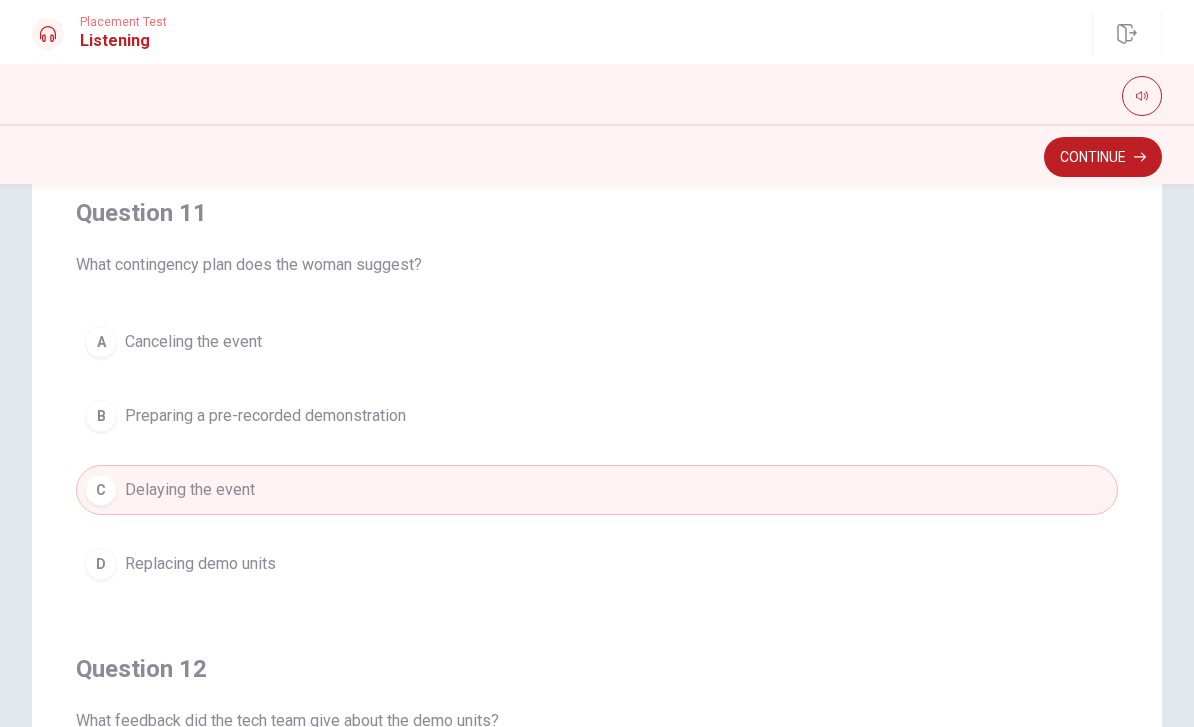 click on "B Preparing a pre-recorded demonstration" at bounding box center [597, 416] 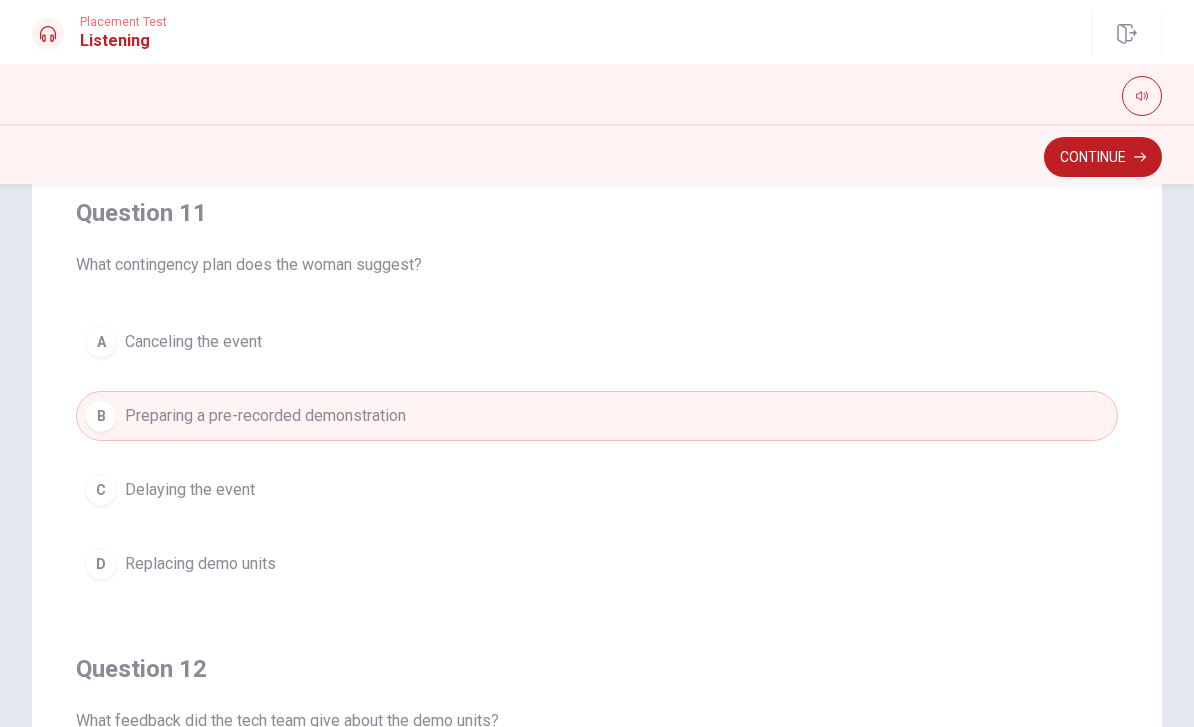 click on "Continue" at bounding box center (1103, 157) 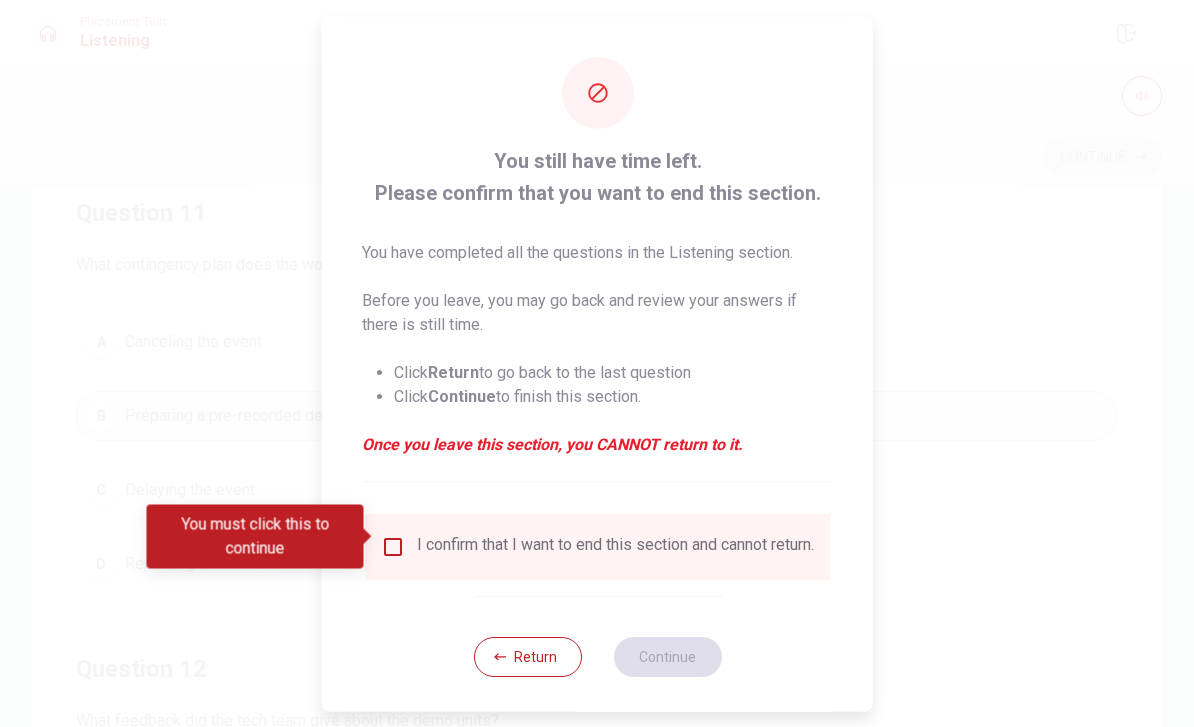 click on "I confirm that I want to end this section and cannot return." at bounding box center [615, 546] 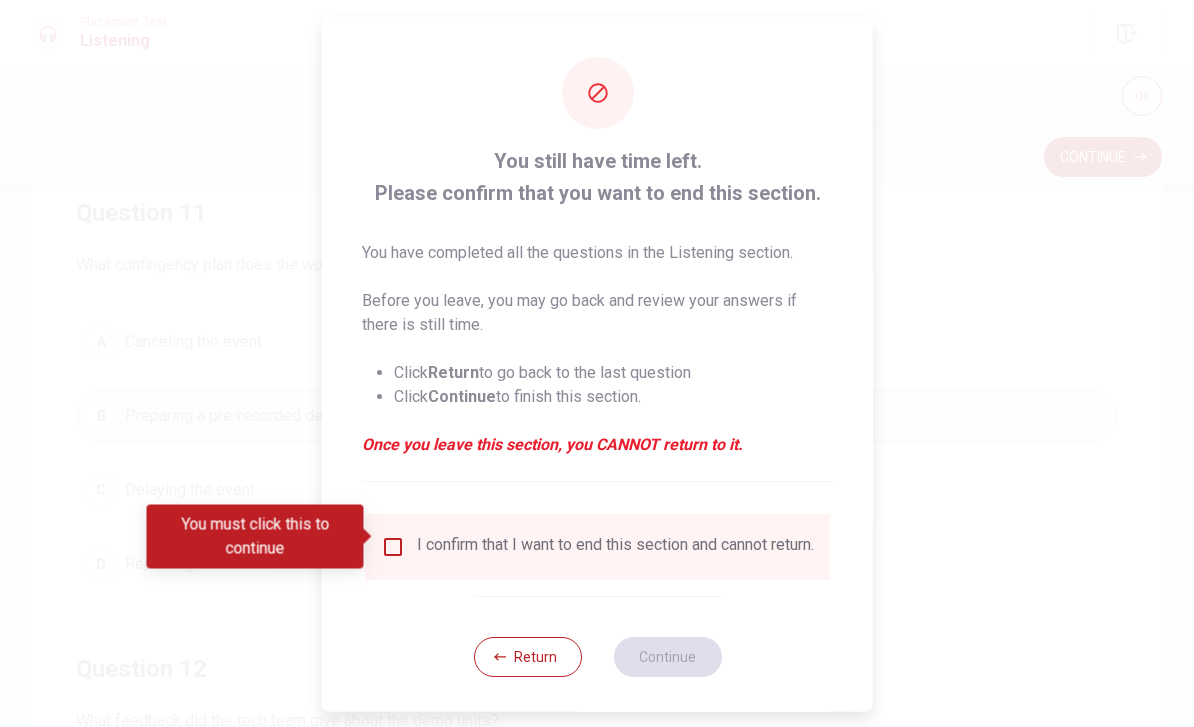 click at bounding box center [393, 546] 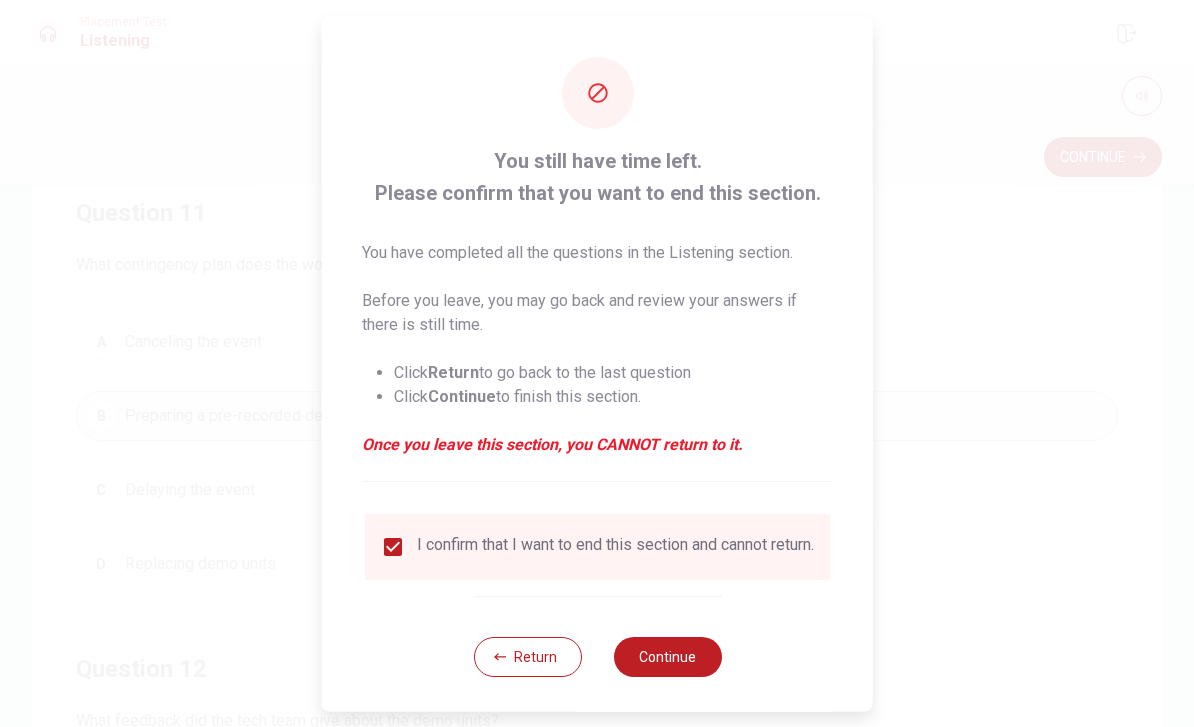 click on "Continue" at bounding box center [667, 656] 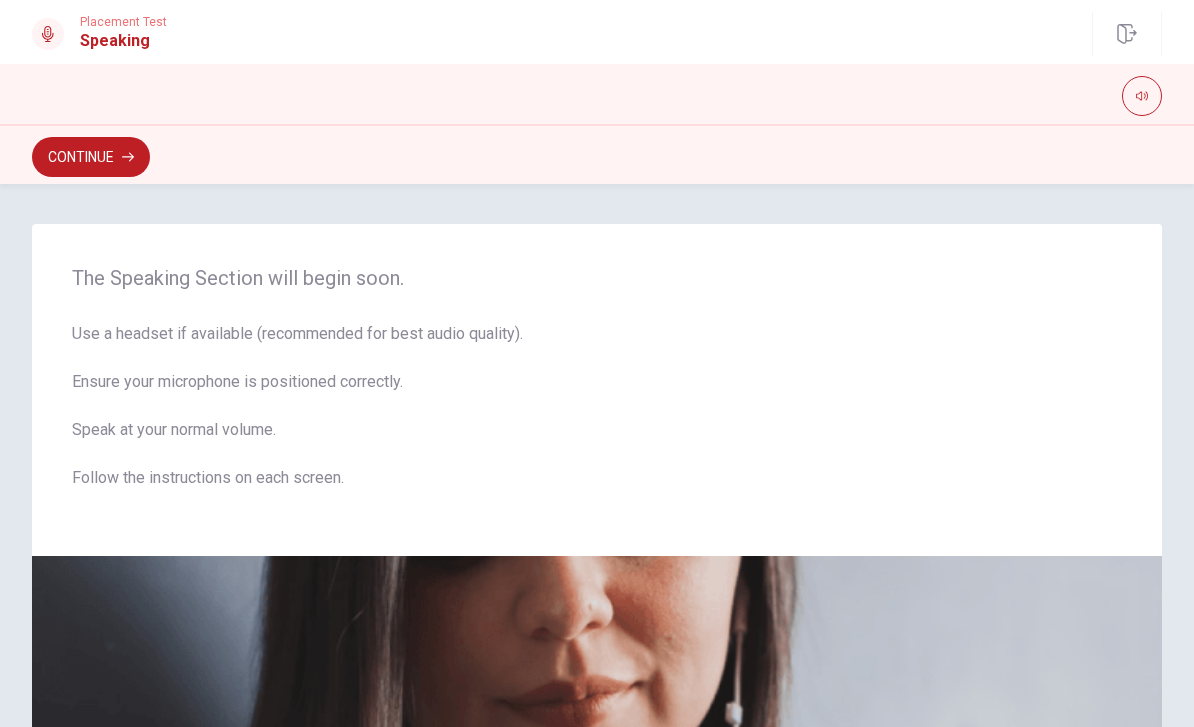 scroll, scrollTop: 0, scrollLeft: 0, axis: both 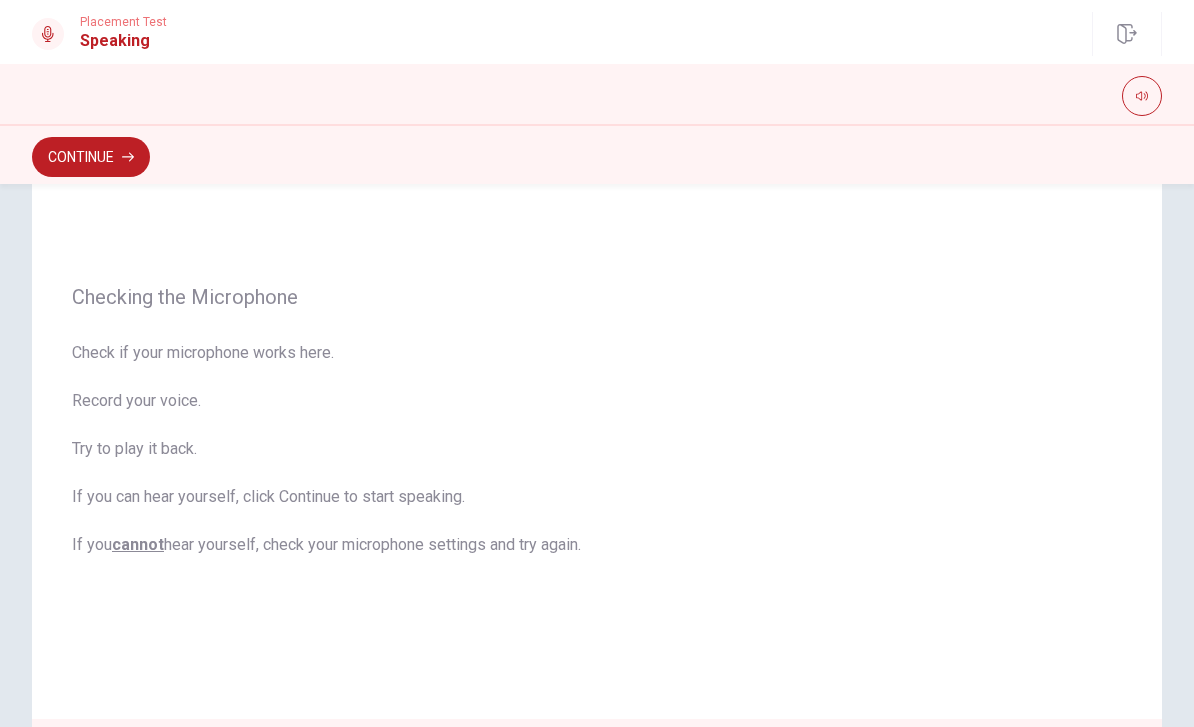 click on "Continue" at bounding box center (91, 157) 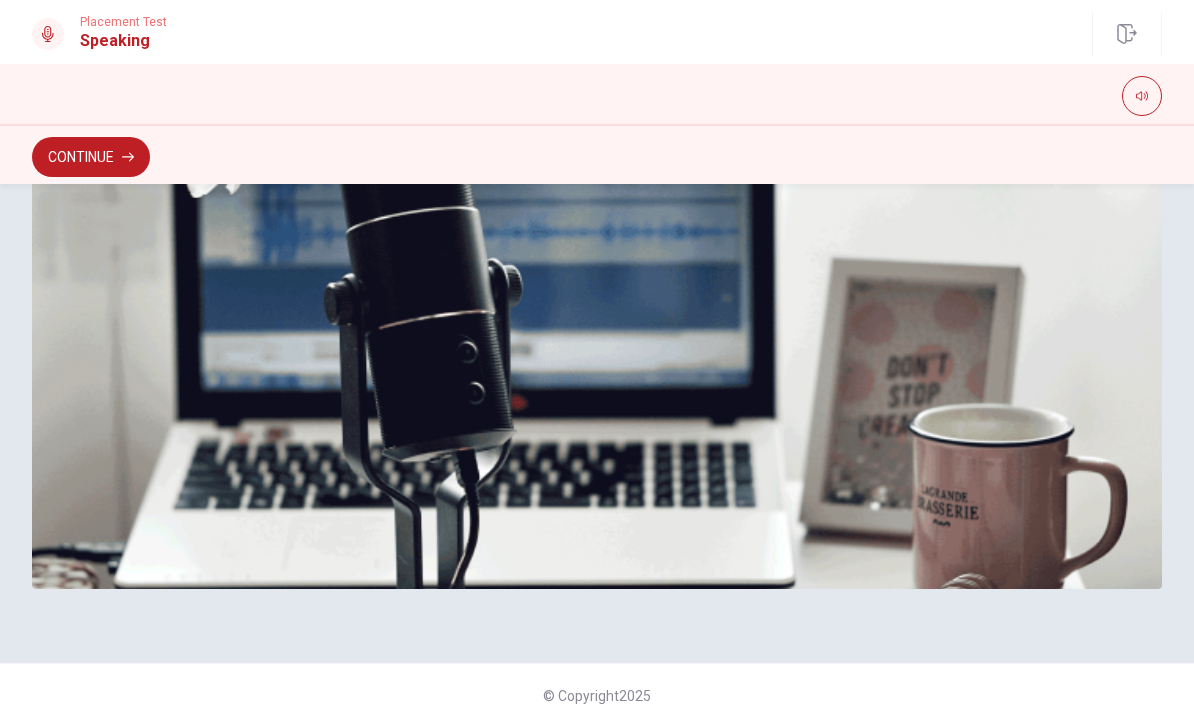 scroll, scrollTop: 533, scrollLeft: 0, axis: vertical 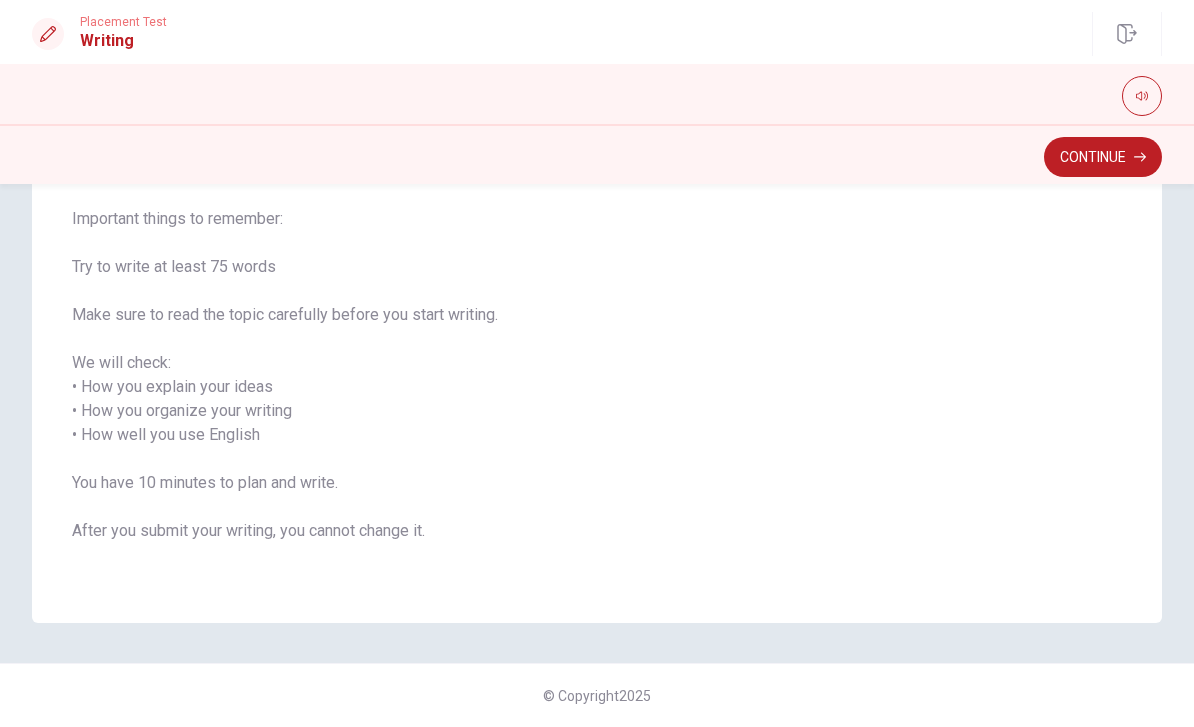 click on "Continue" at bounding box center [597, 154] 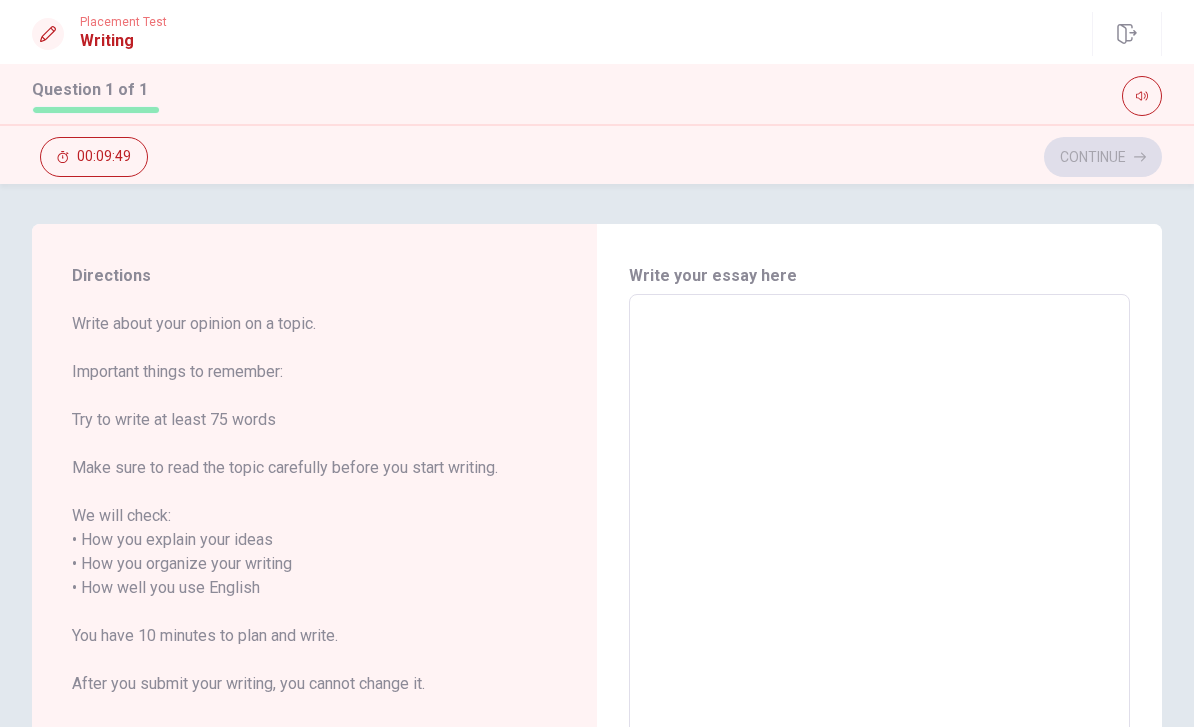 scroll, scrollTop: 0, scrollLeft: 0, axis: both 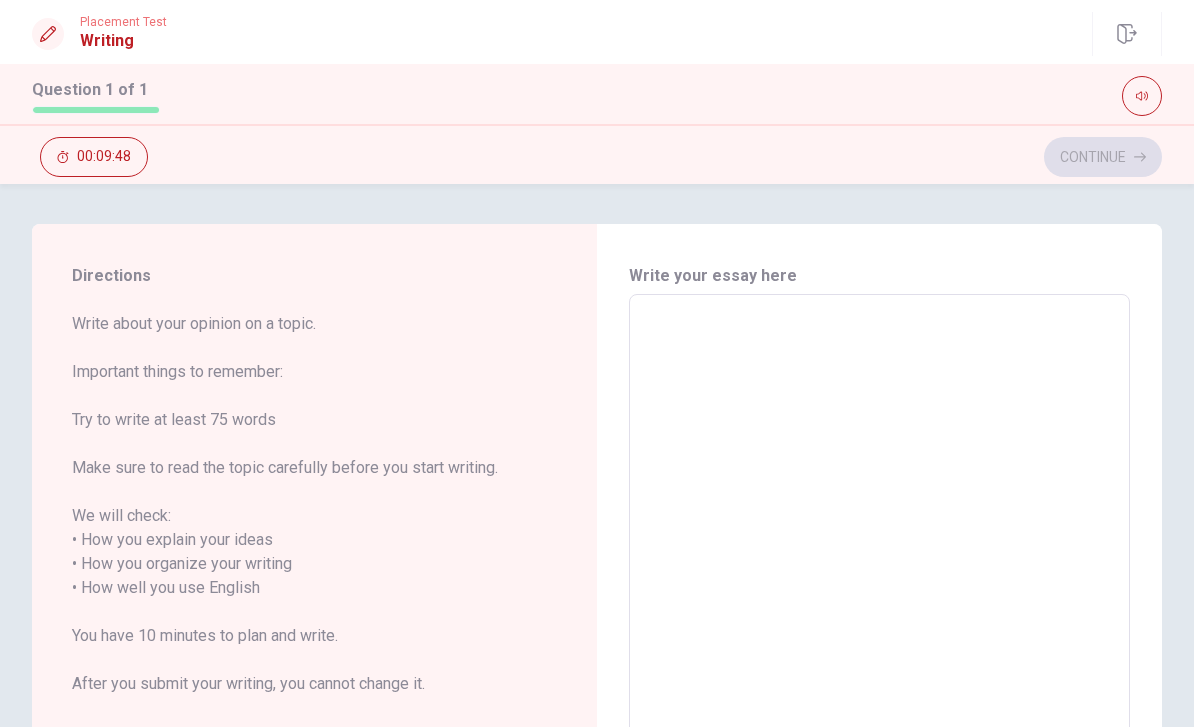 click at bounding box center [879, 576] 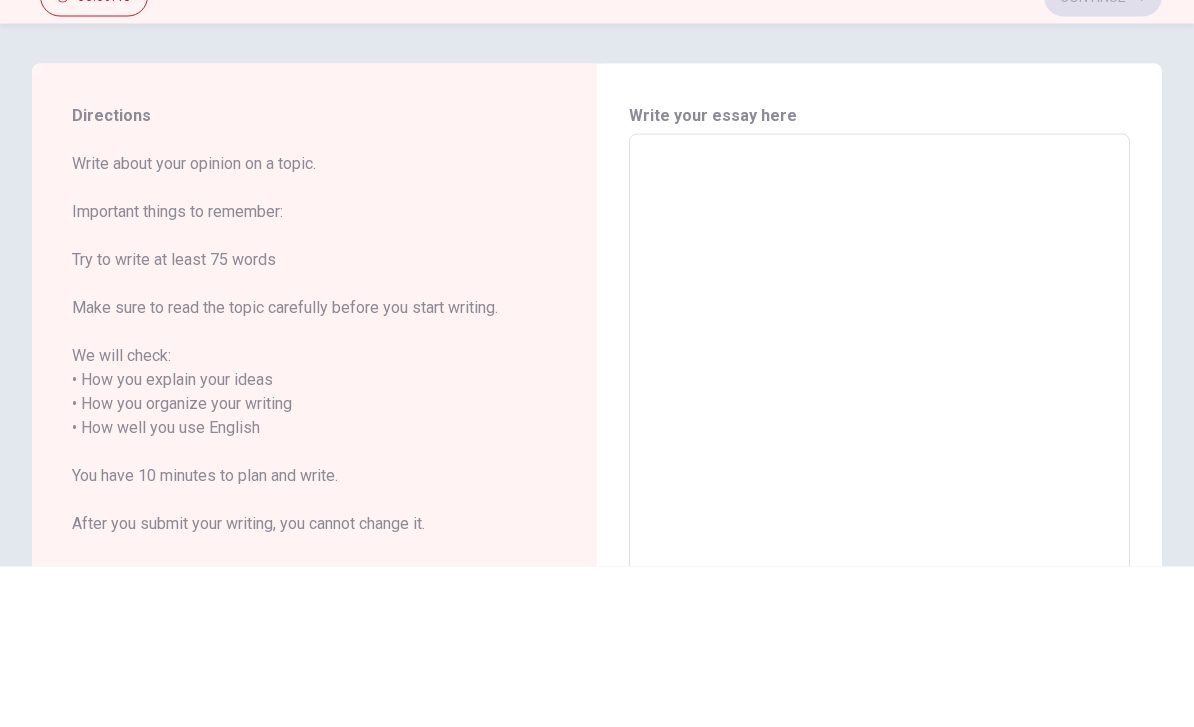 type on "A" 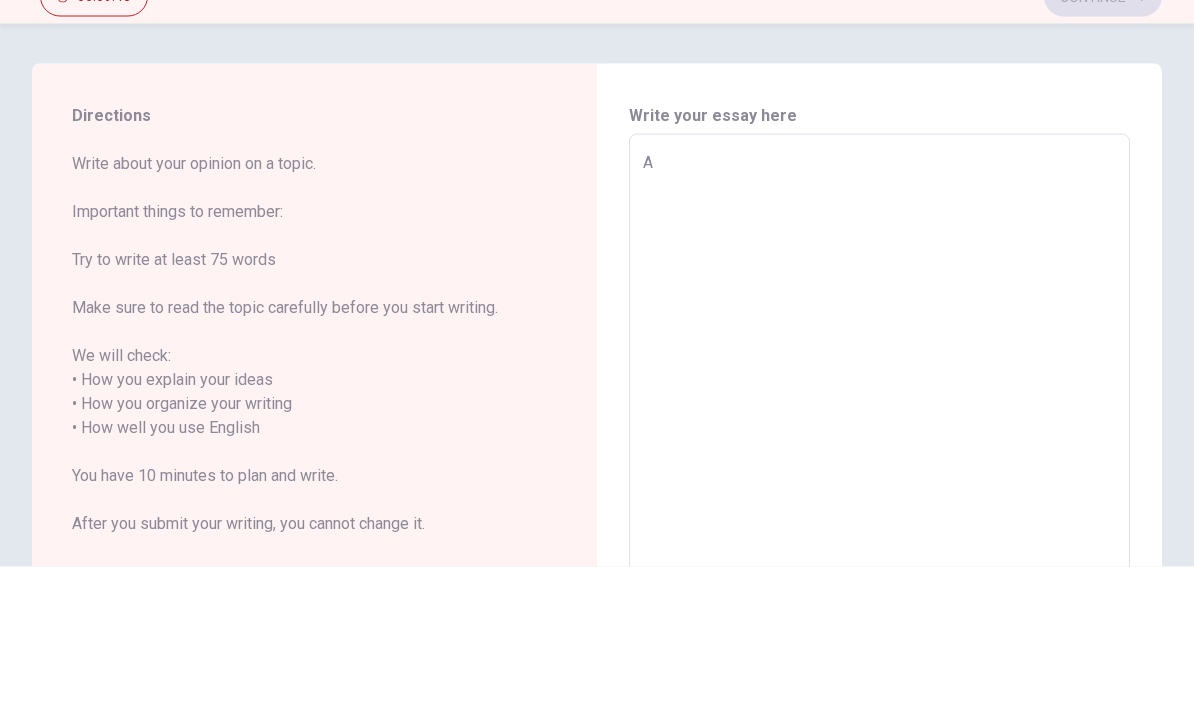 type on "x" 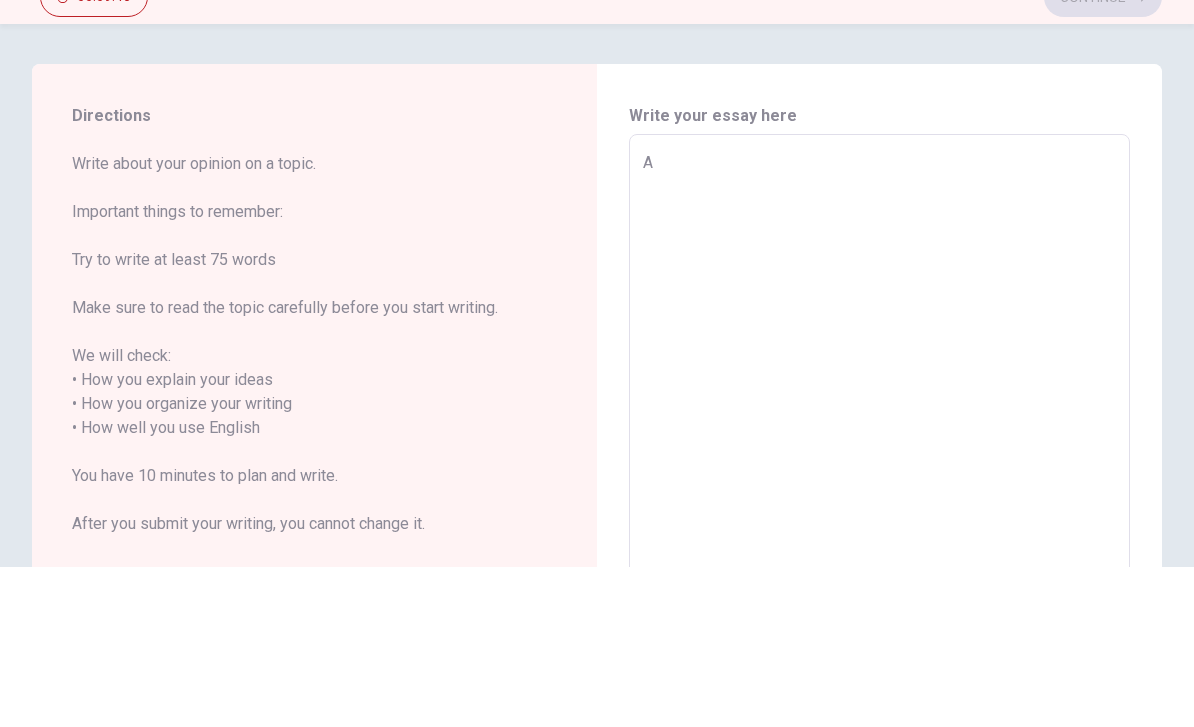 type on "x" 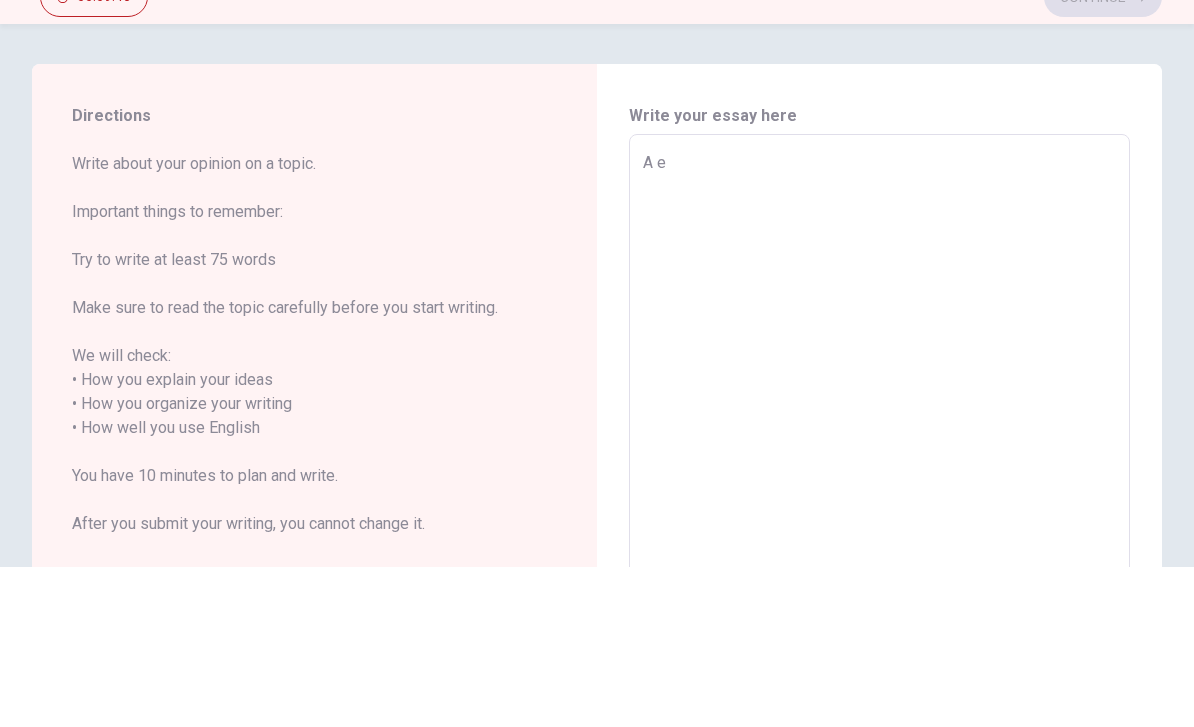 type on "x" 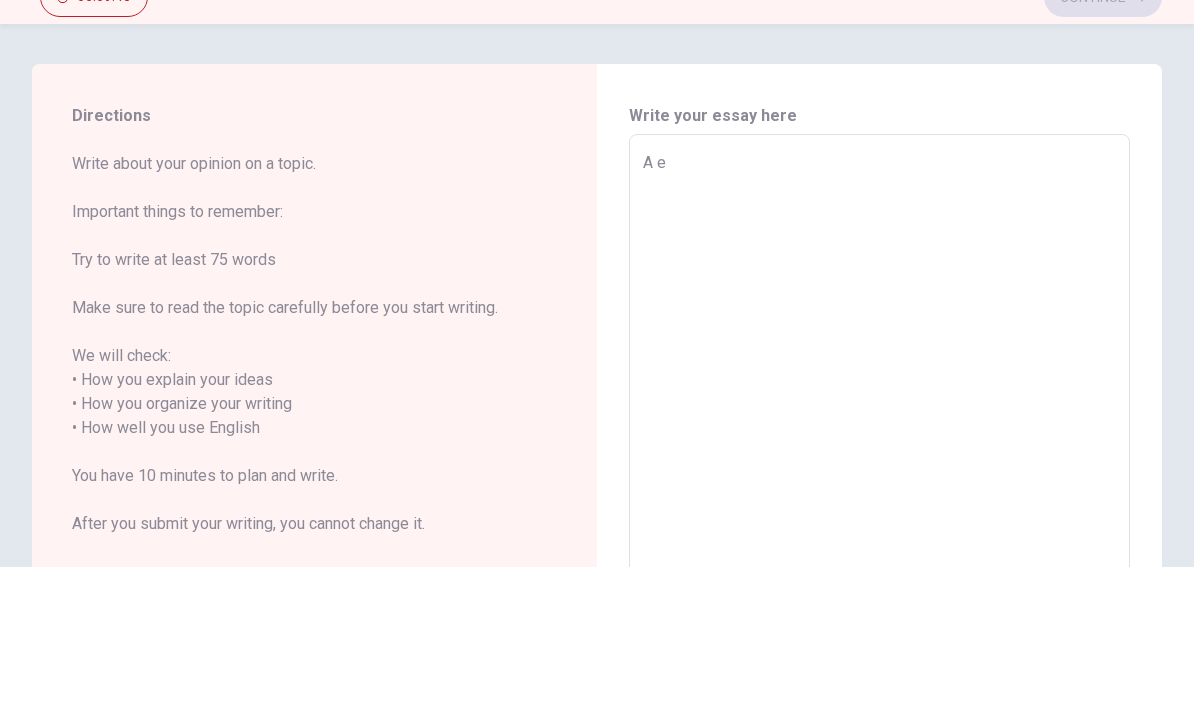 type on "A" 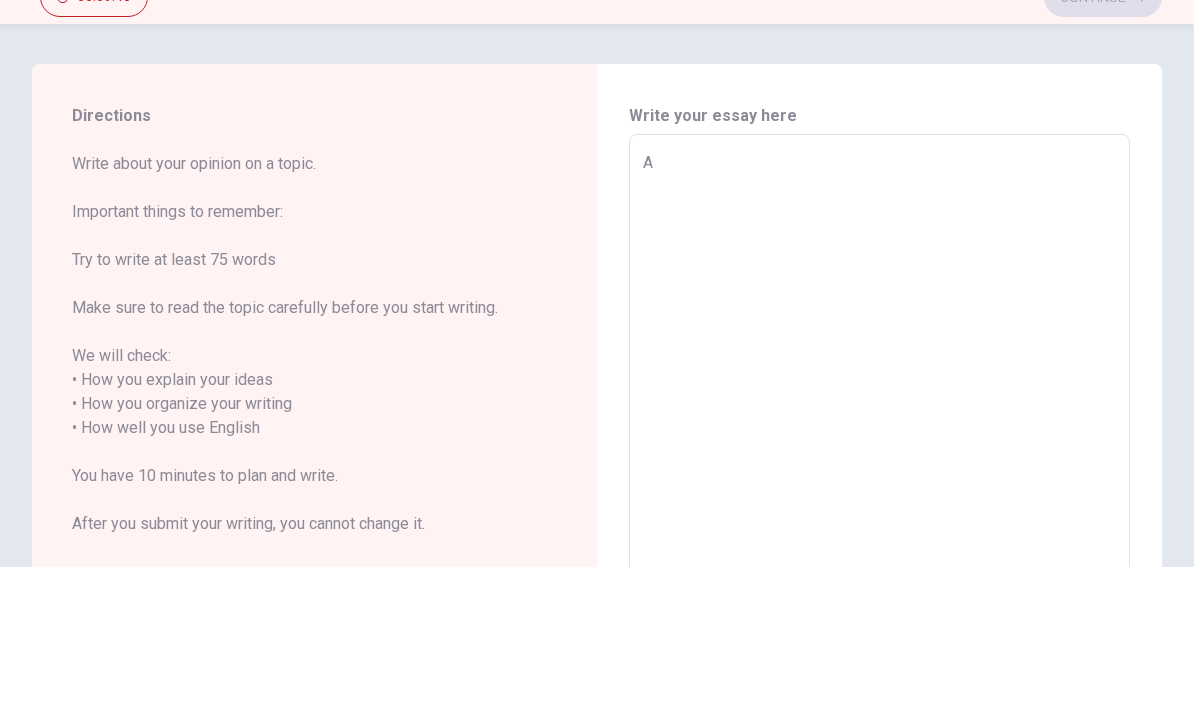 type on "x" 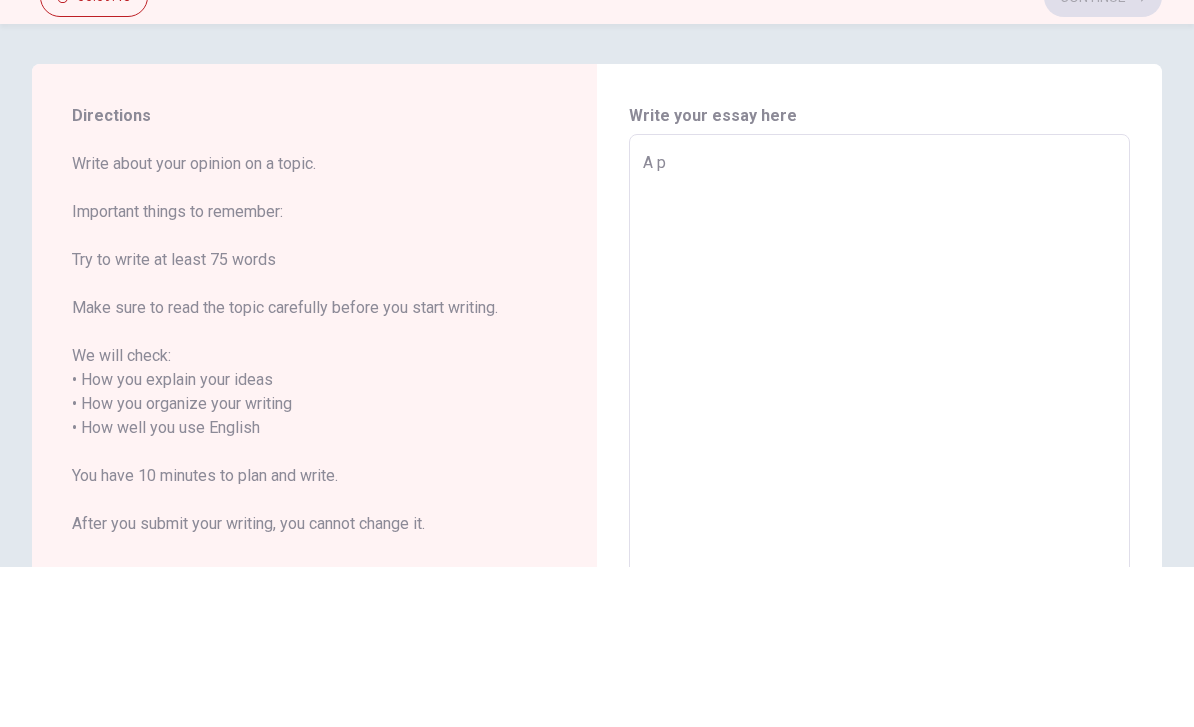 type on "x" 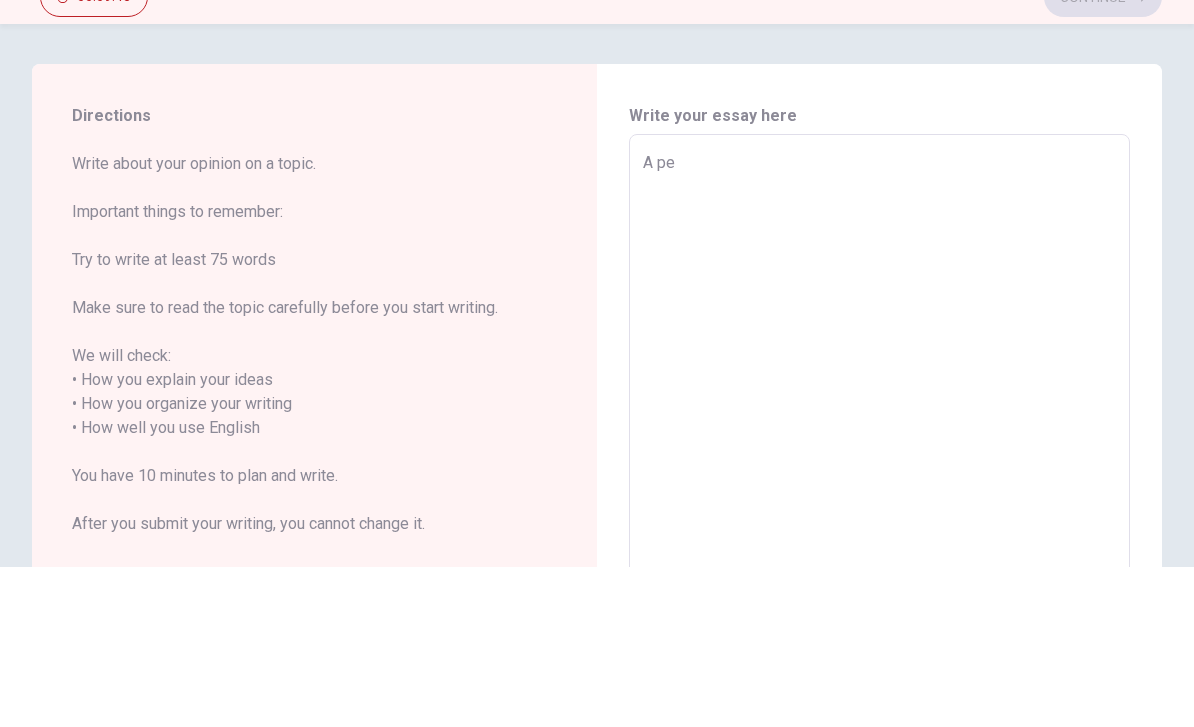 type on "x" 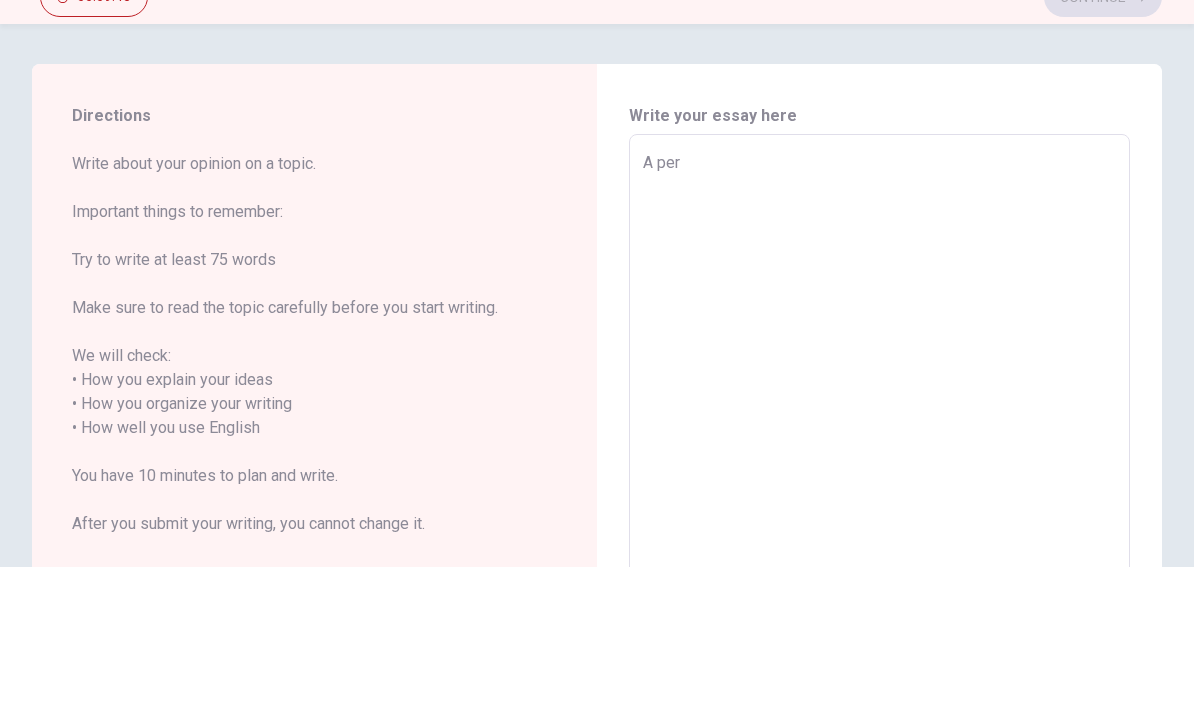 type on "x" 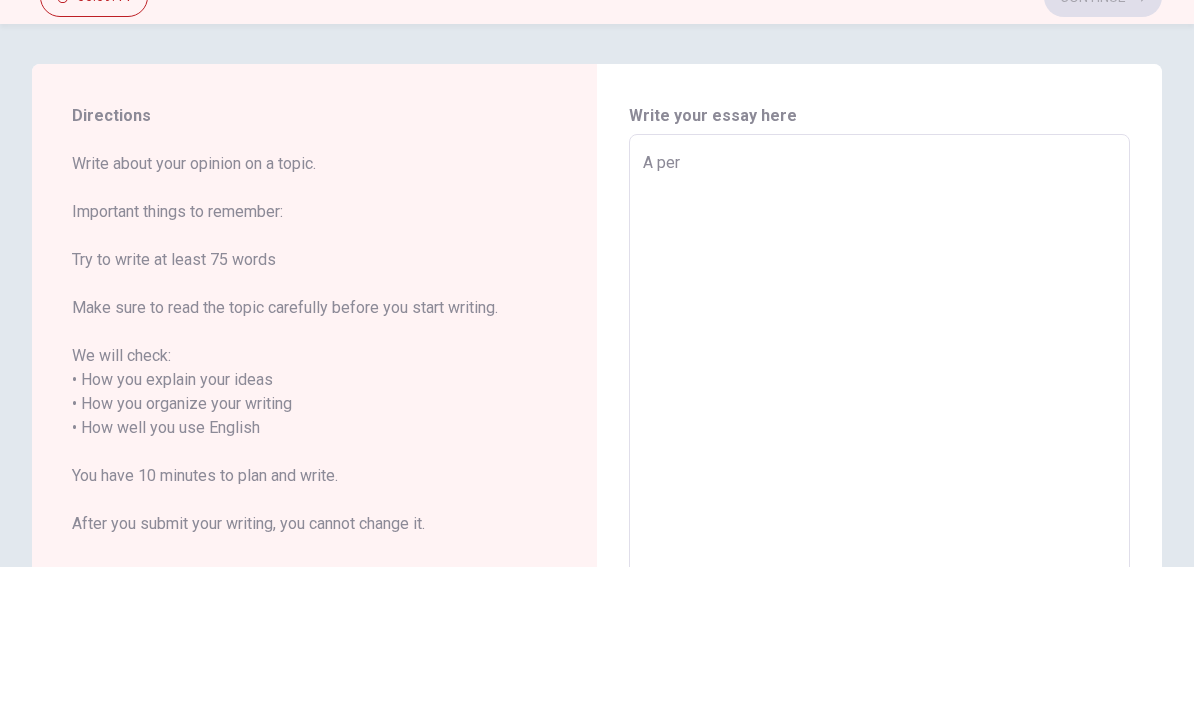 type on "A pers" 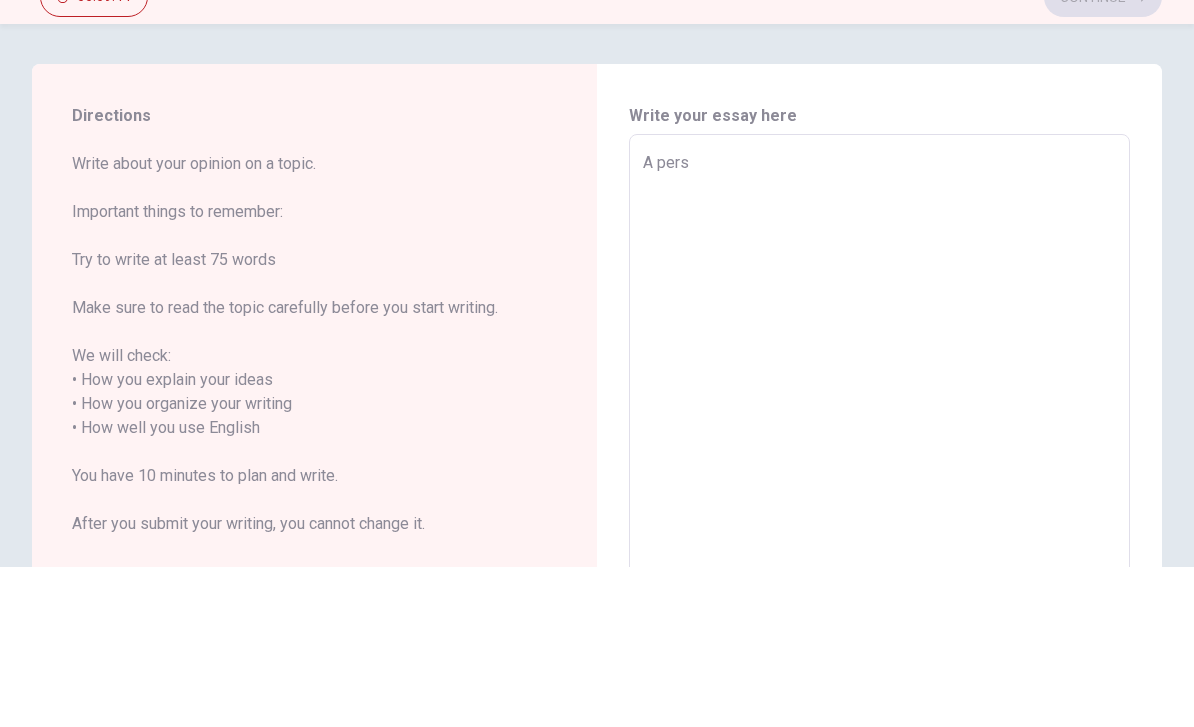 type on "x" 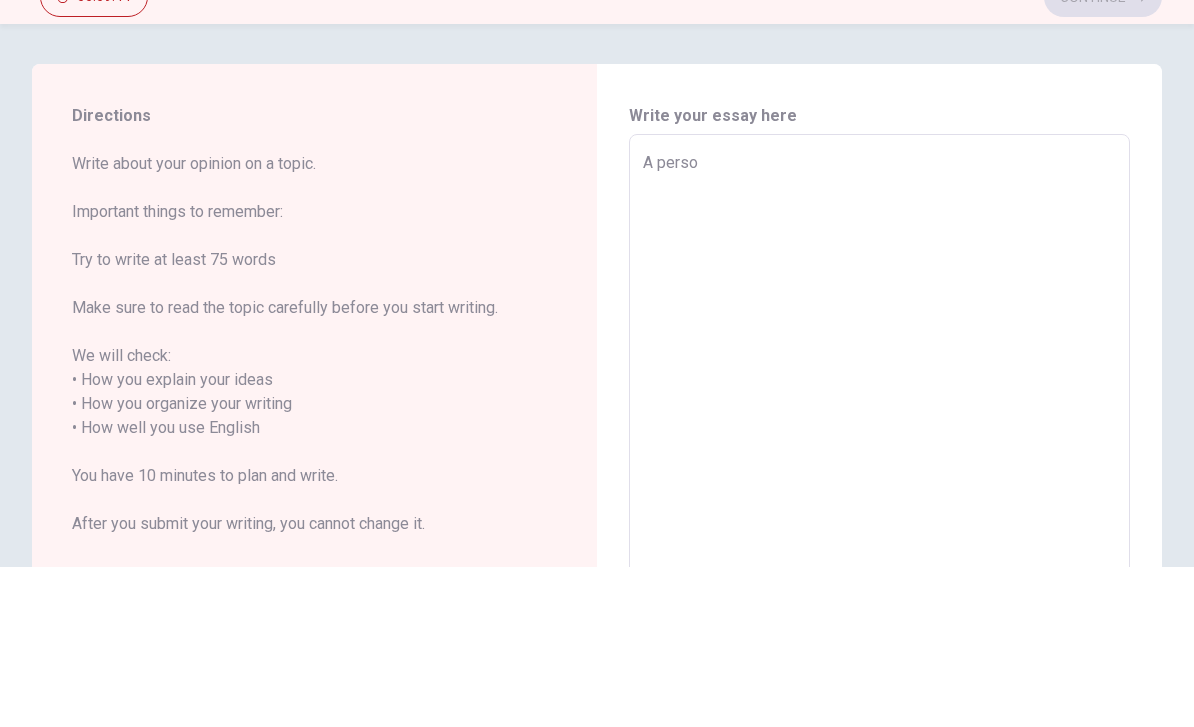 type on "x" 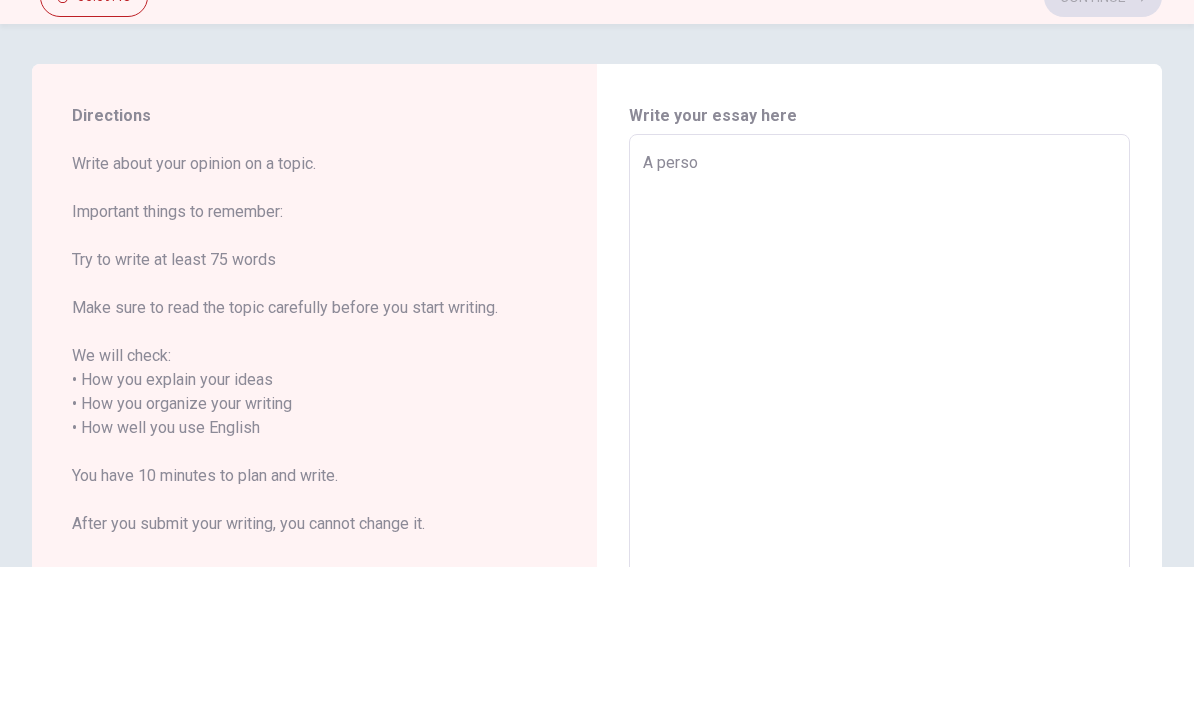 type on "A person" 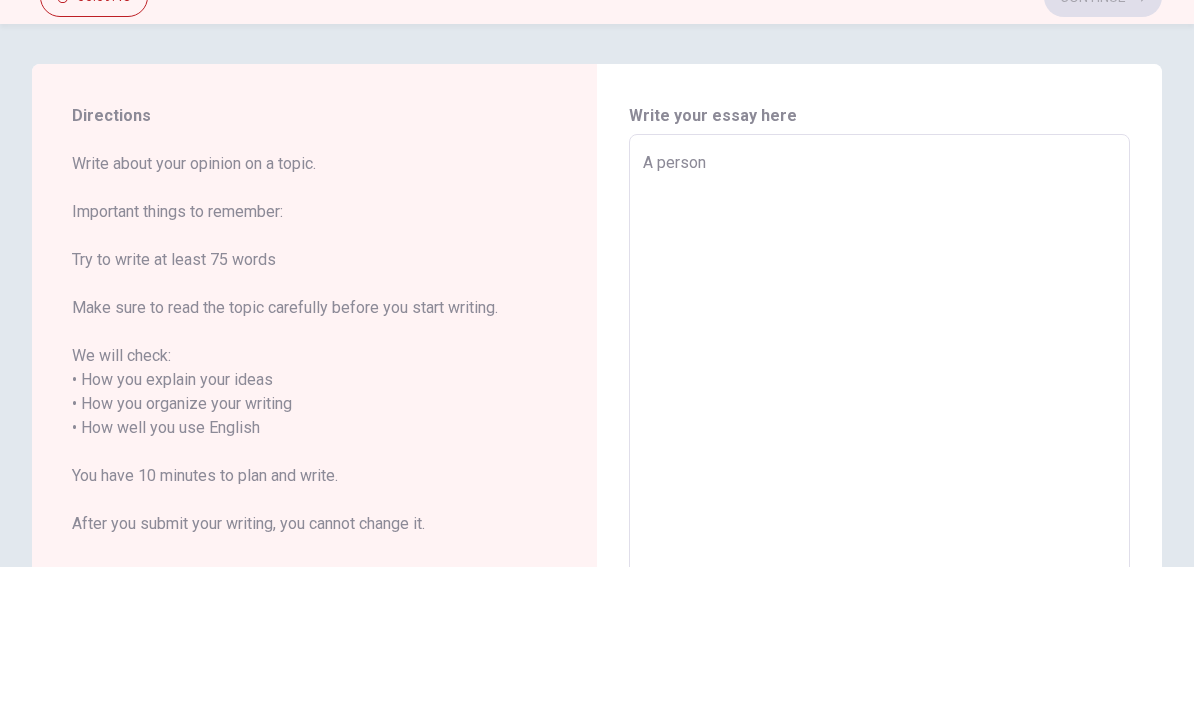 type on "x" 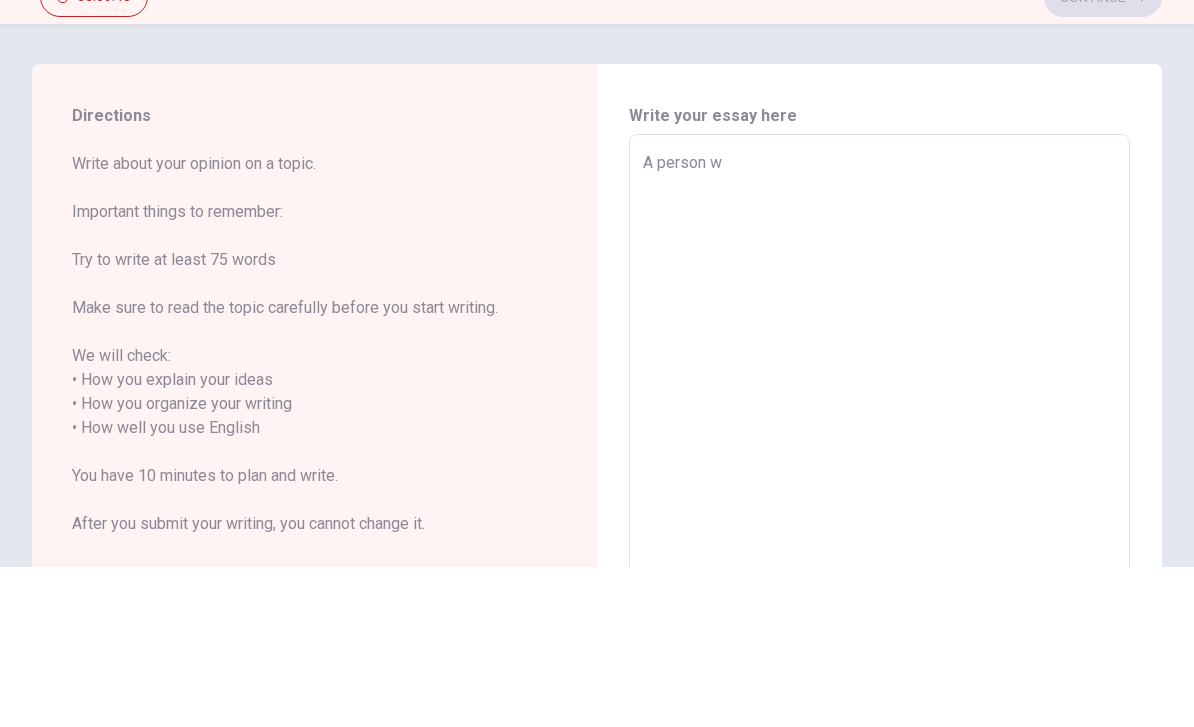 type on "x" 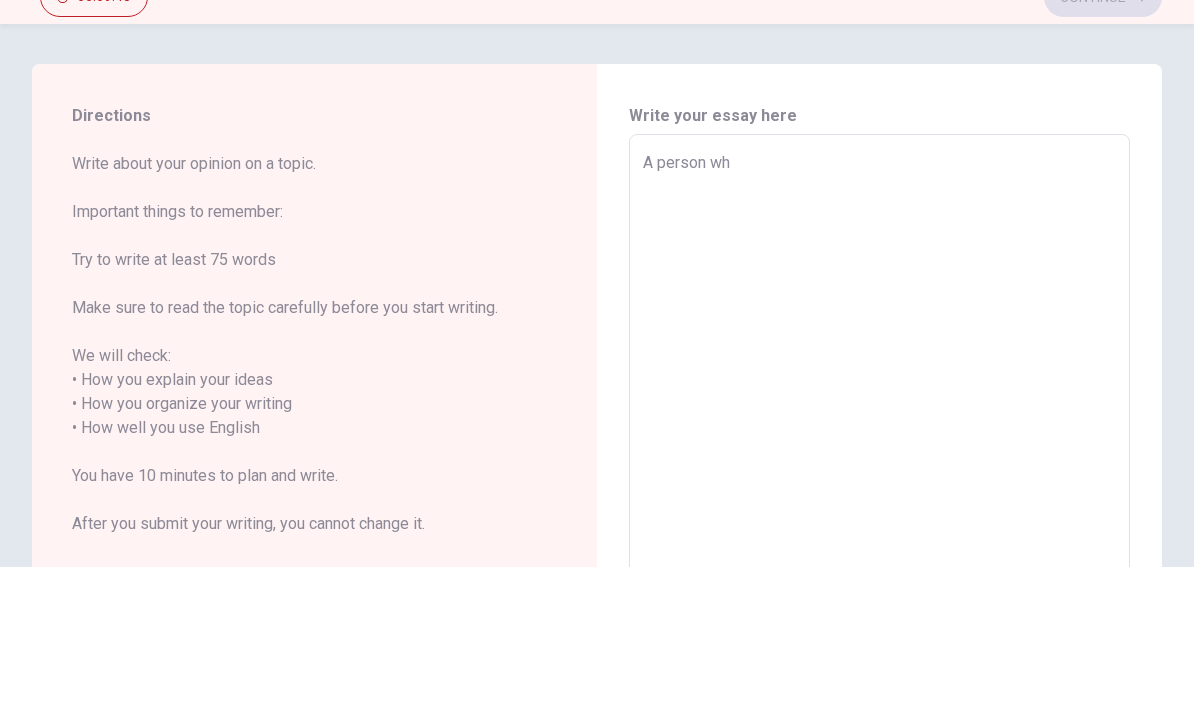 type on "x" 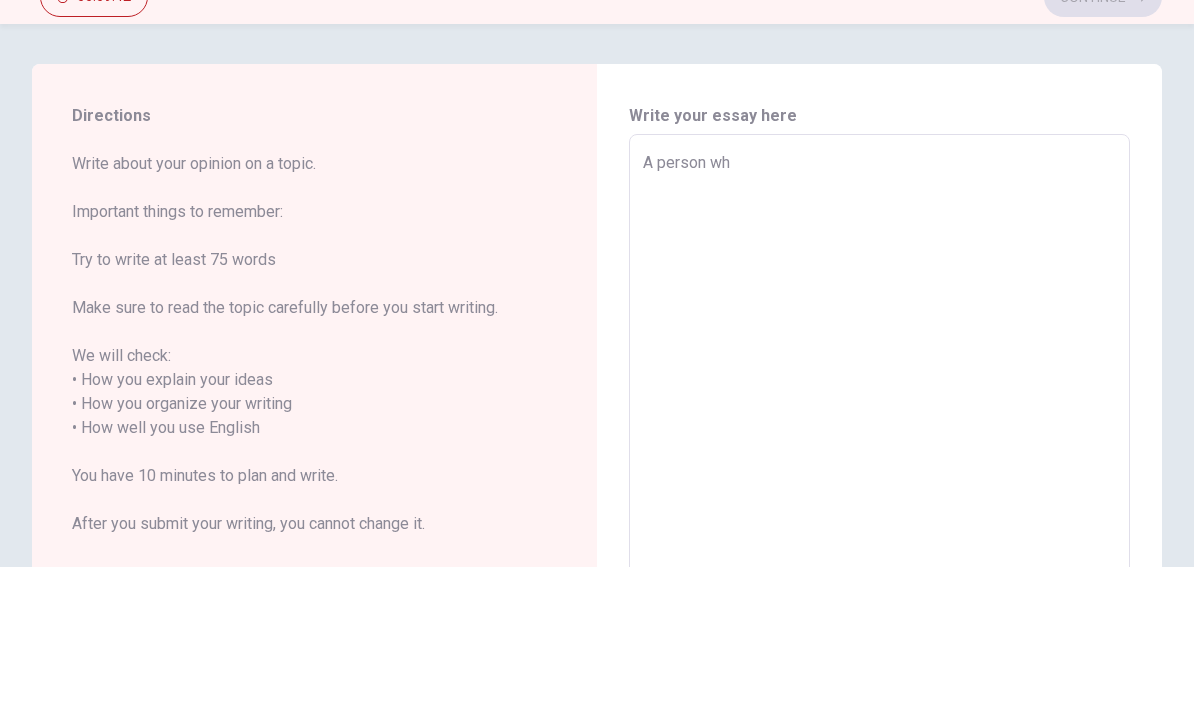 type on "A person who" 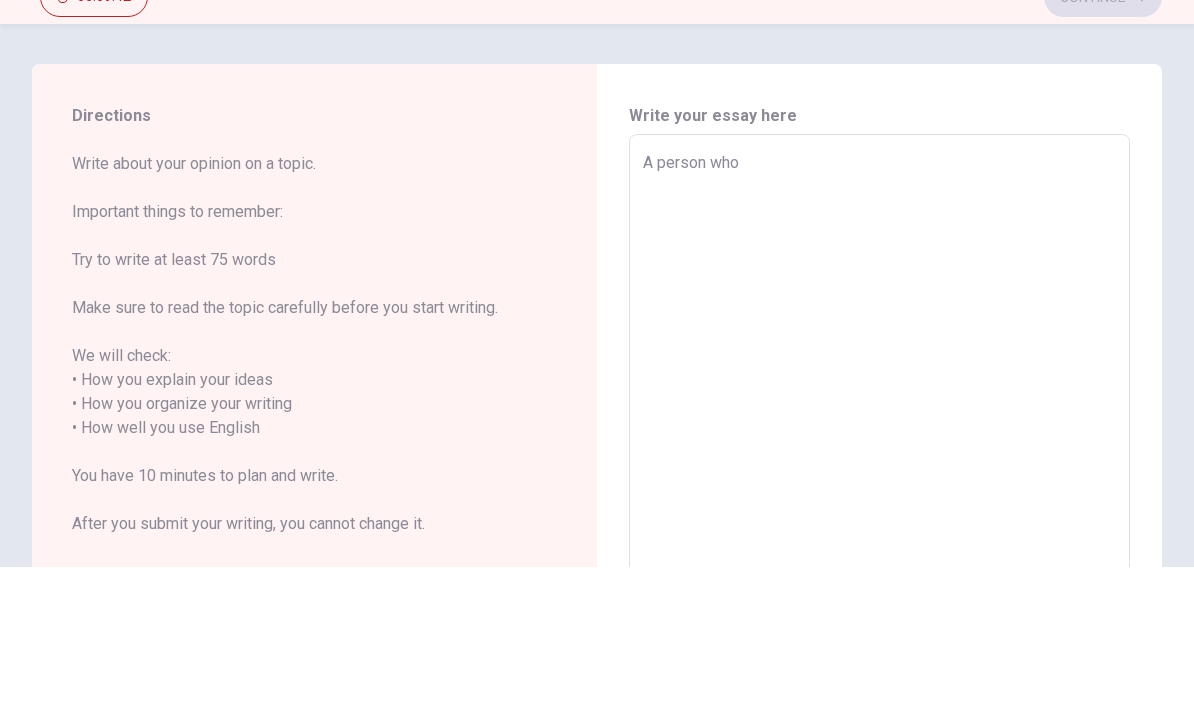 type on "x" 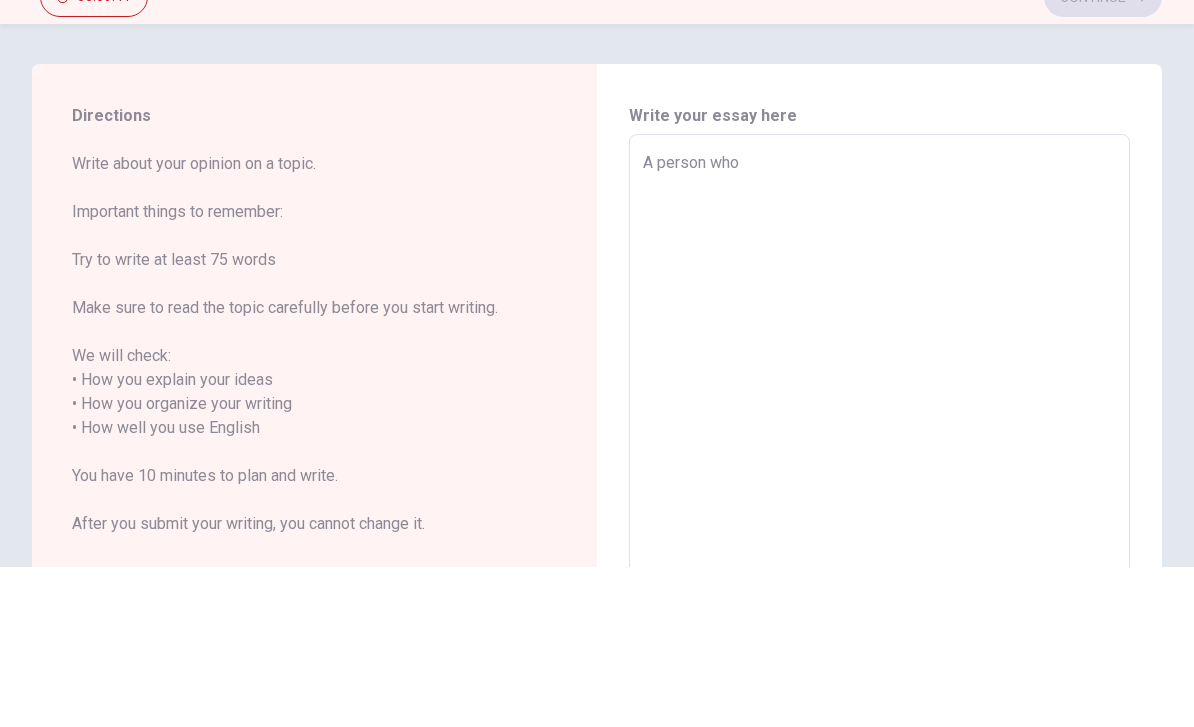 type on "A person who r" 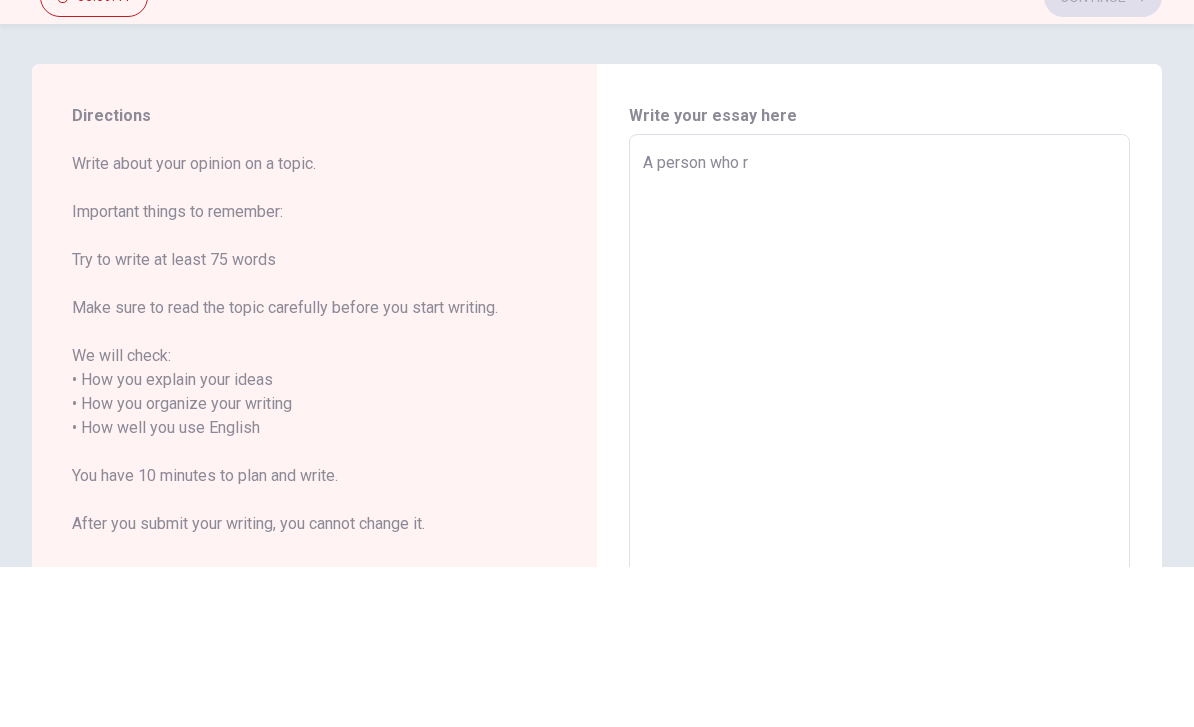 type on "x" 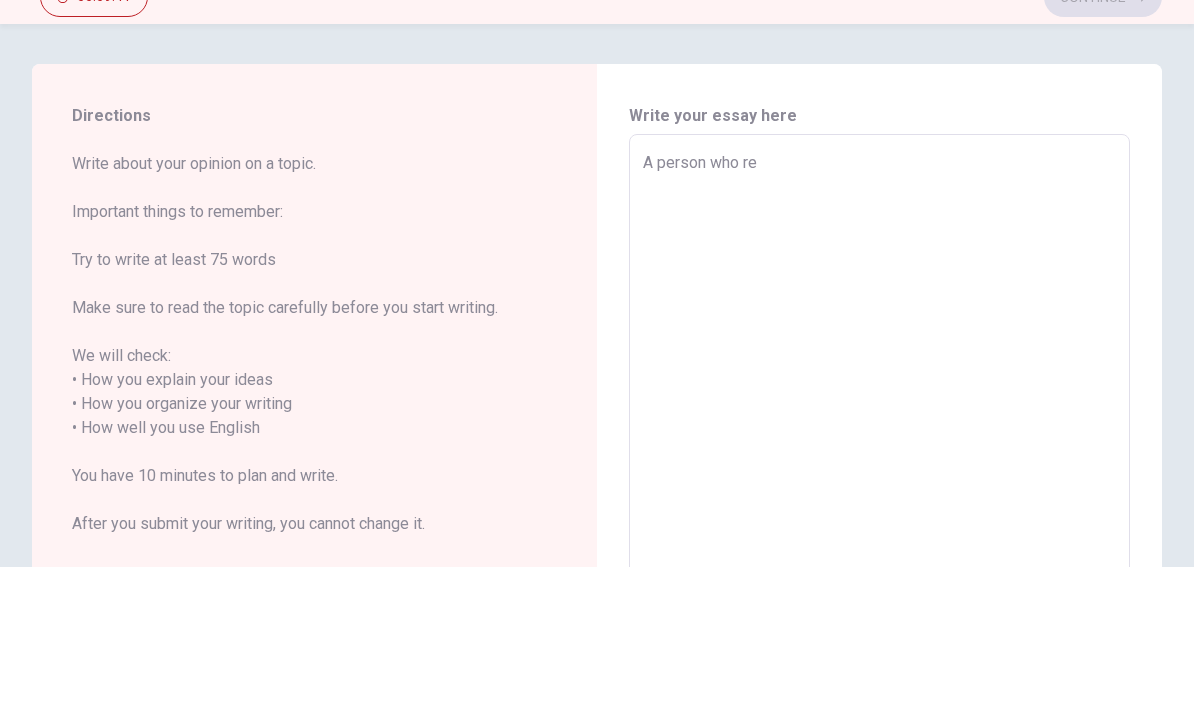 type on "x" 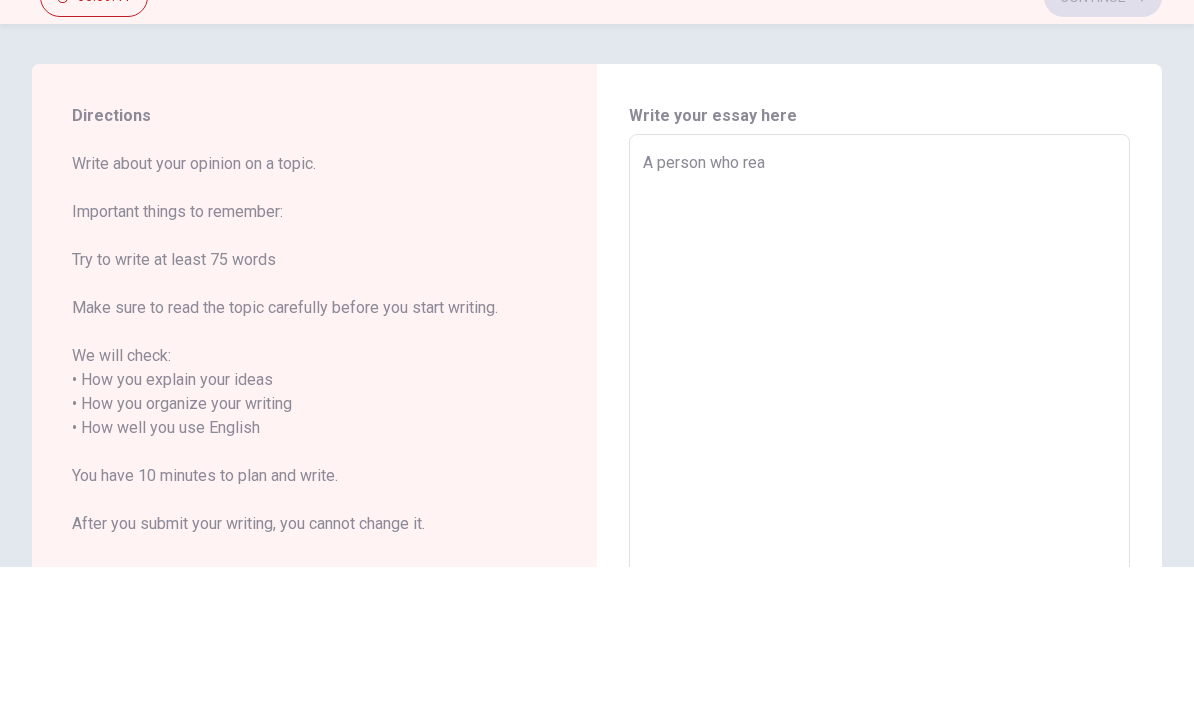 type on "x" 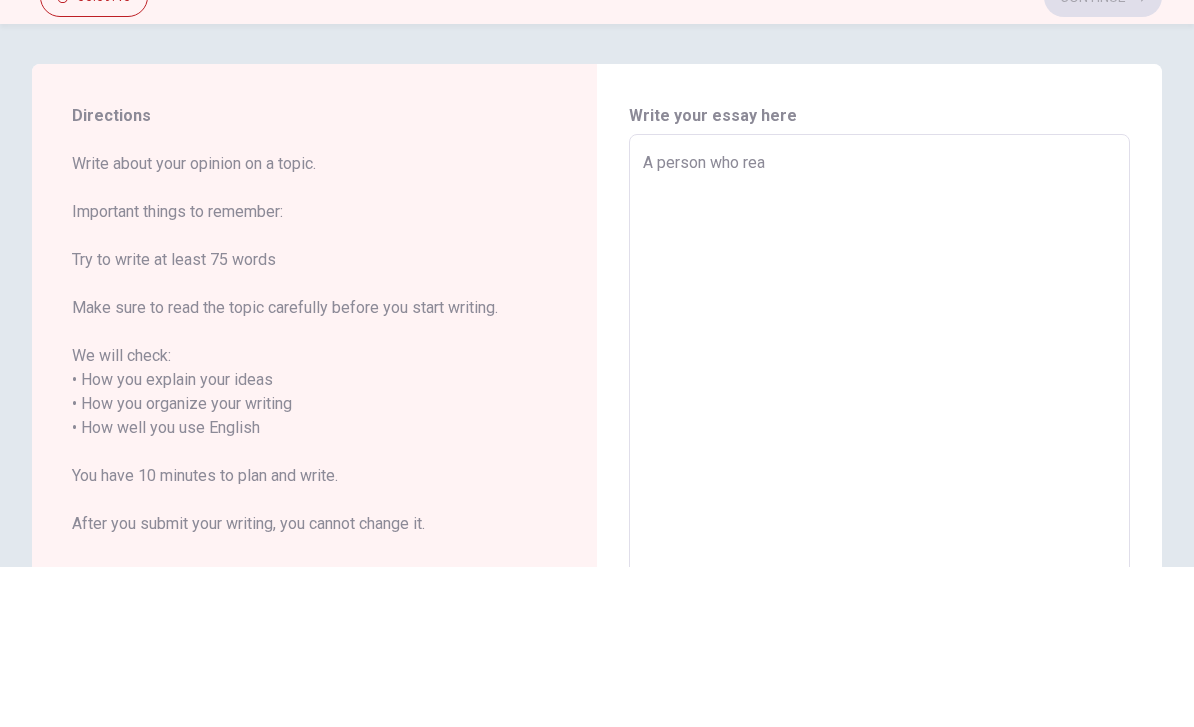 type on "A person who real" 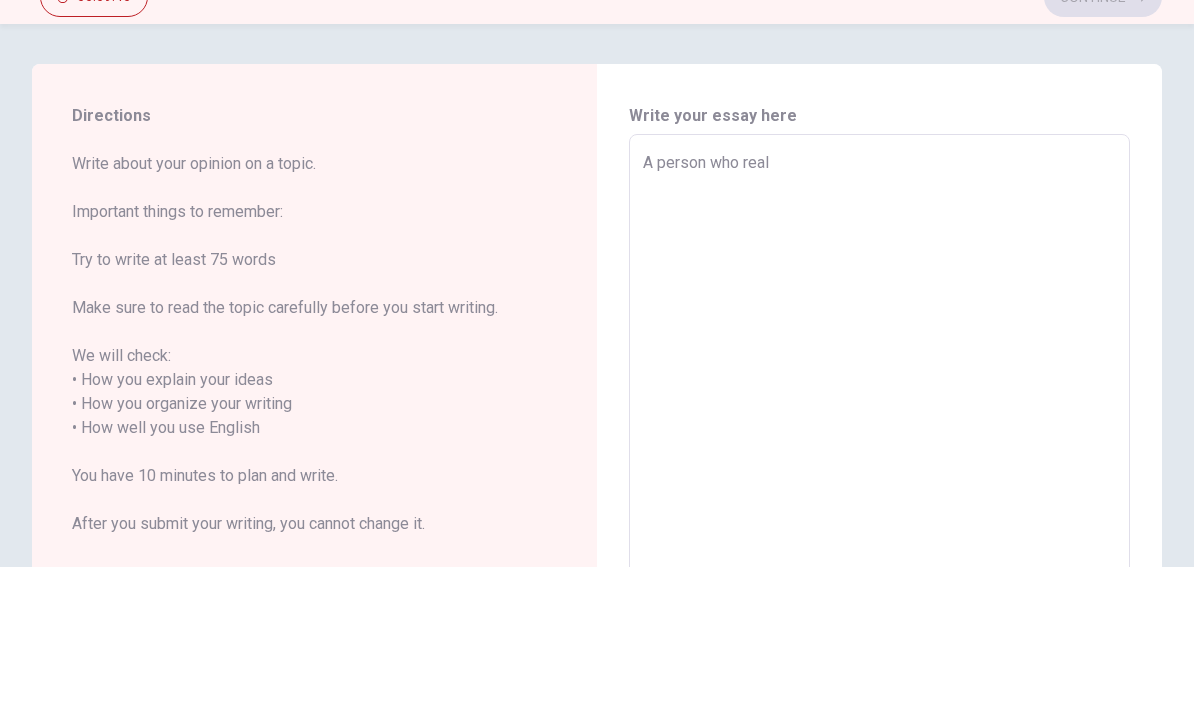 type on "x" 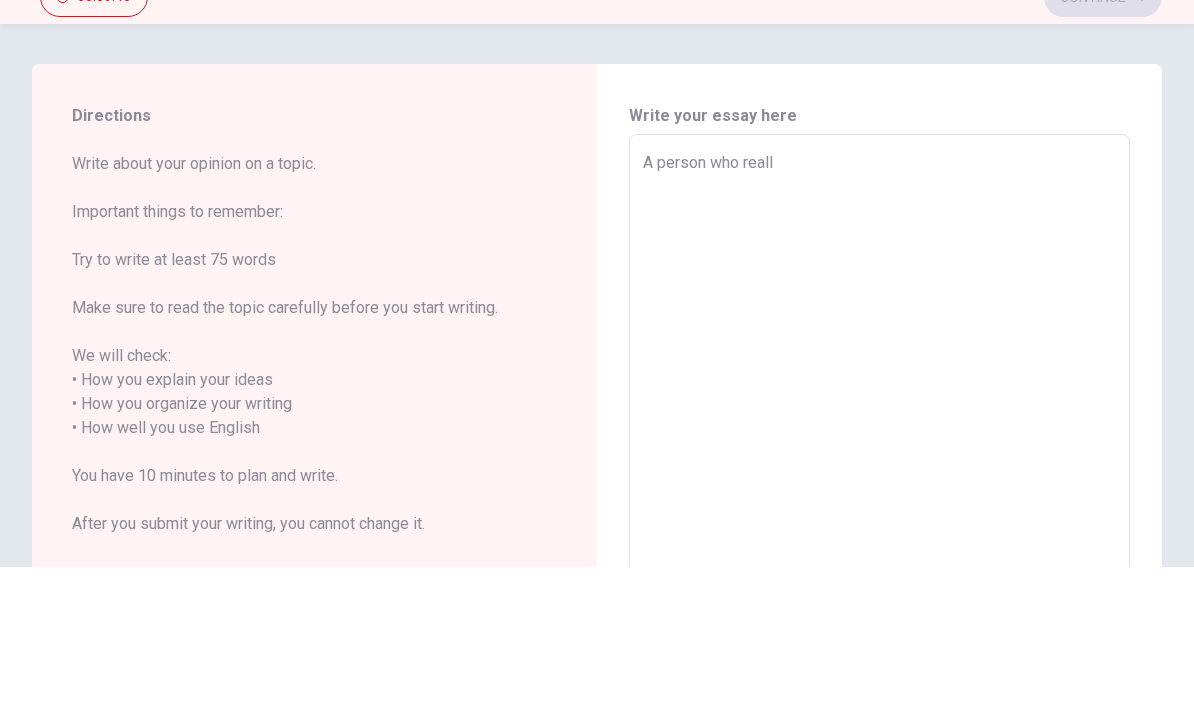 type on "x" 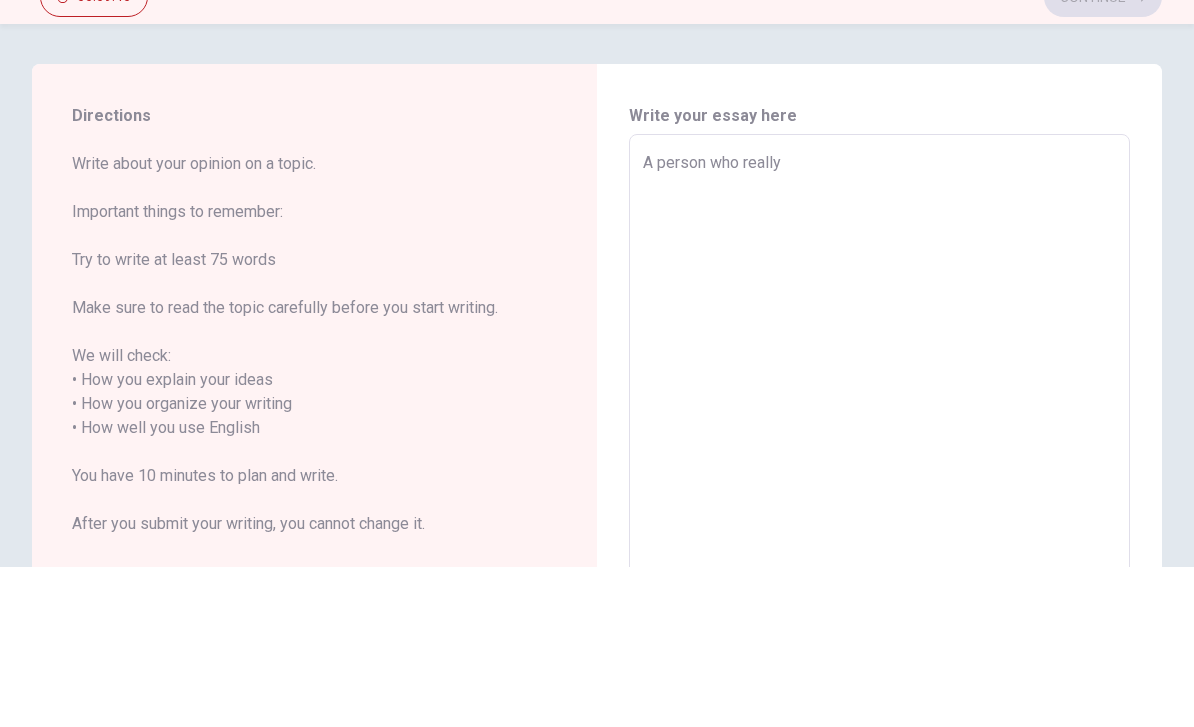 type on "x" 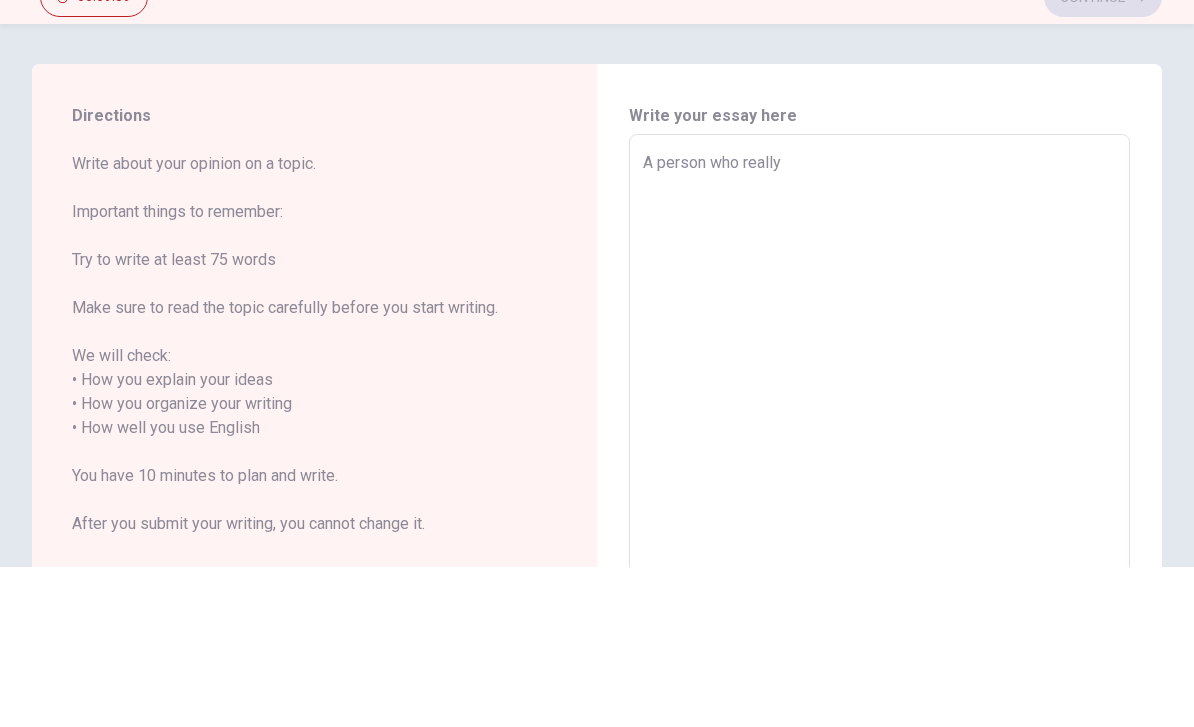 type on "A person who really k" 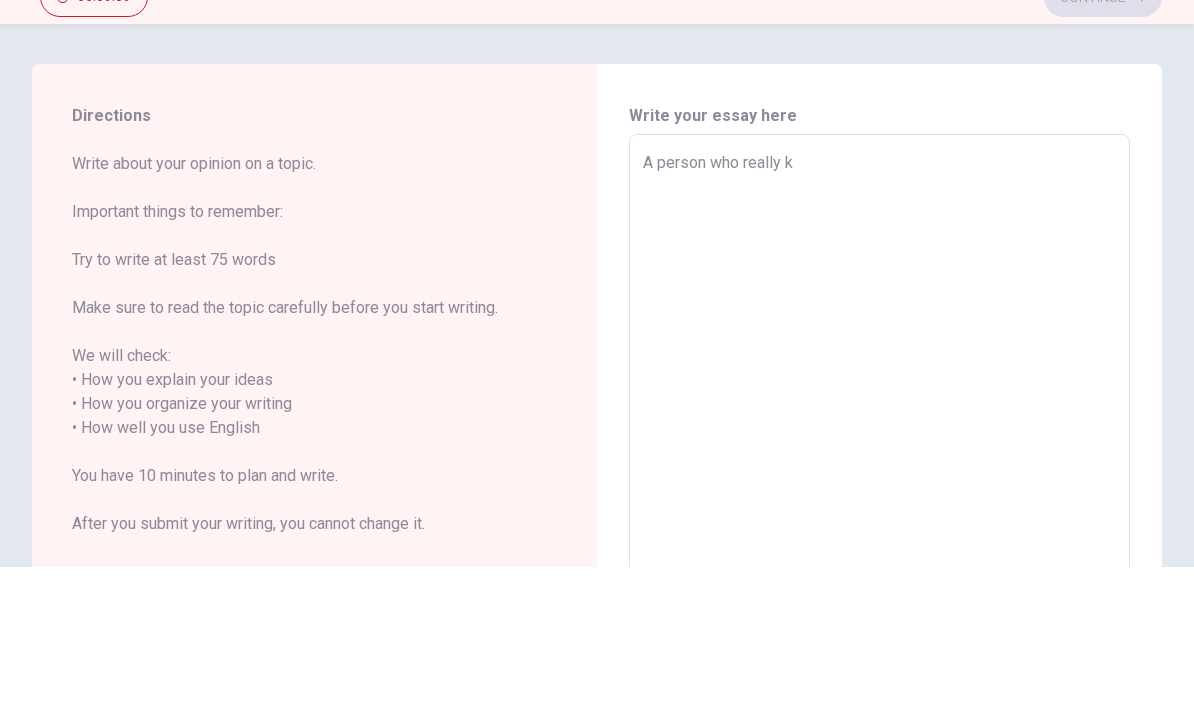 type on "x" 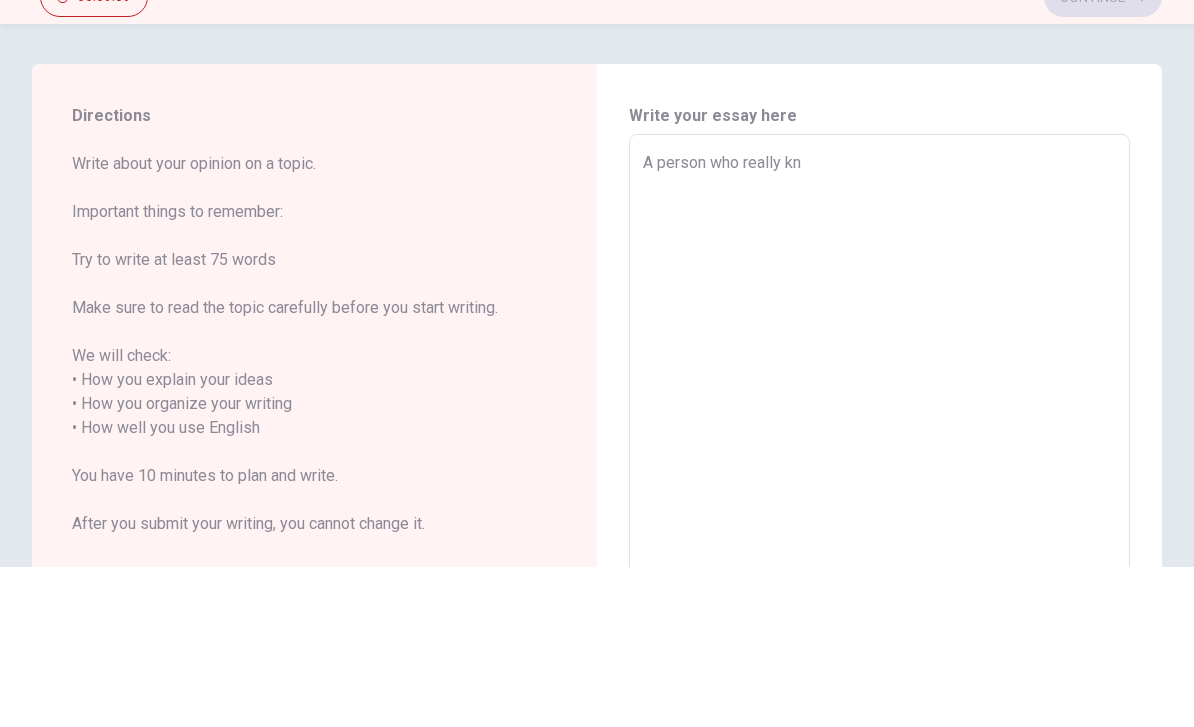 type on "x" 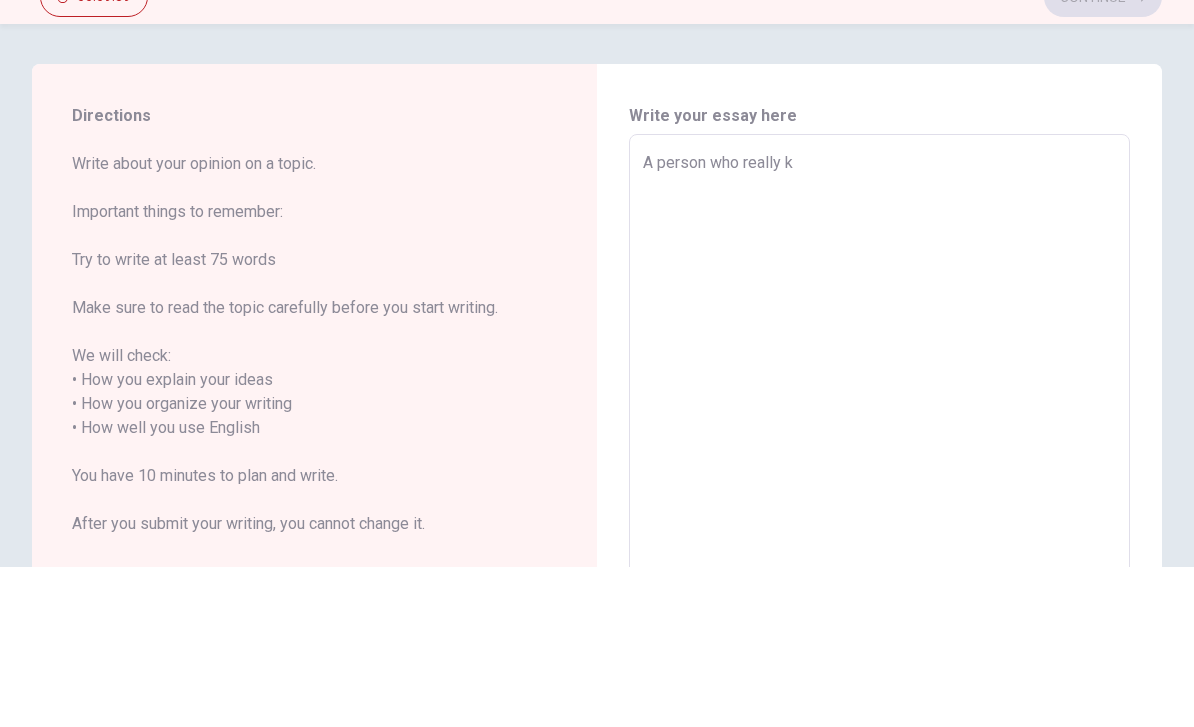 type on "x" 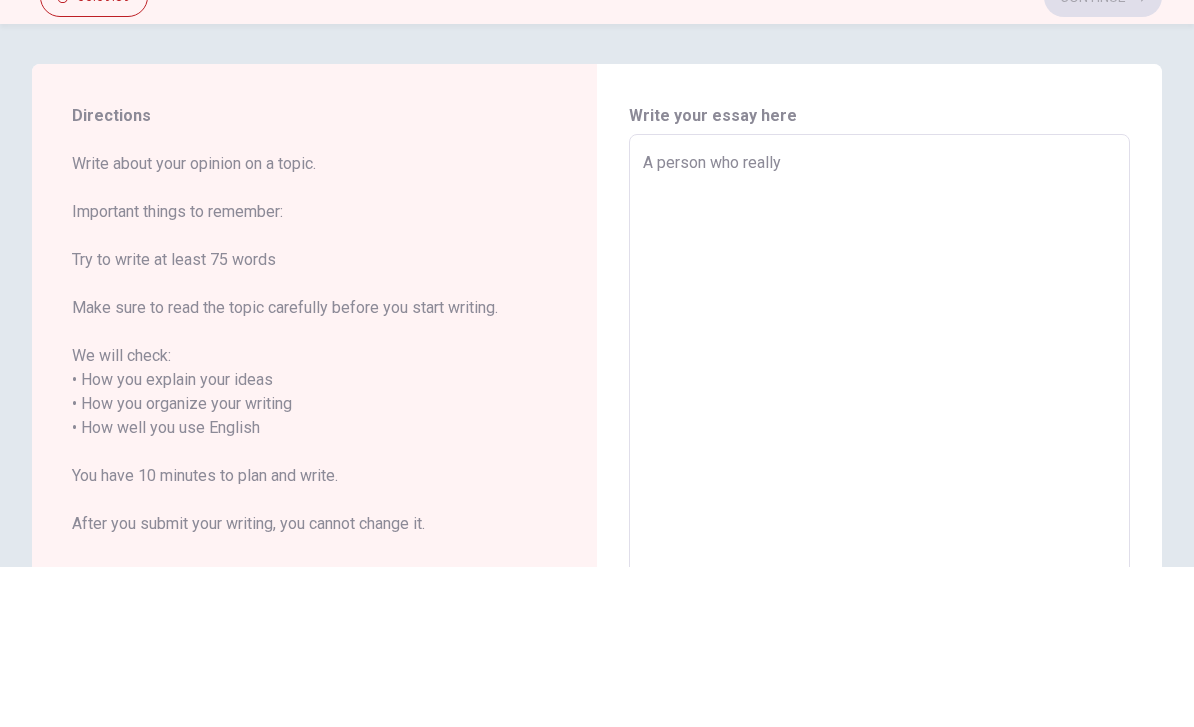 type on "x" 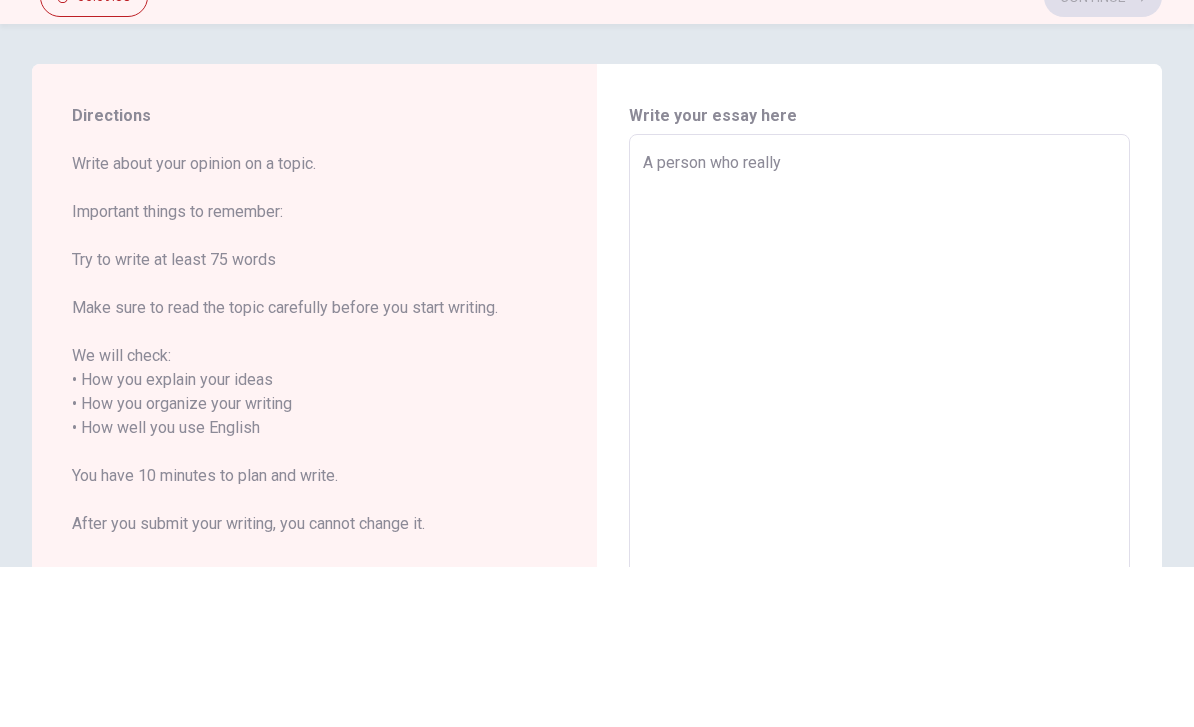 type on "A person who really" 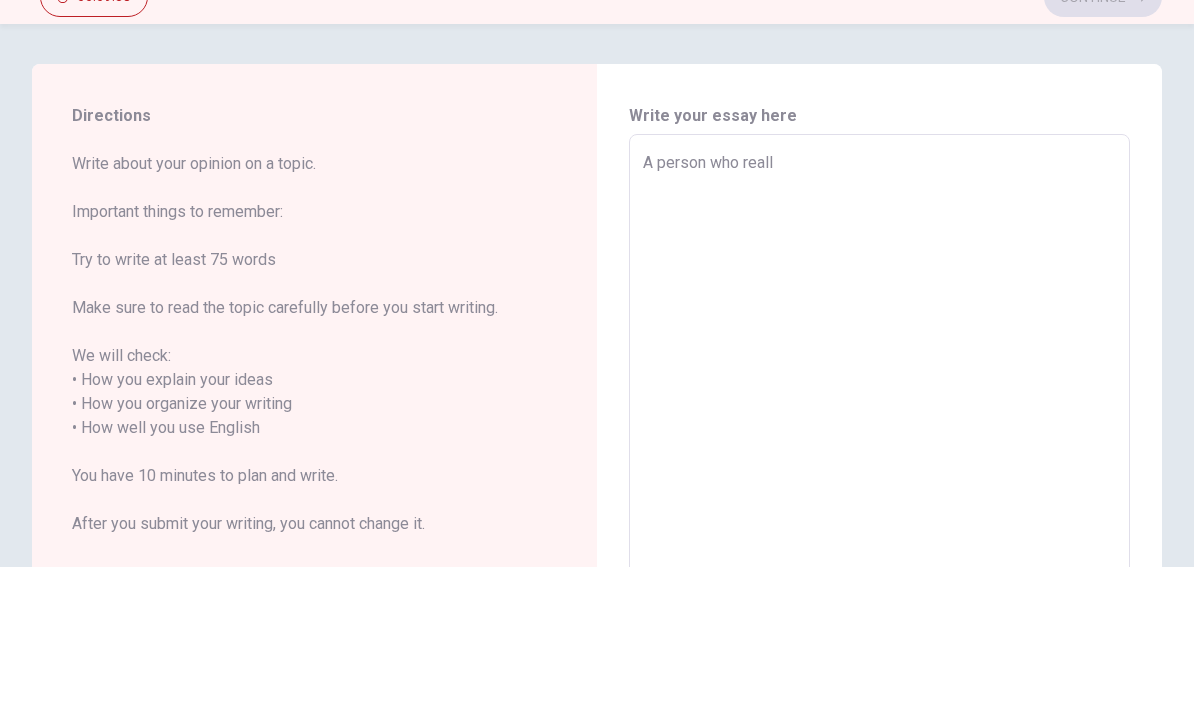 type on "x" 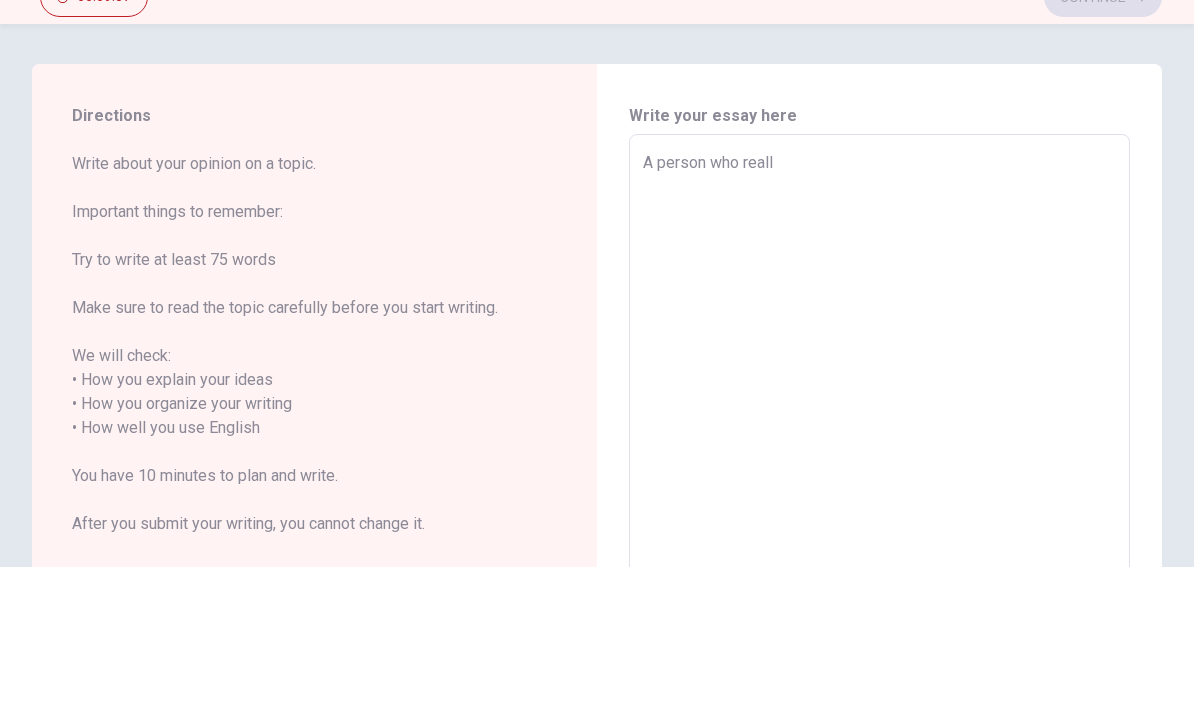 type on "A person who really" 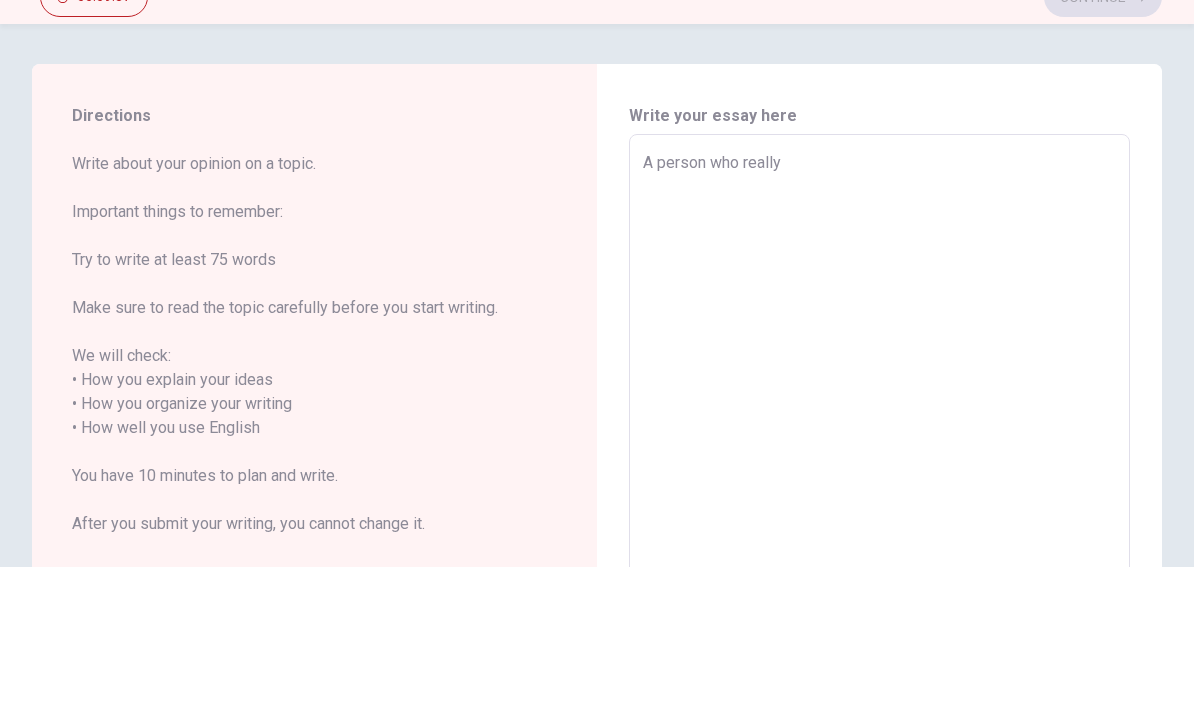type on "x" 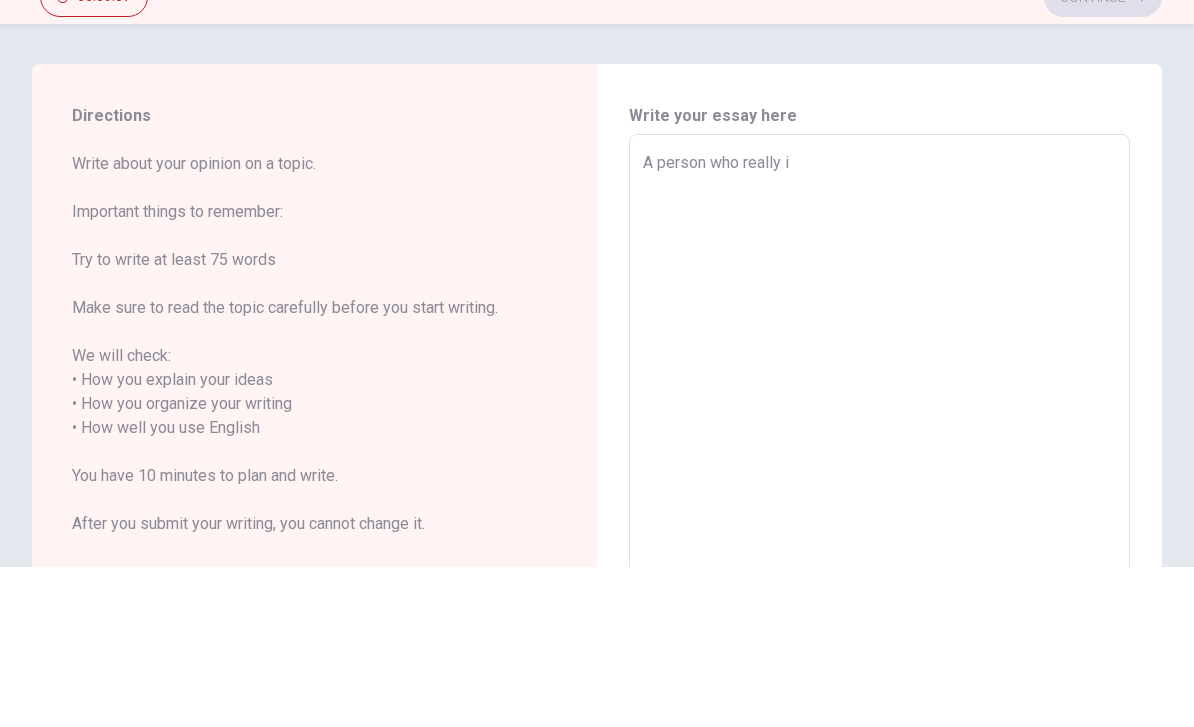 type on "x" 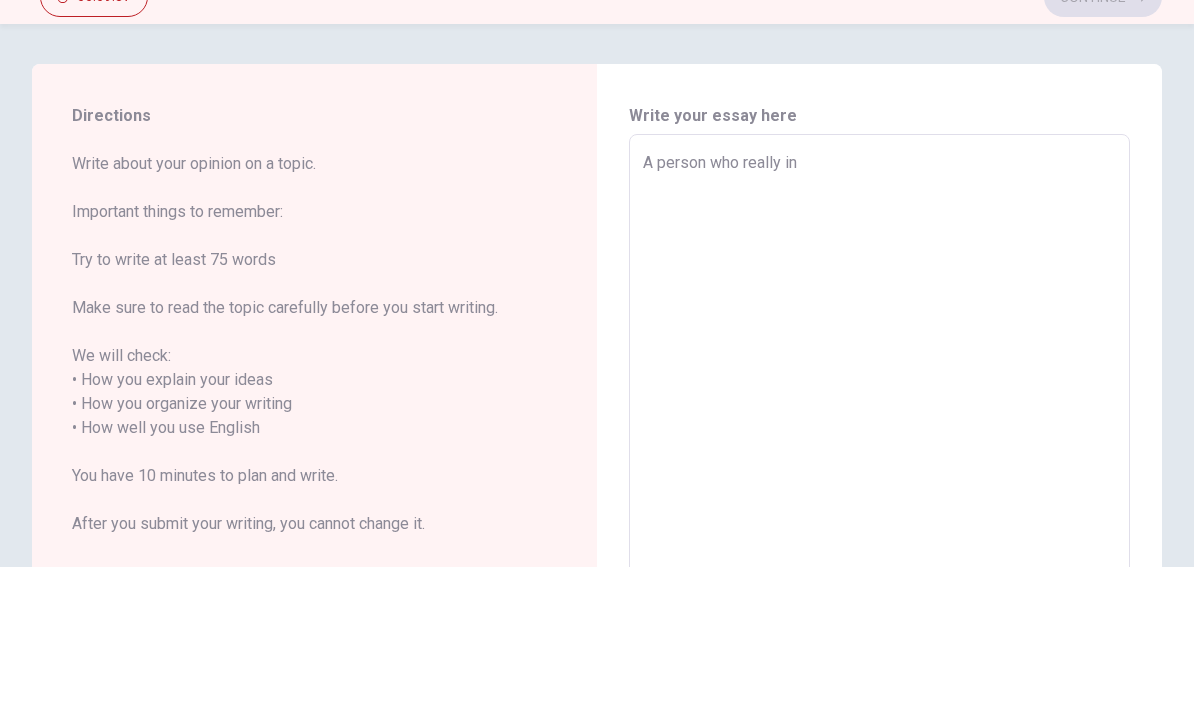 type on "x" 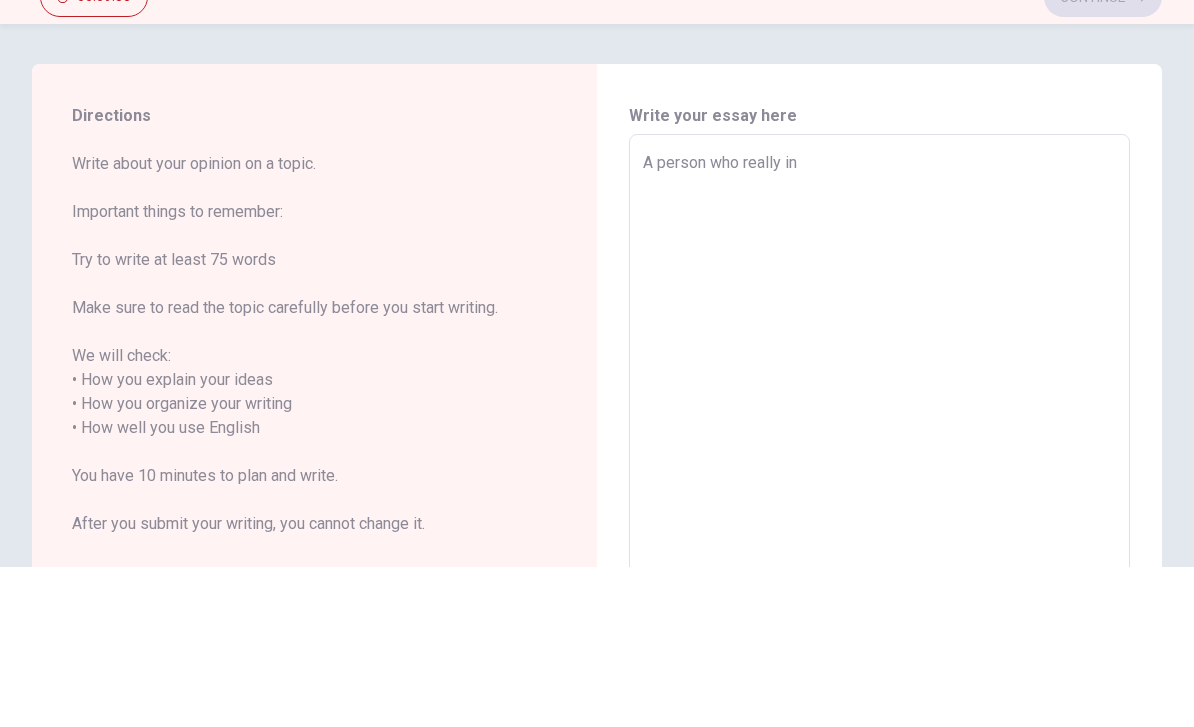 type on "A person who really ins" 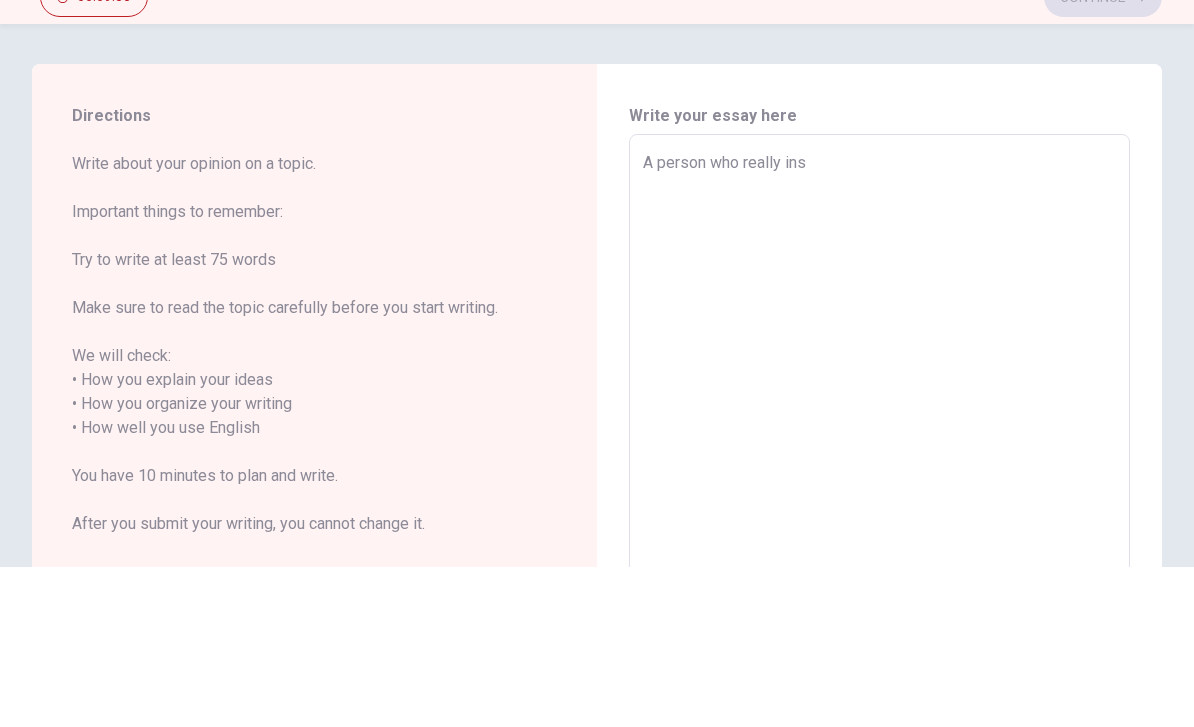 type on "x" 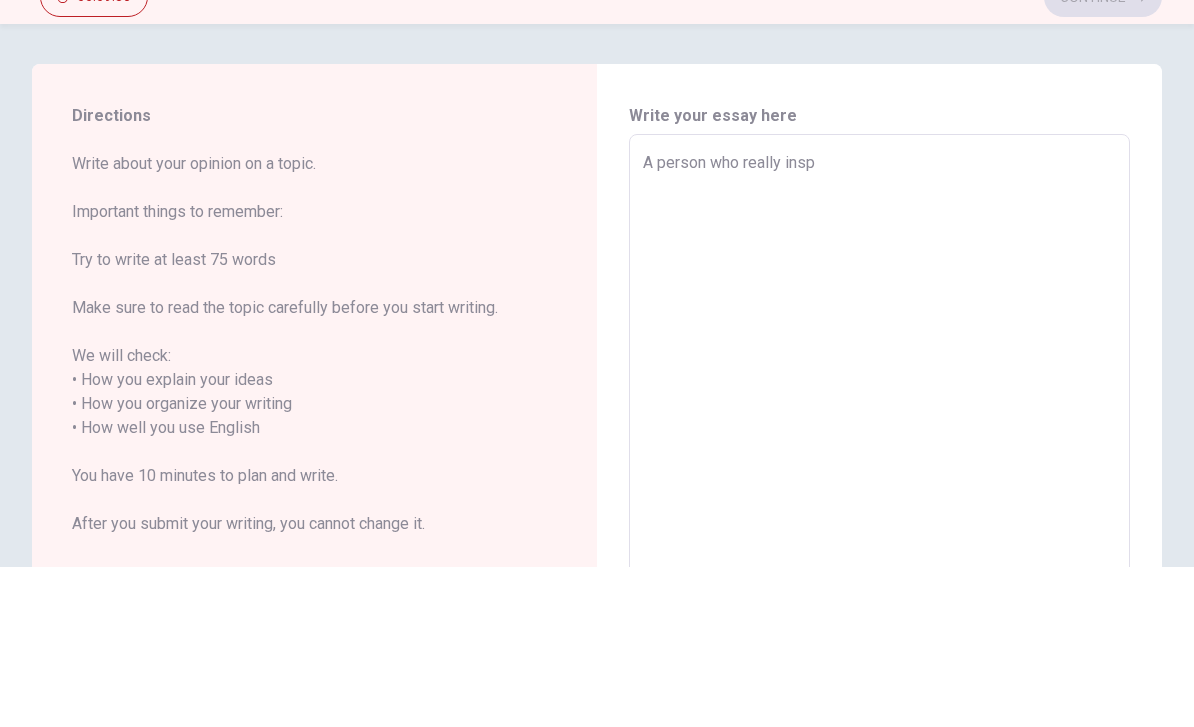 type on "x" 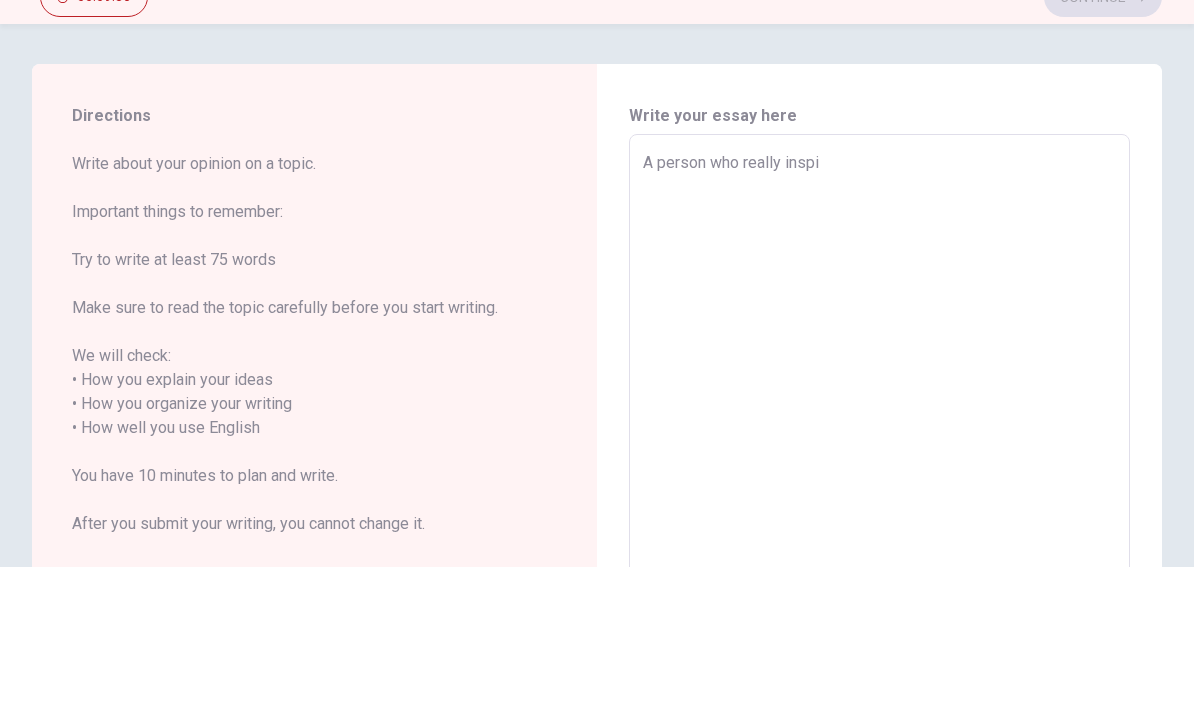 type on "x" 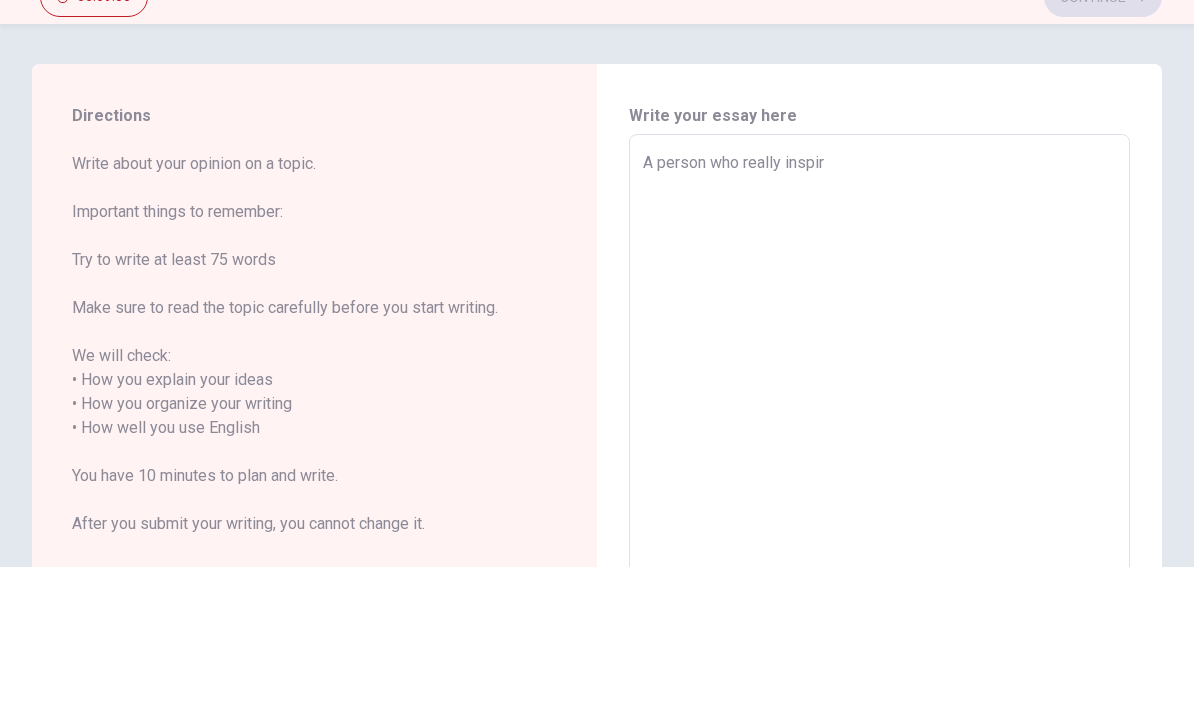 type on "x" 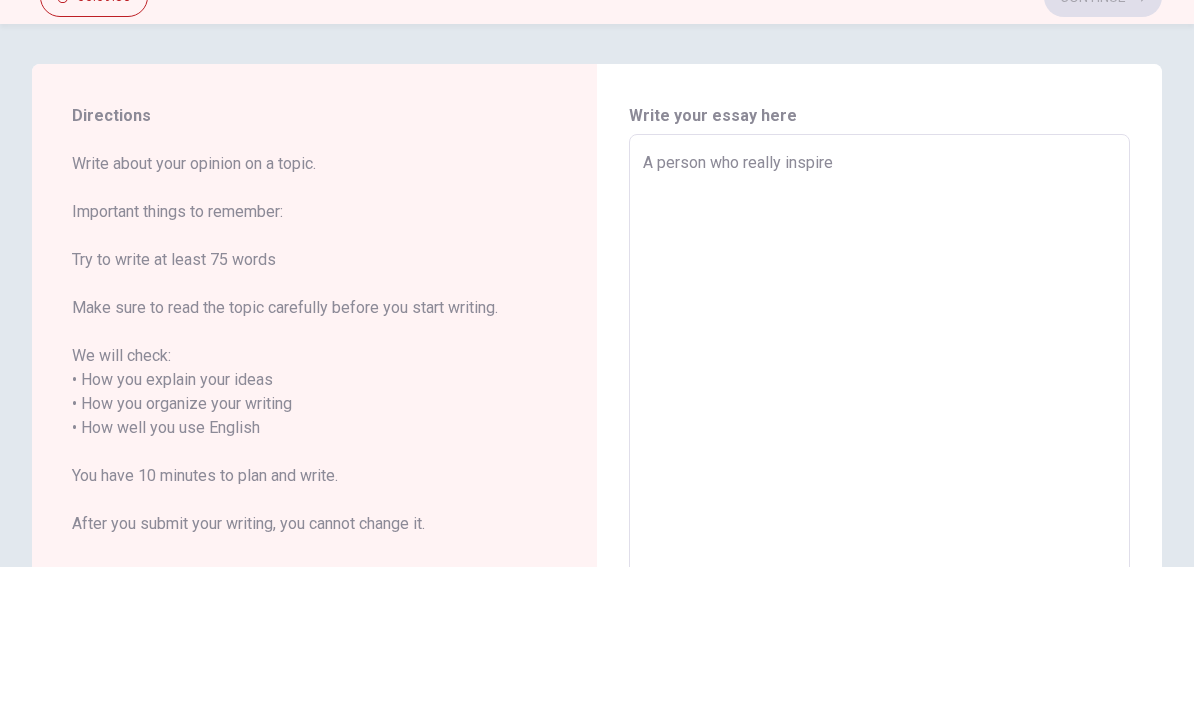 type on "x" 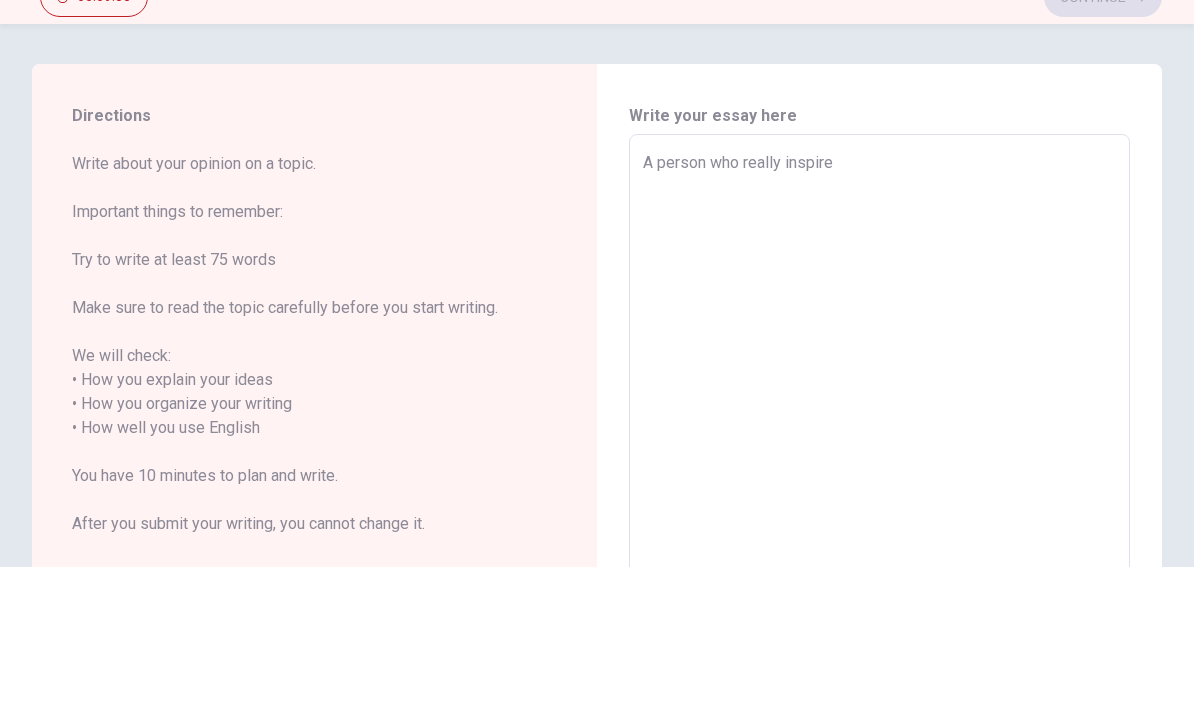 type on "A person who really inspired" 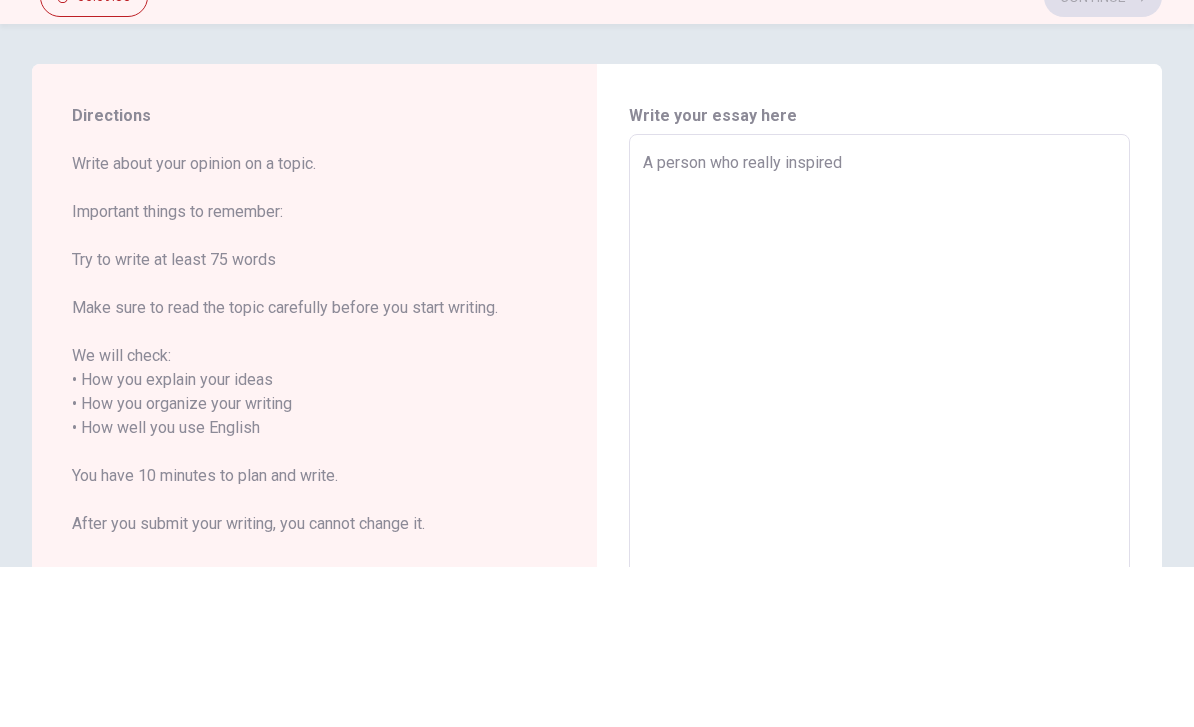 type on "x" 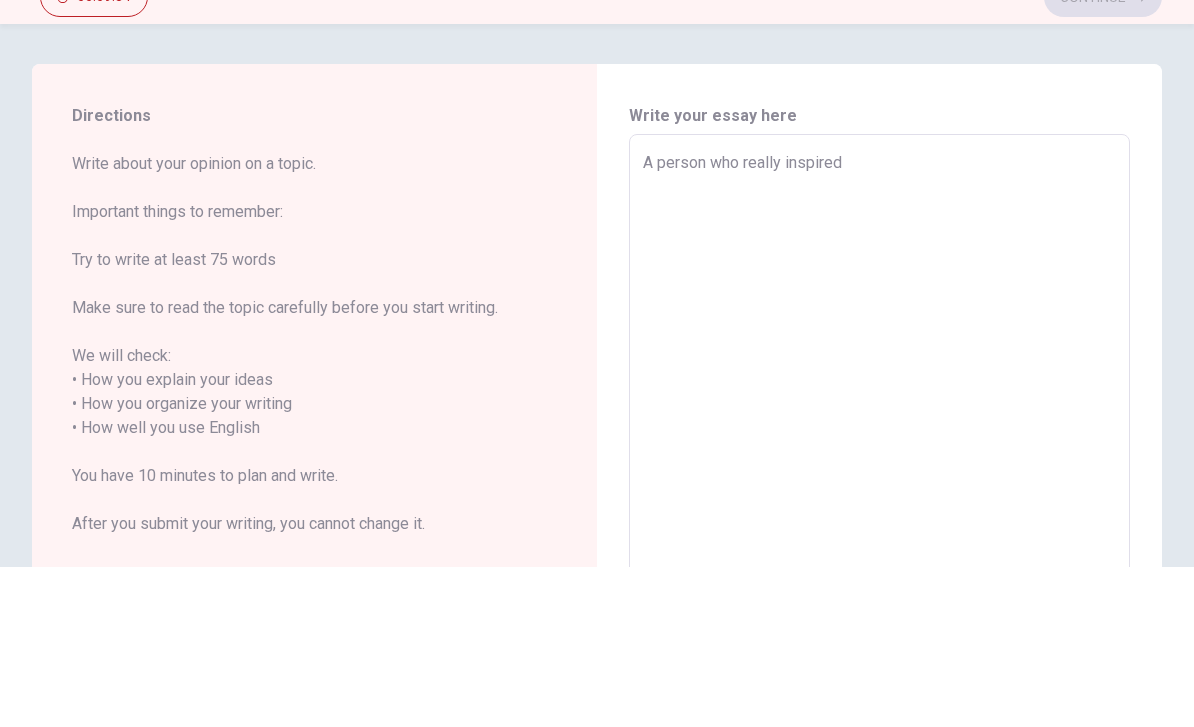 type on "A person who really inspired l" 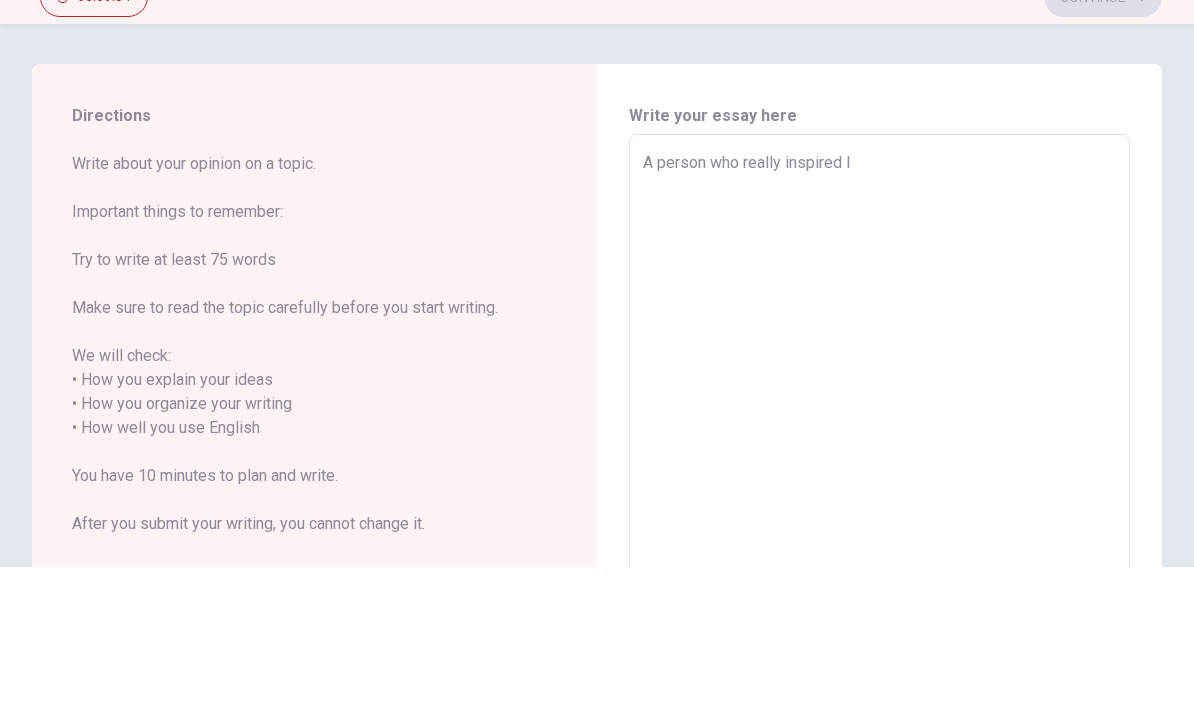 type on "x" 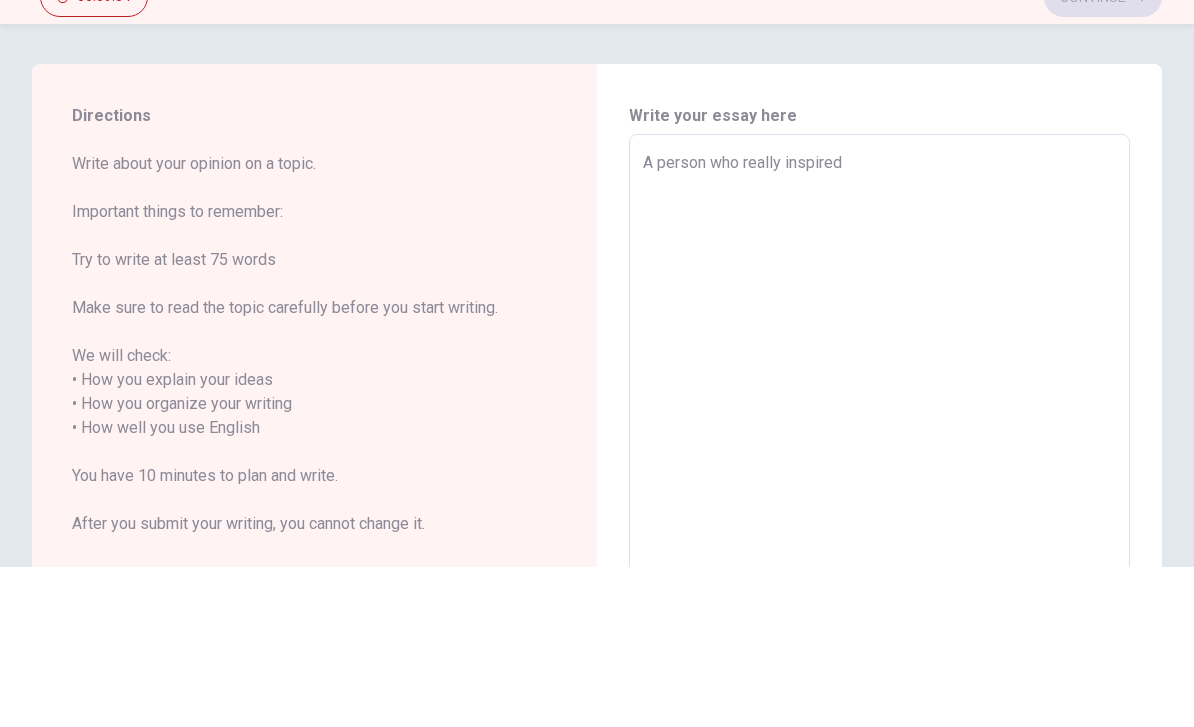 type on "x" 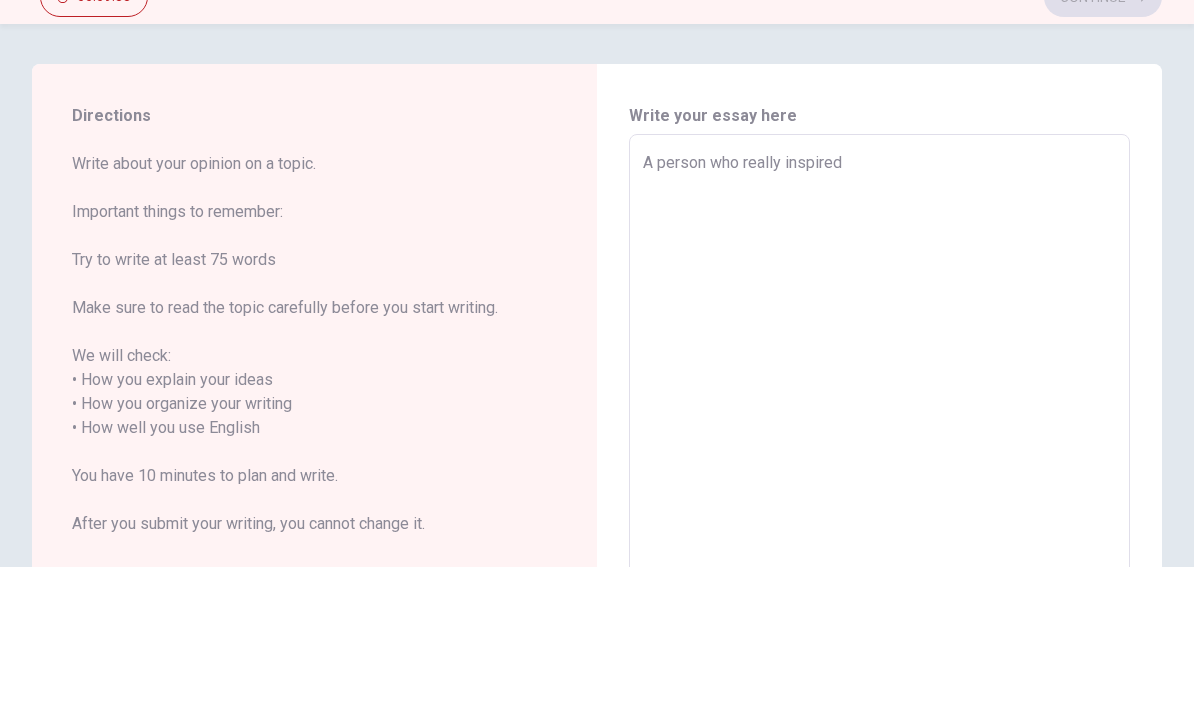 type on "A person who really inspired m" 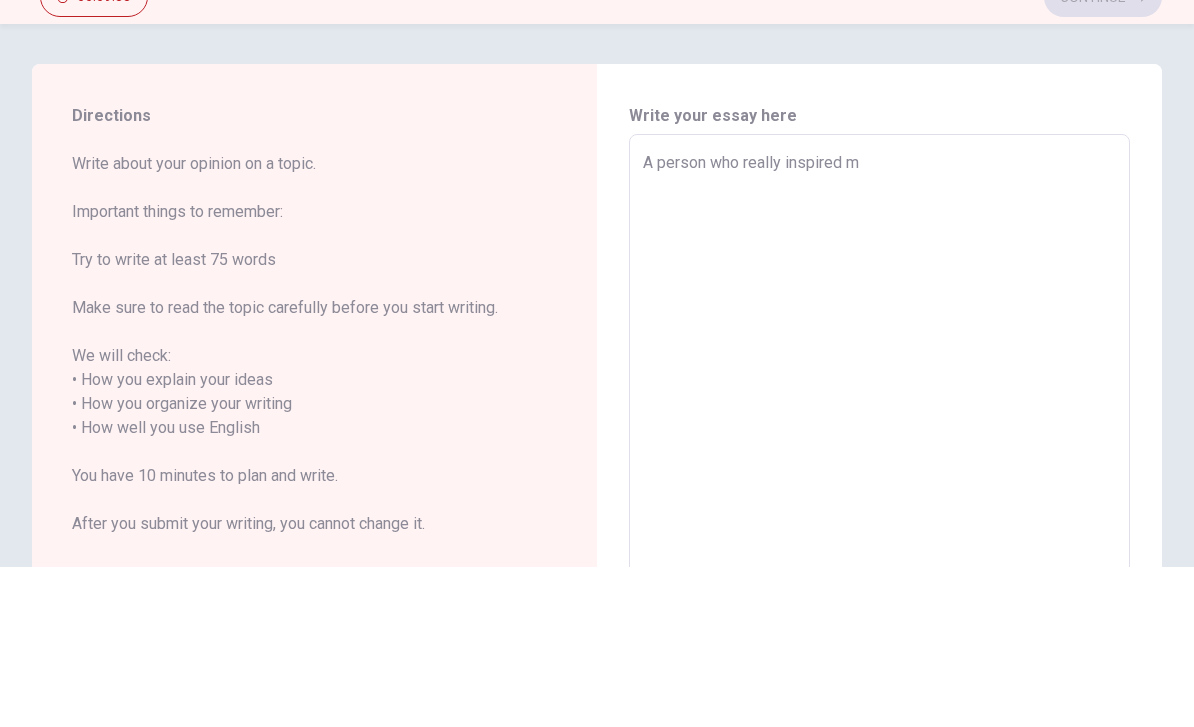 type on "x" 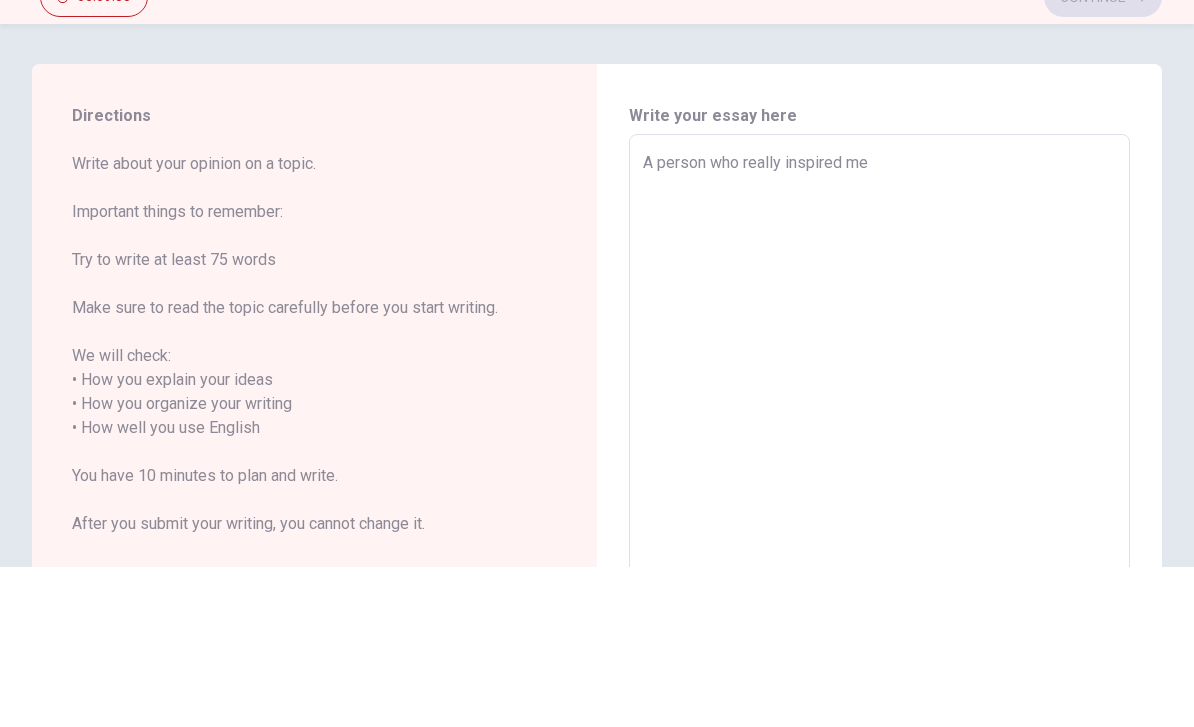 type on "x" 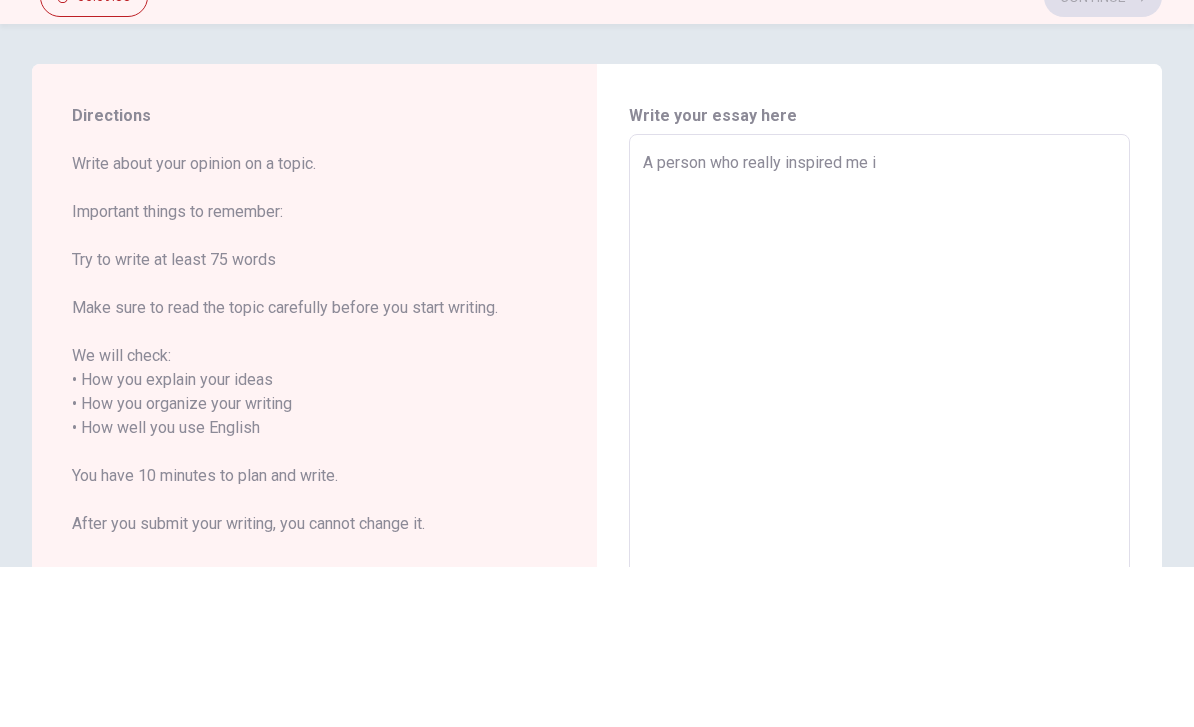 type on "x" 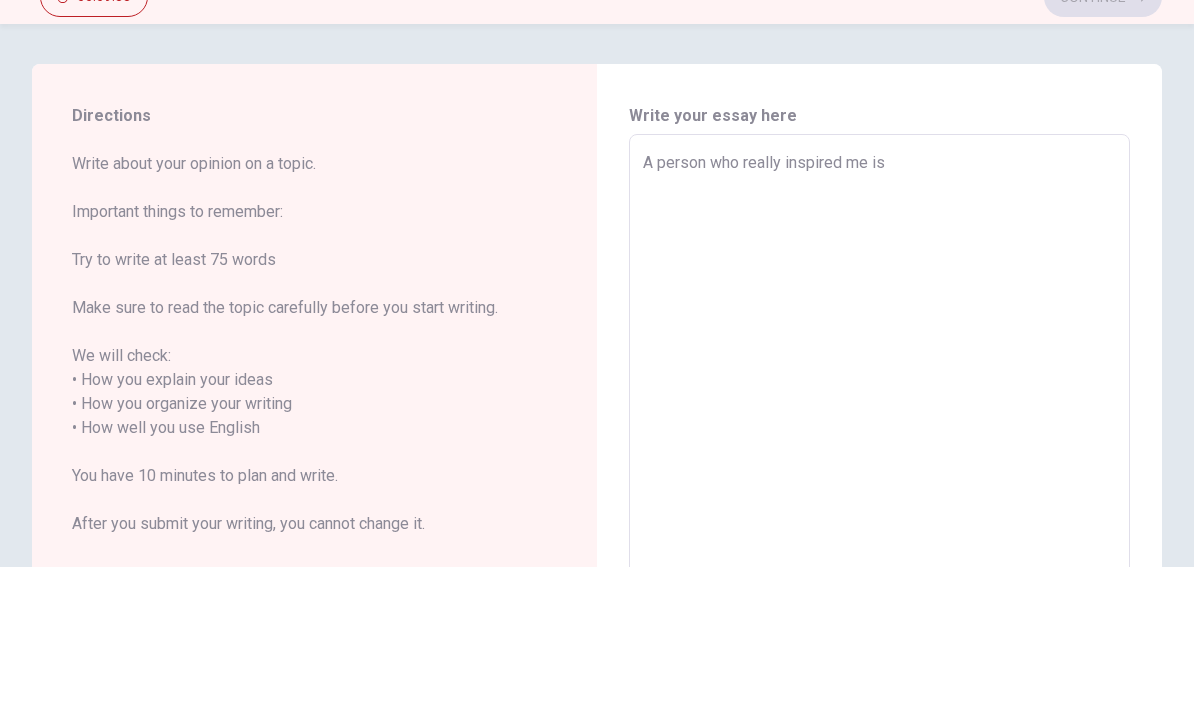 type on "x" 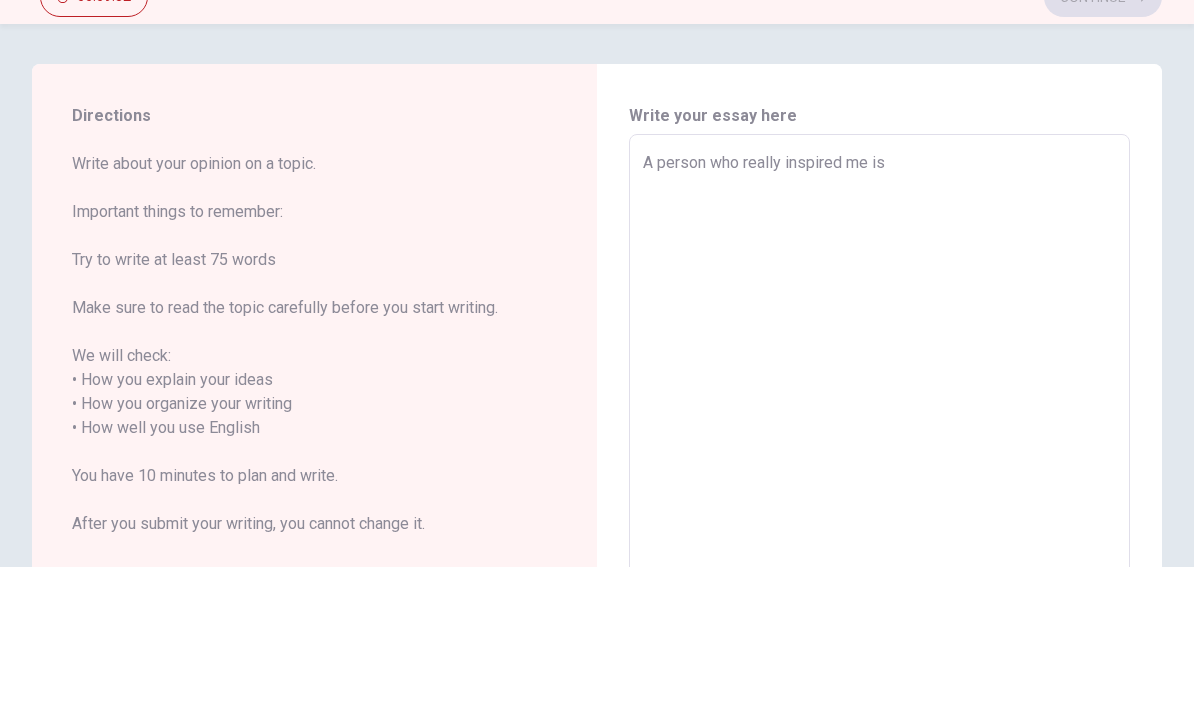 type on "A person who really inspired me is i" 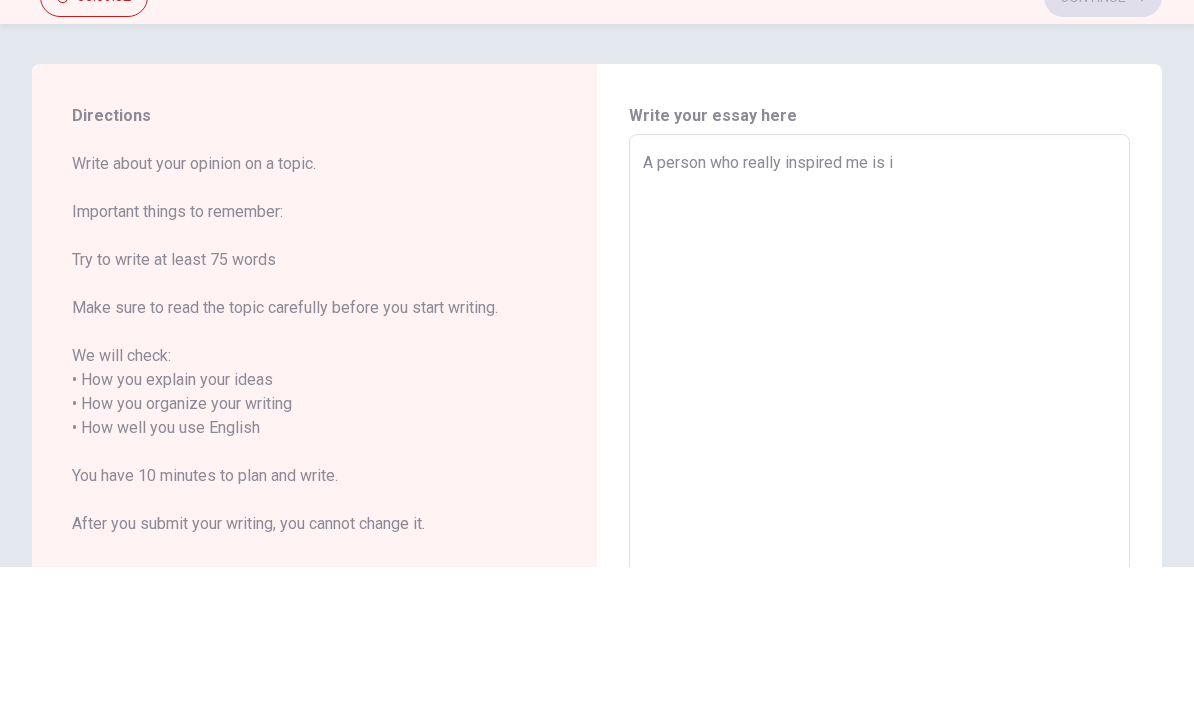 type on "x" 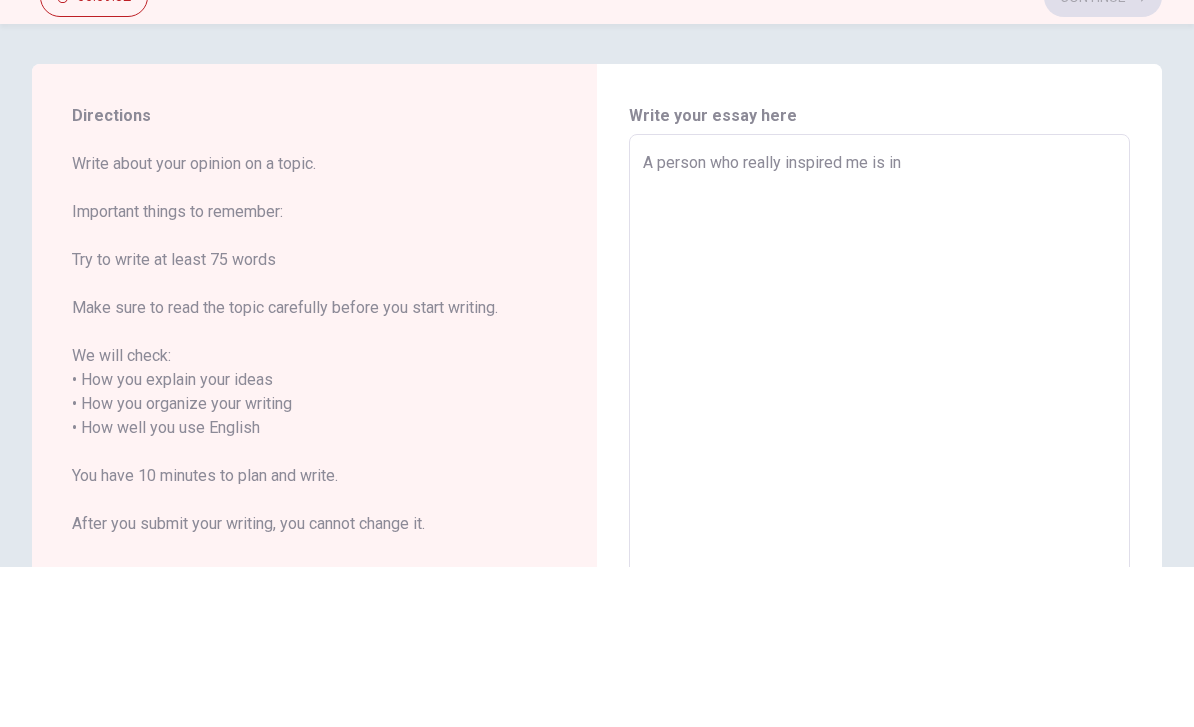 type on "x" 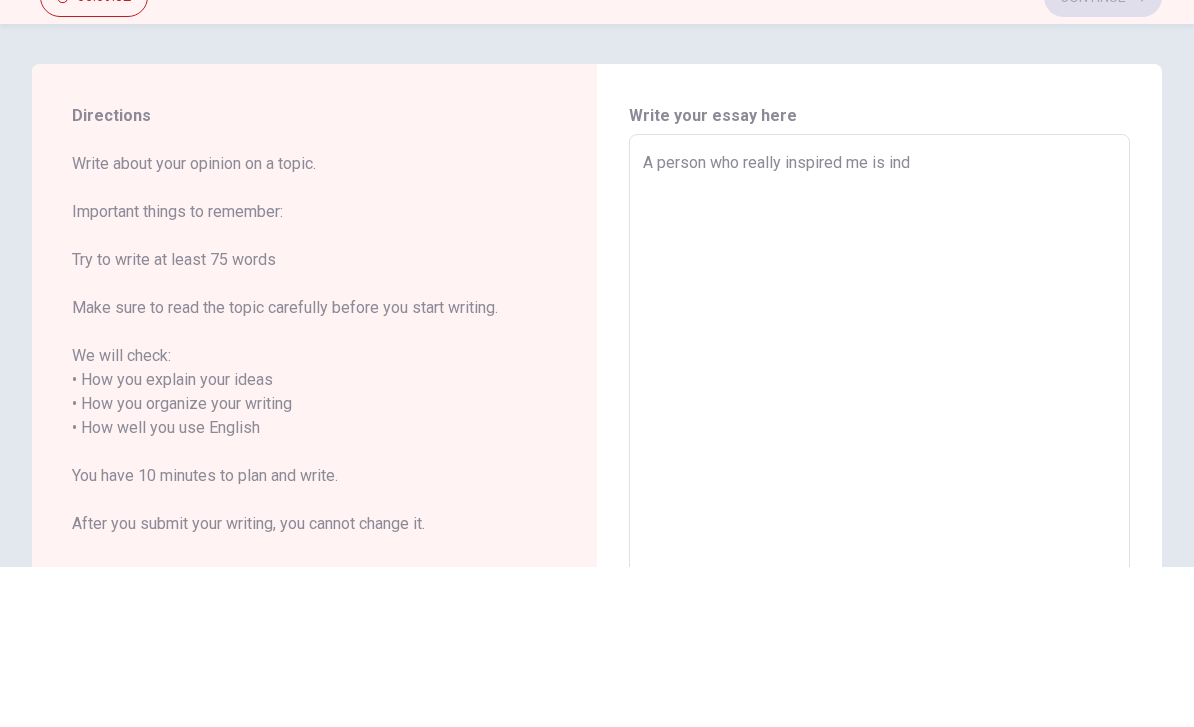 type on "x" 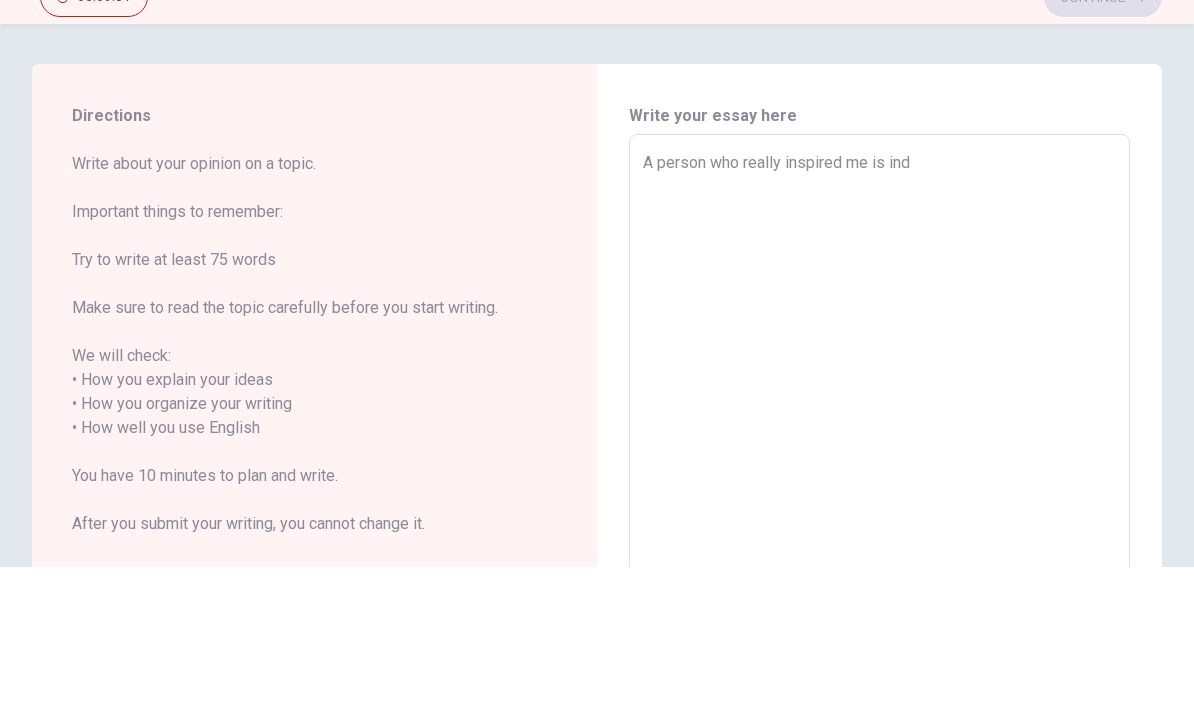 type on "A person who really inspired me is [GEOGRAPHIC_DATA]" 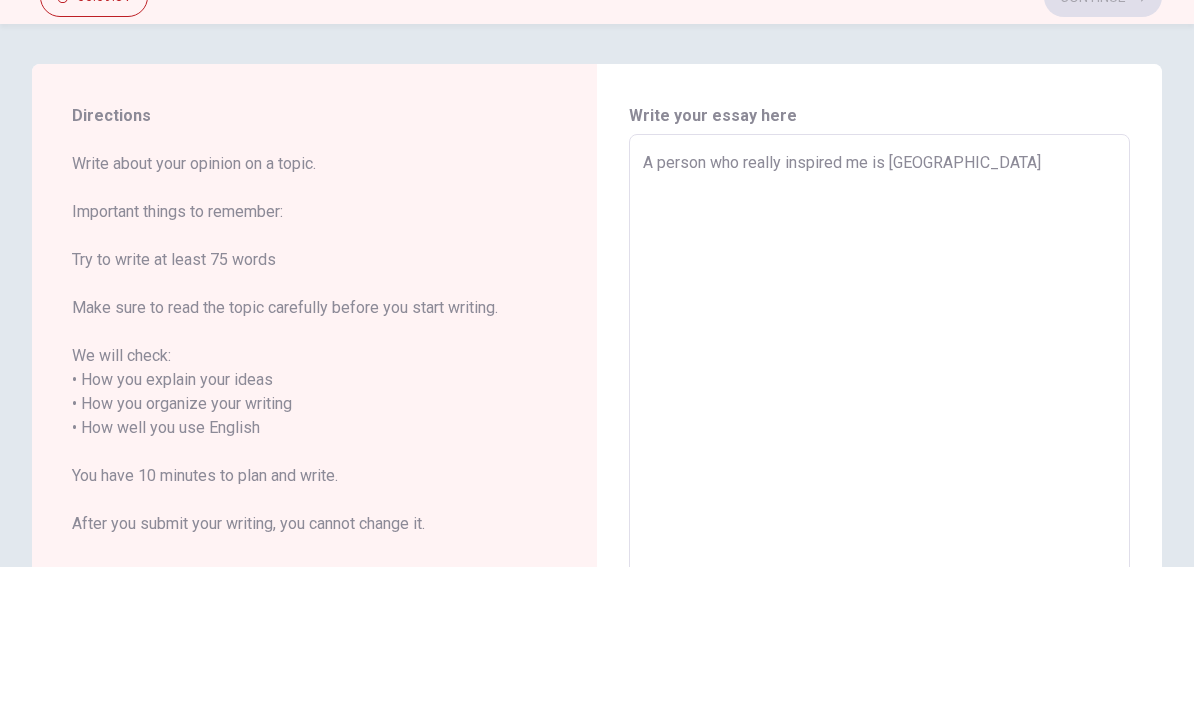 type on "x" 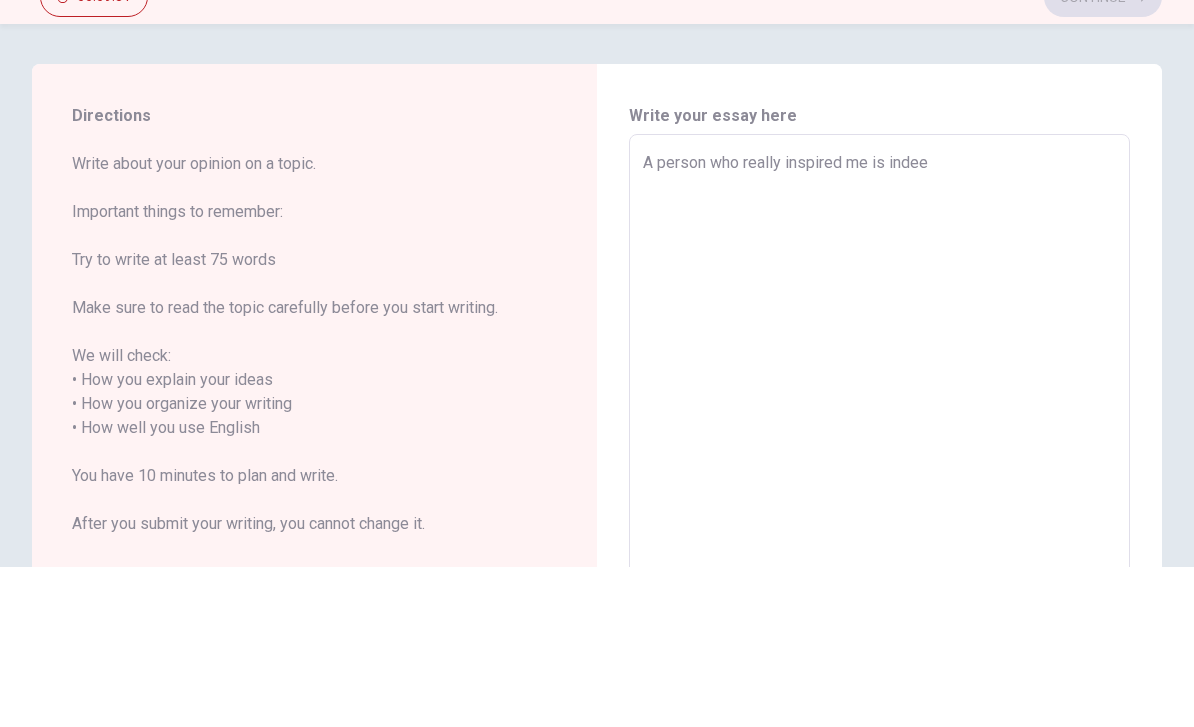 type on "x" 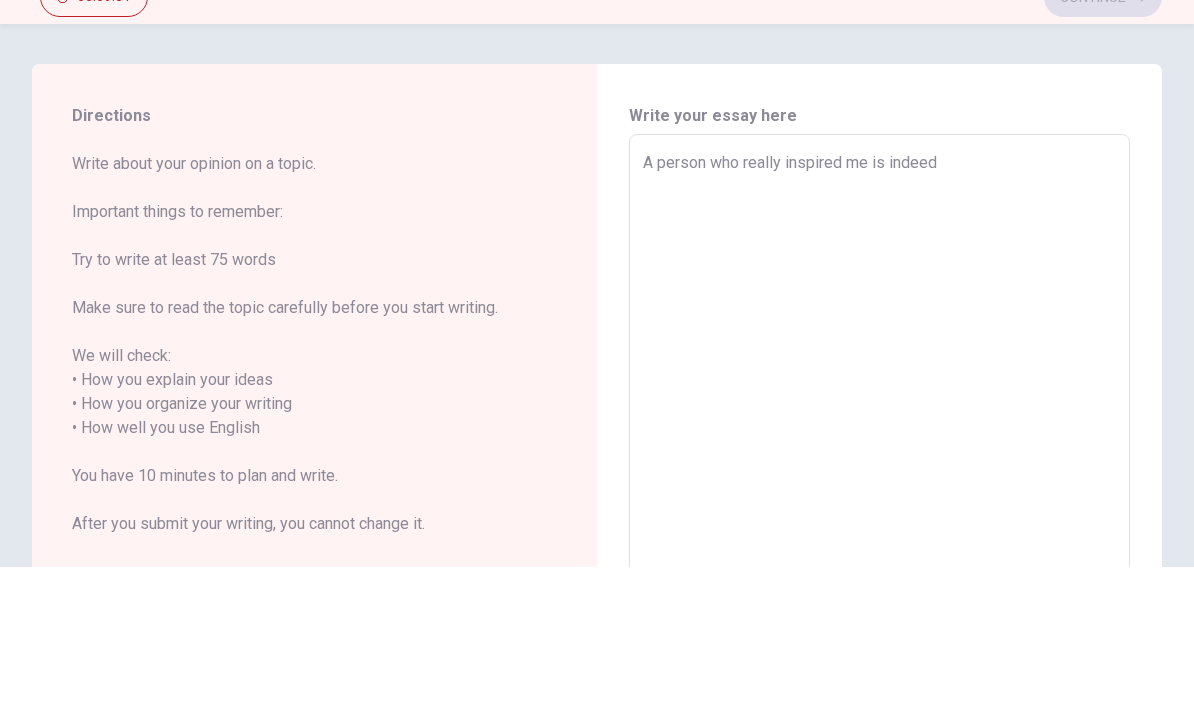 type on "x" 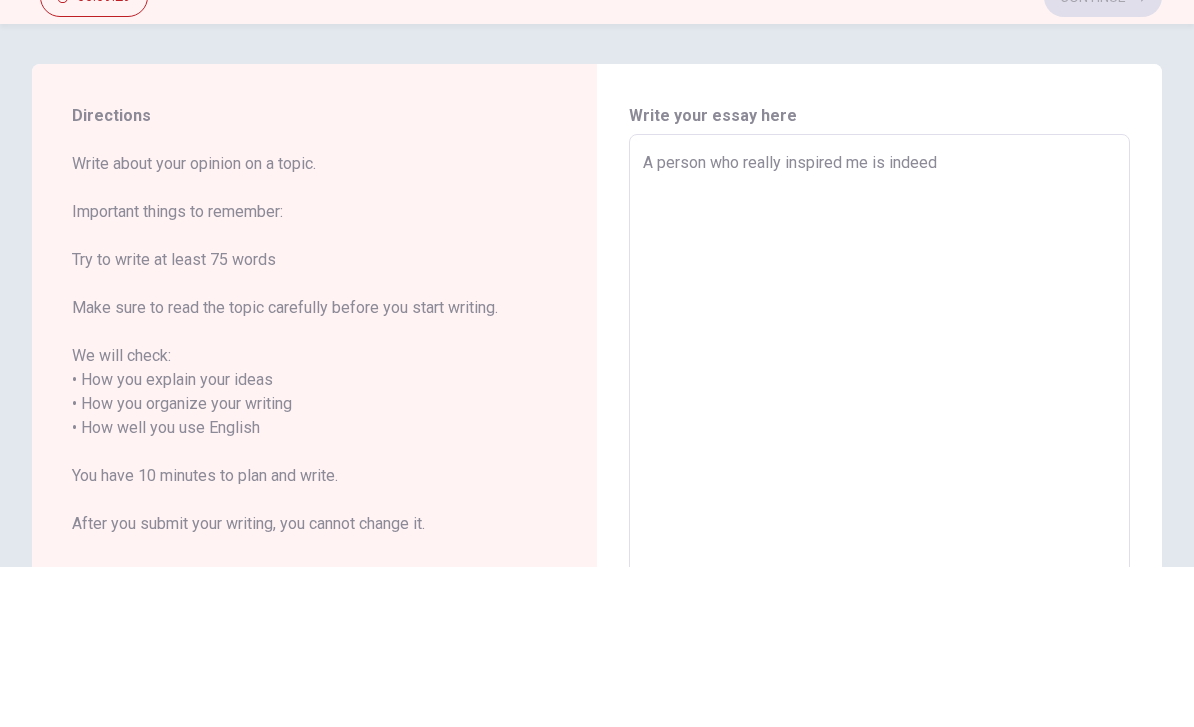 type on "x" 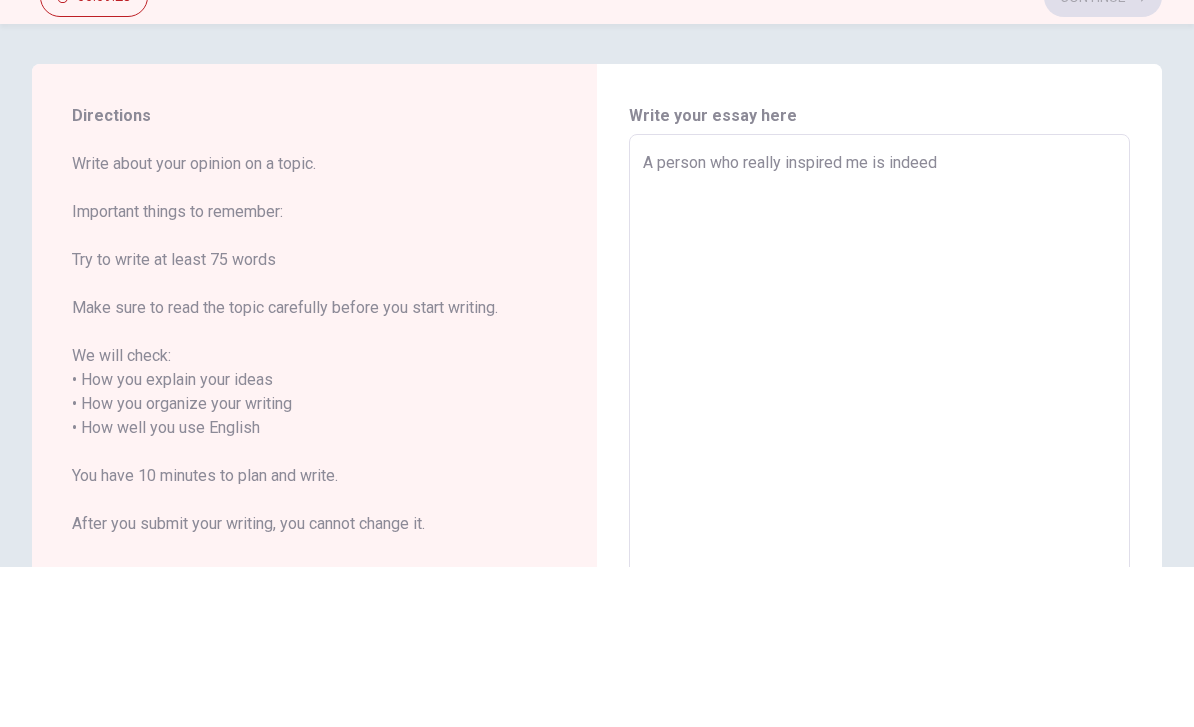 type on "A person who really inspired me is indeed M" 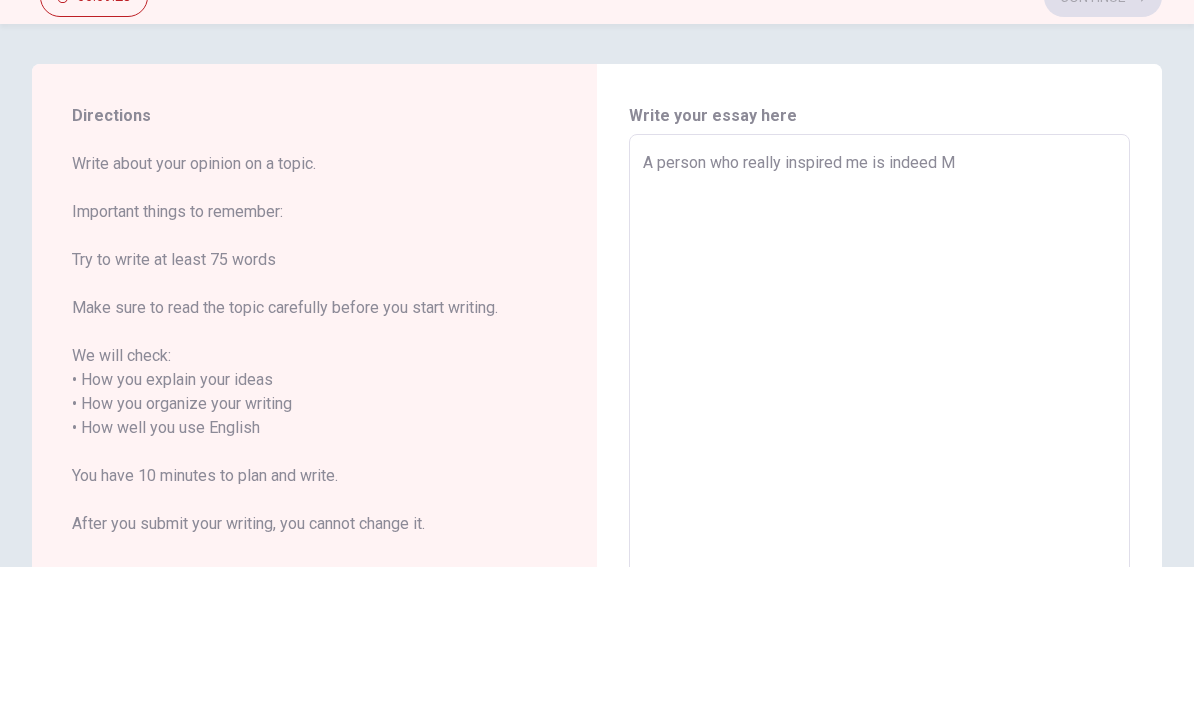 type on "x" 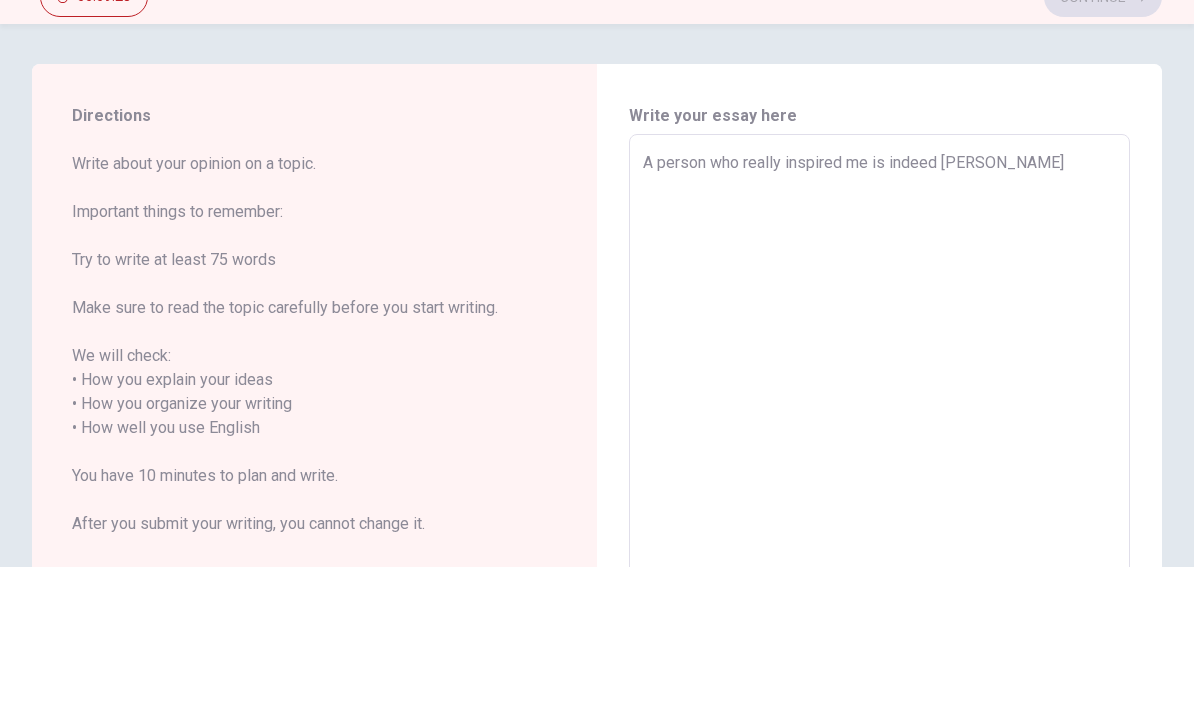 type on "x" 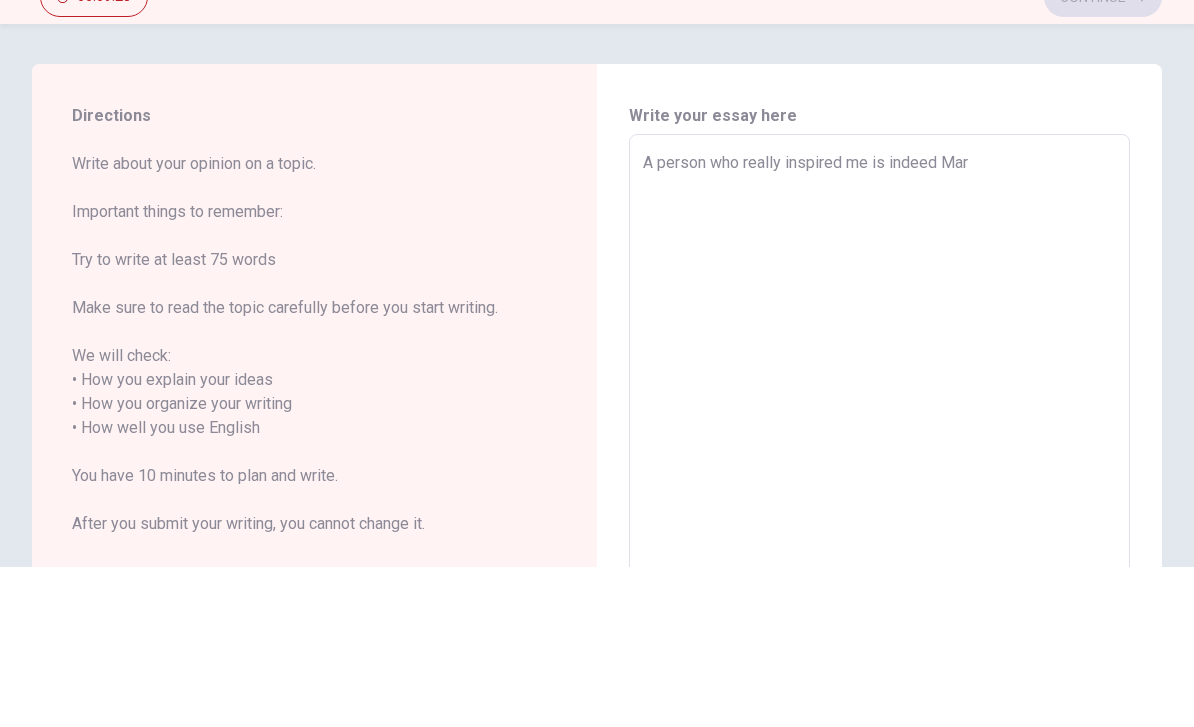 type on "x" 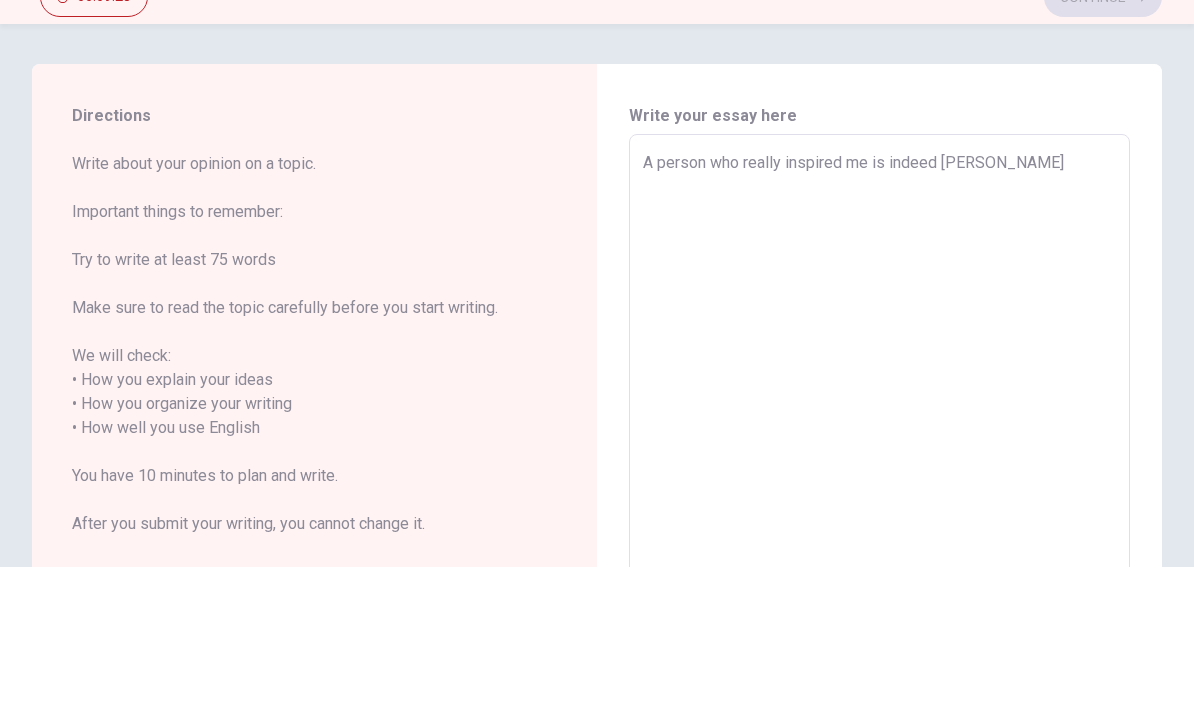 type on "x" 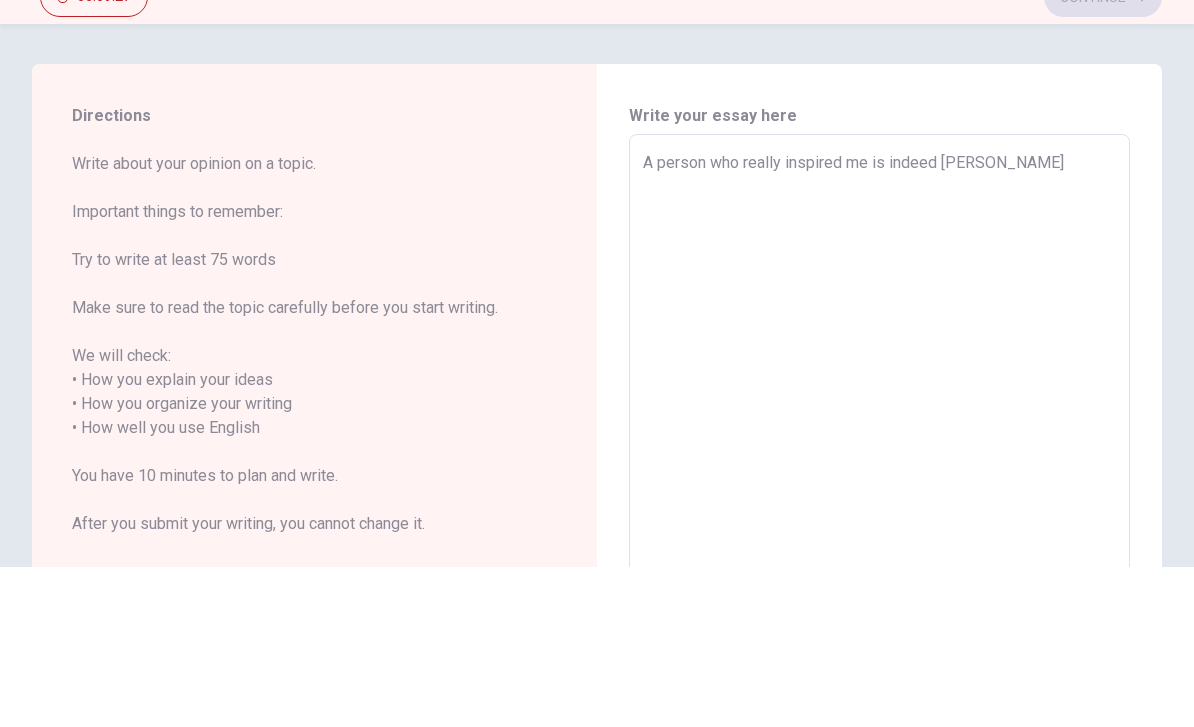 type on "A person who really inspired me is indeed [PERSON_NAME]" 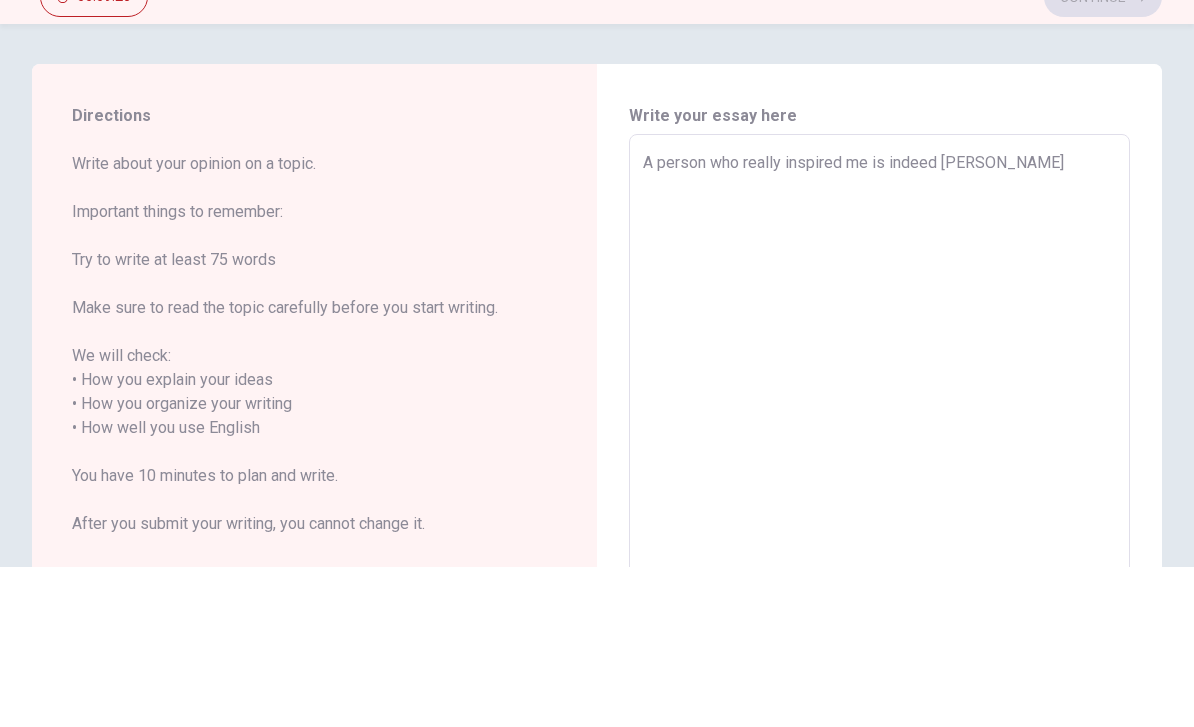 type on "A person who really inspired me is indeed [PERSON_NAME]" 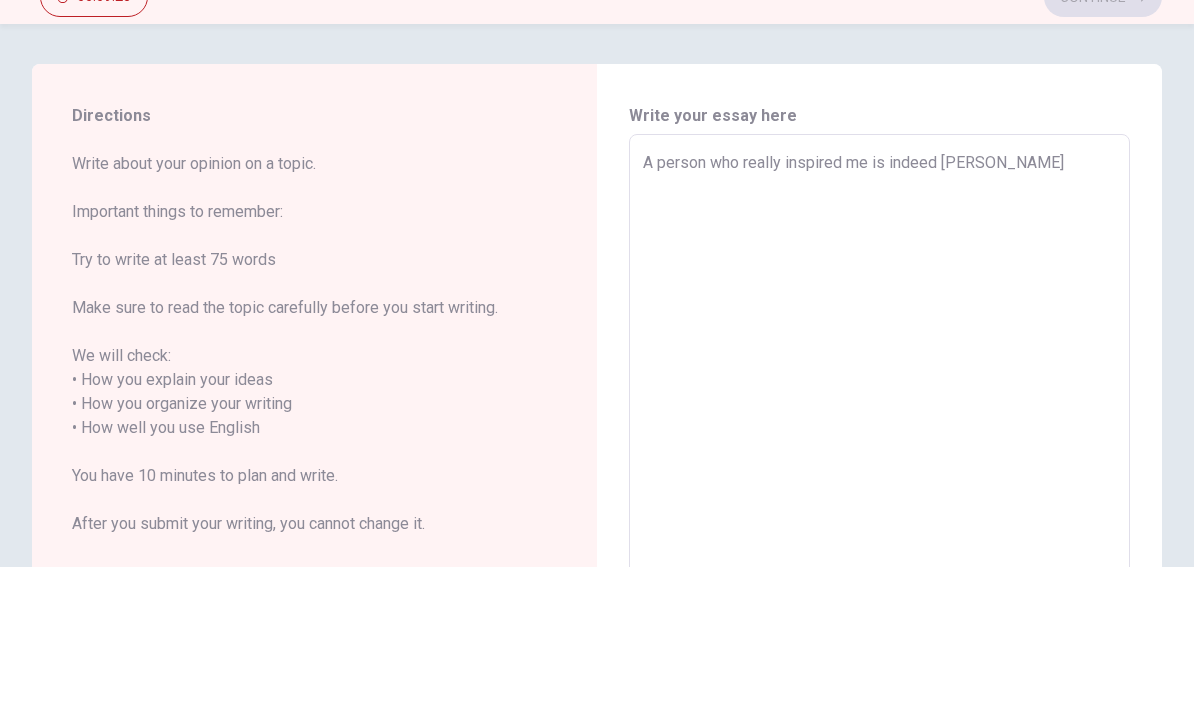 type on "A person who really inspired me is indeed [PERSON_NAME]" 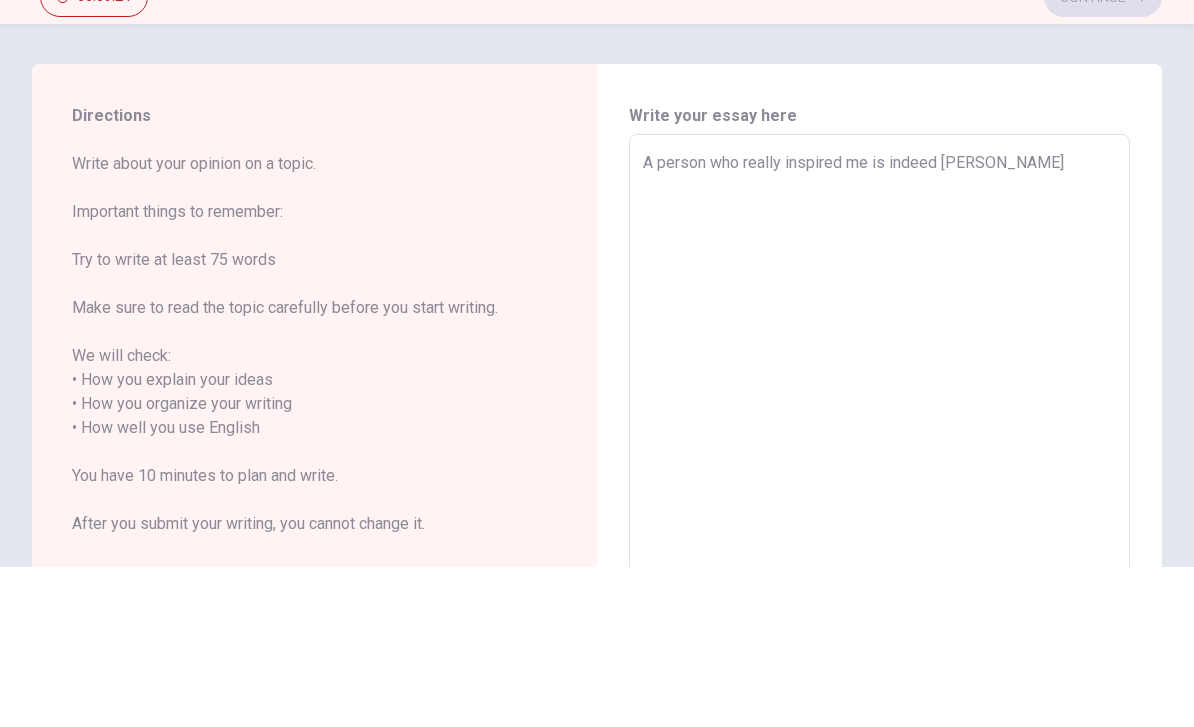 type on "A person who really inspired me is indeed [PERSON_NAME]" 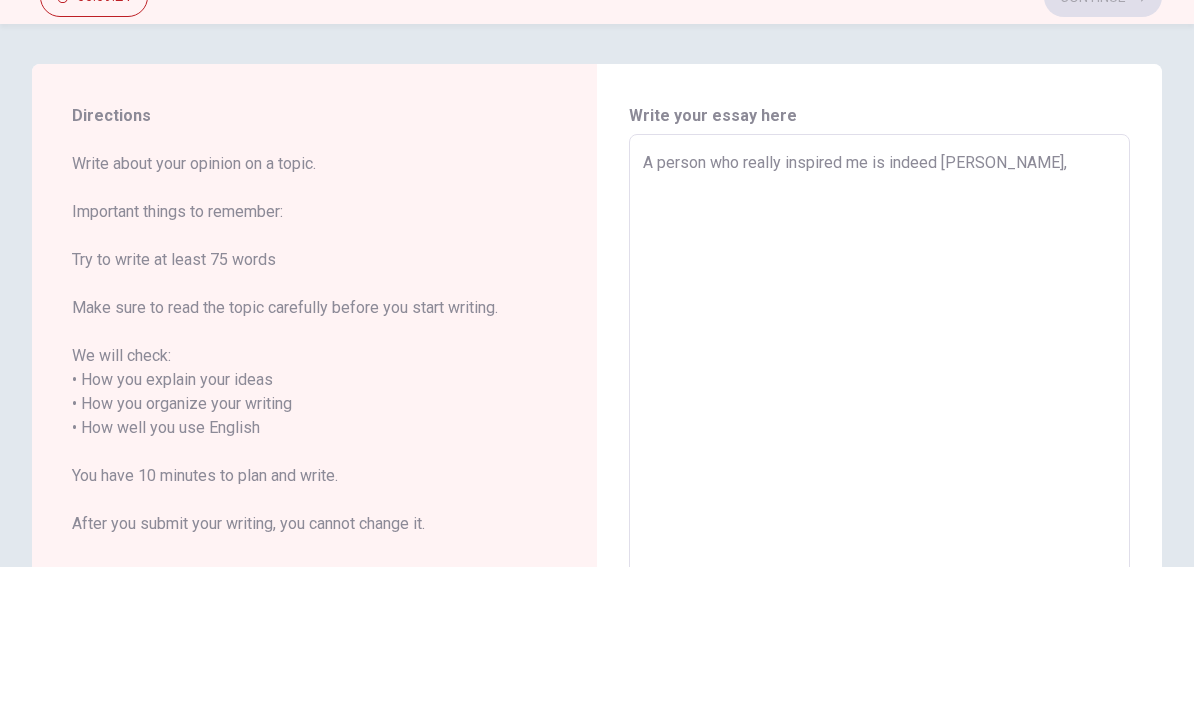 type on "x" 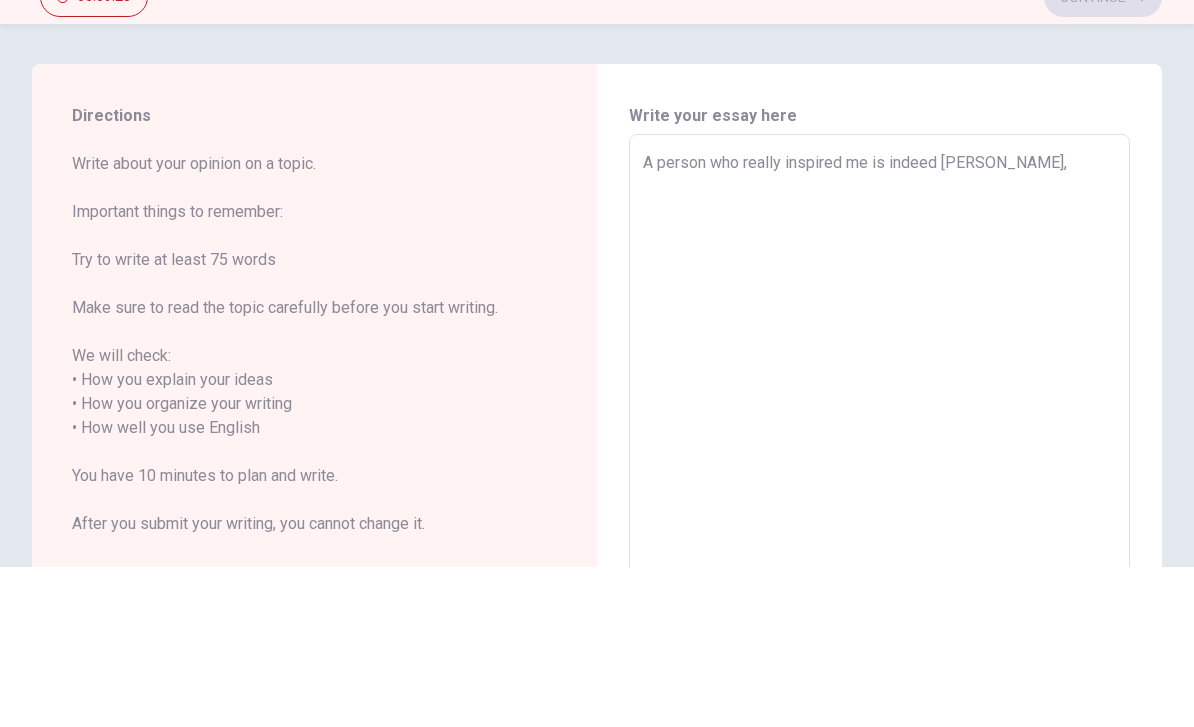 type on "A person who really inspired me is indeed [PERSON_NAME], g" 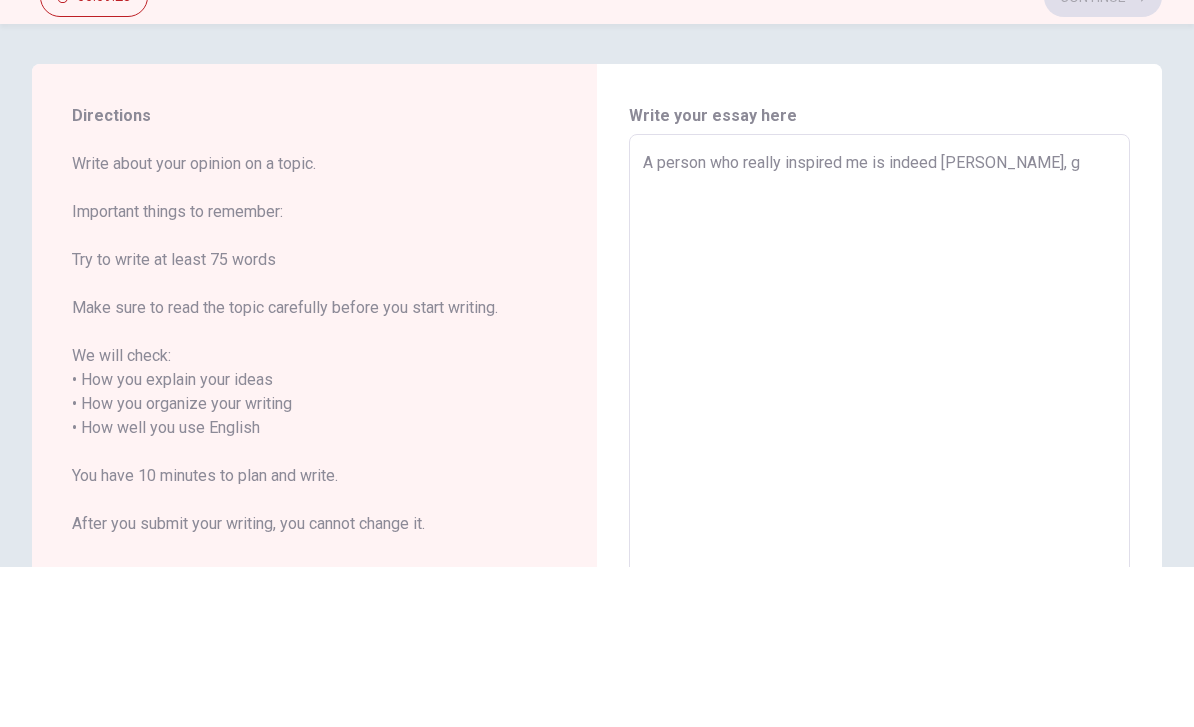 type on "x" 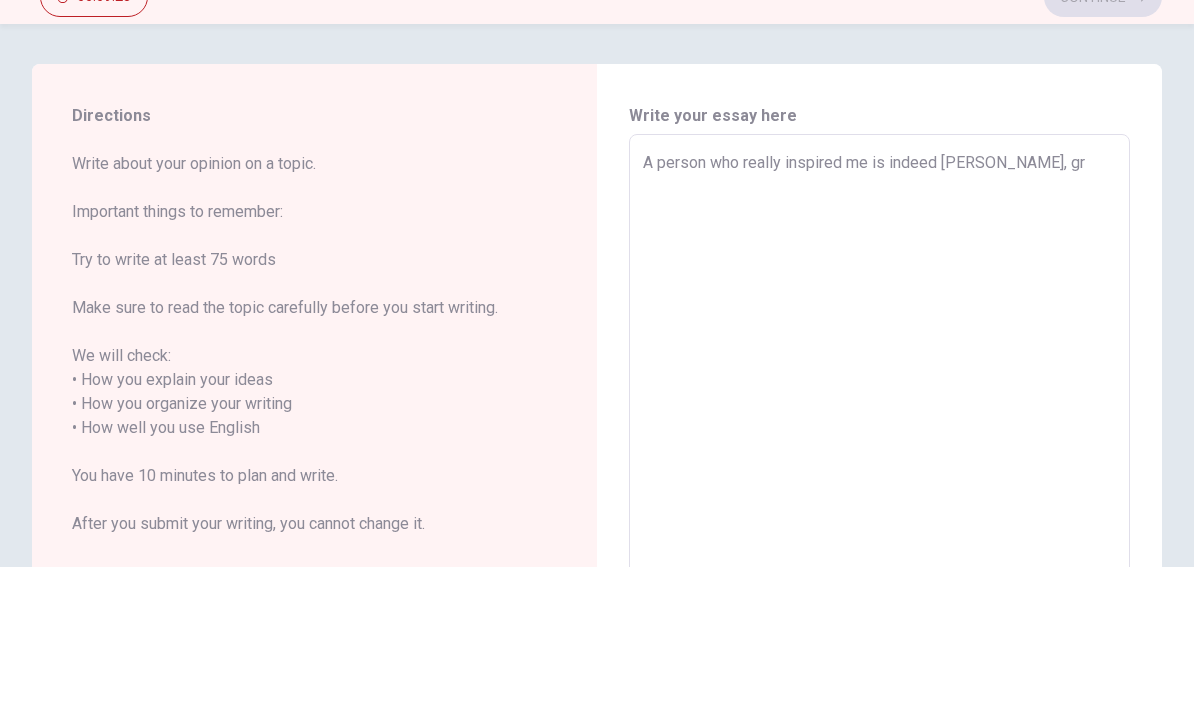 type on "x" 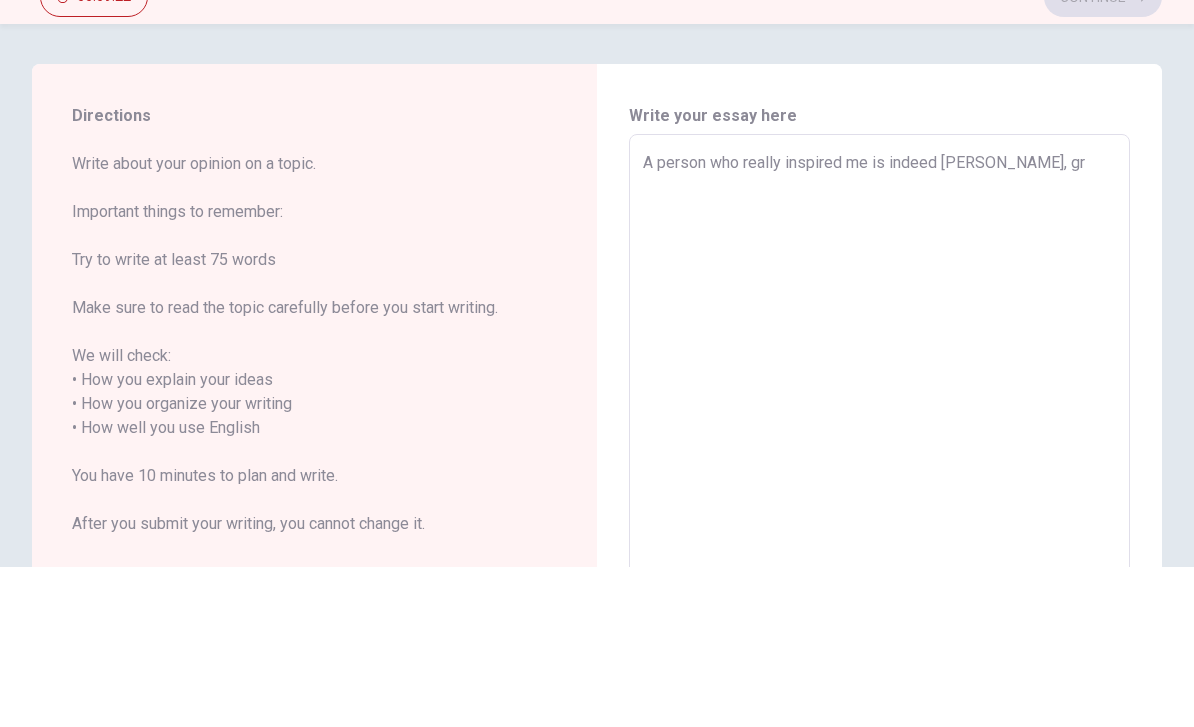 type on "A person who really inspired me is indeed [PERSON_NAME], gre" 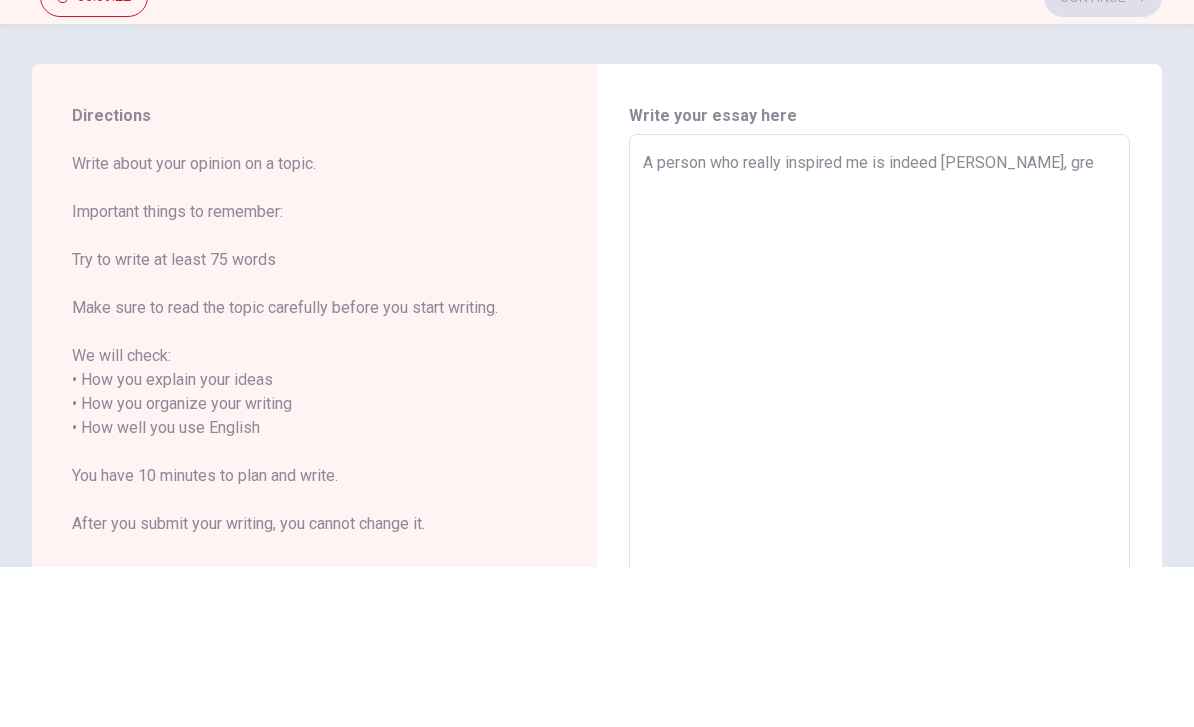 type on "x" 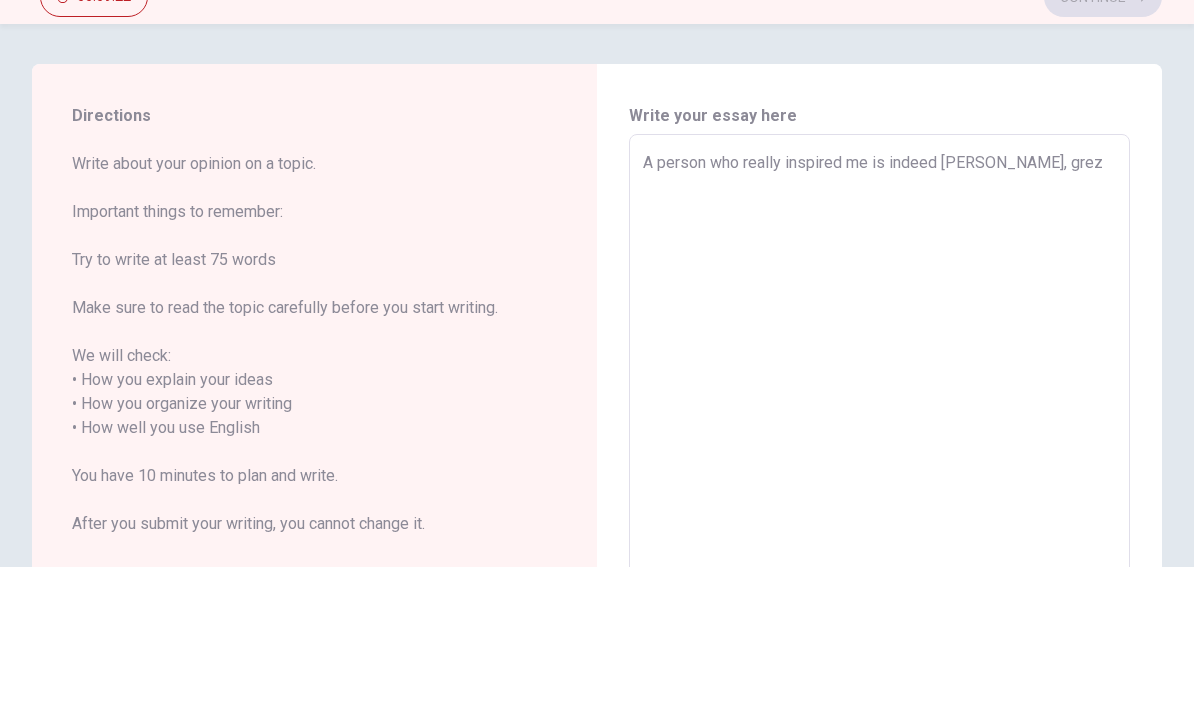 type on "x" 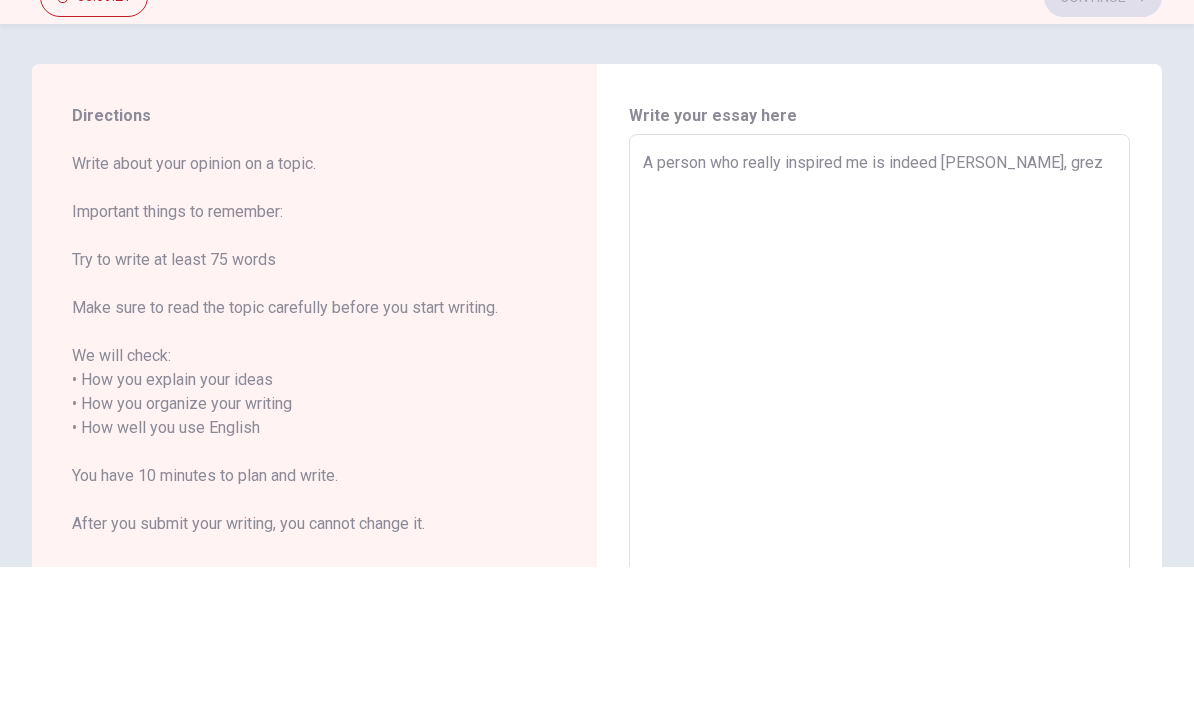 type on "A person who really inspired me is indeed [PERSON_NAME], gre" 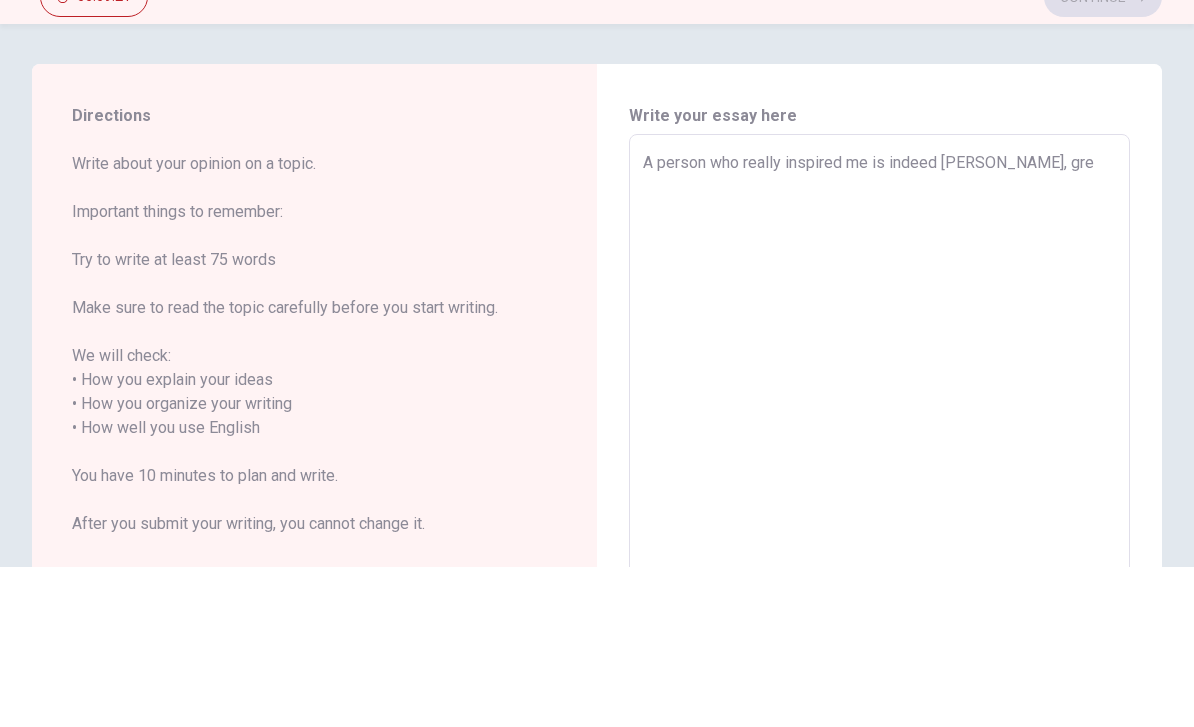 type on "x" 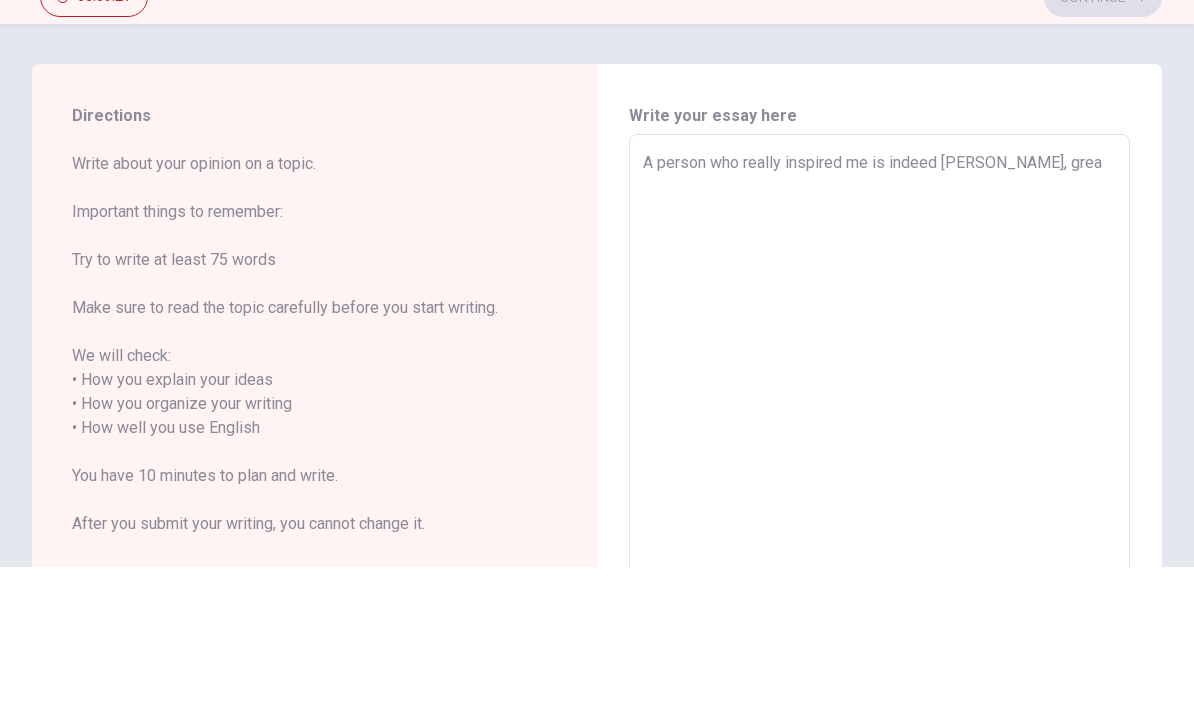 type on "x" 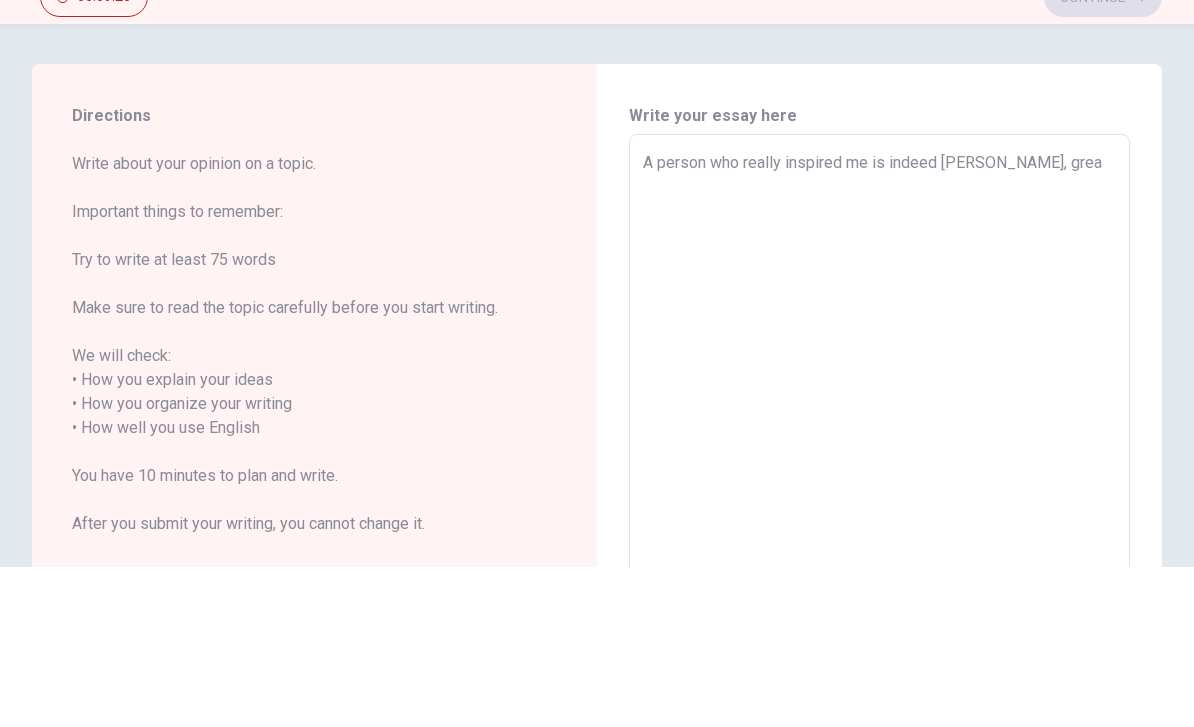 type on "A person who really inspired me is indeed [PERSON_NAME], great" 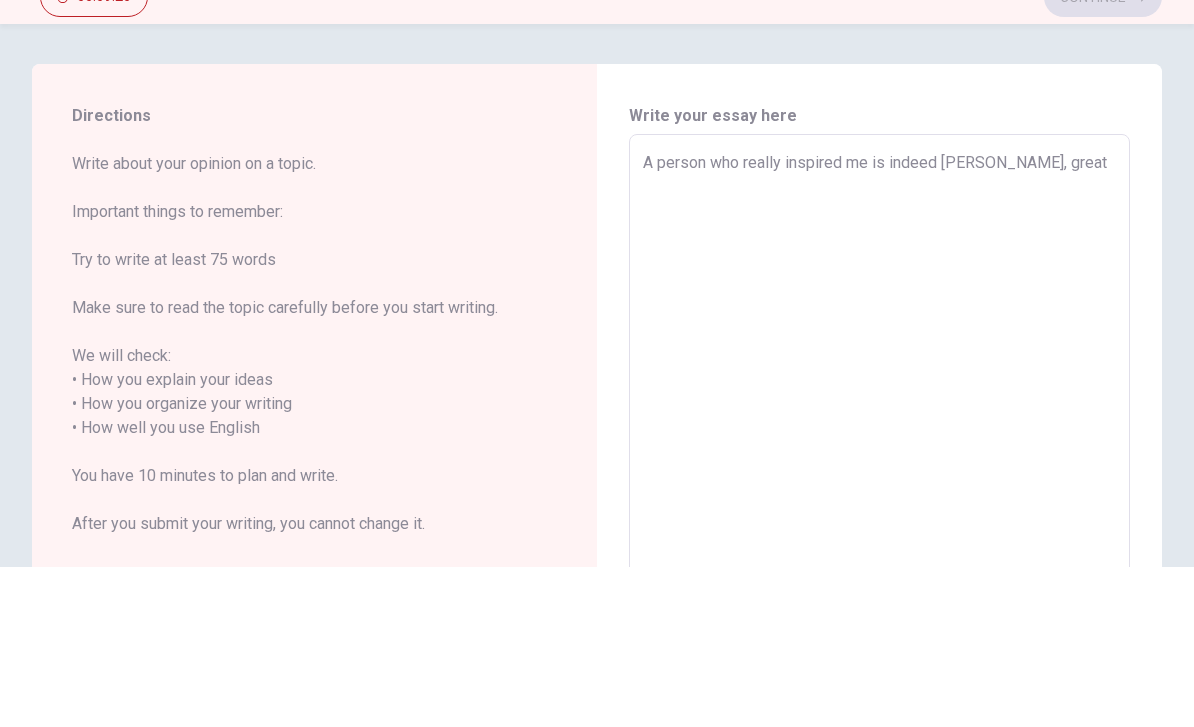 type on "x" 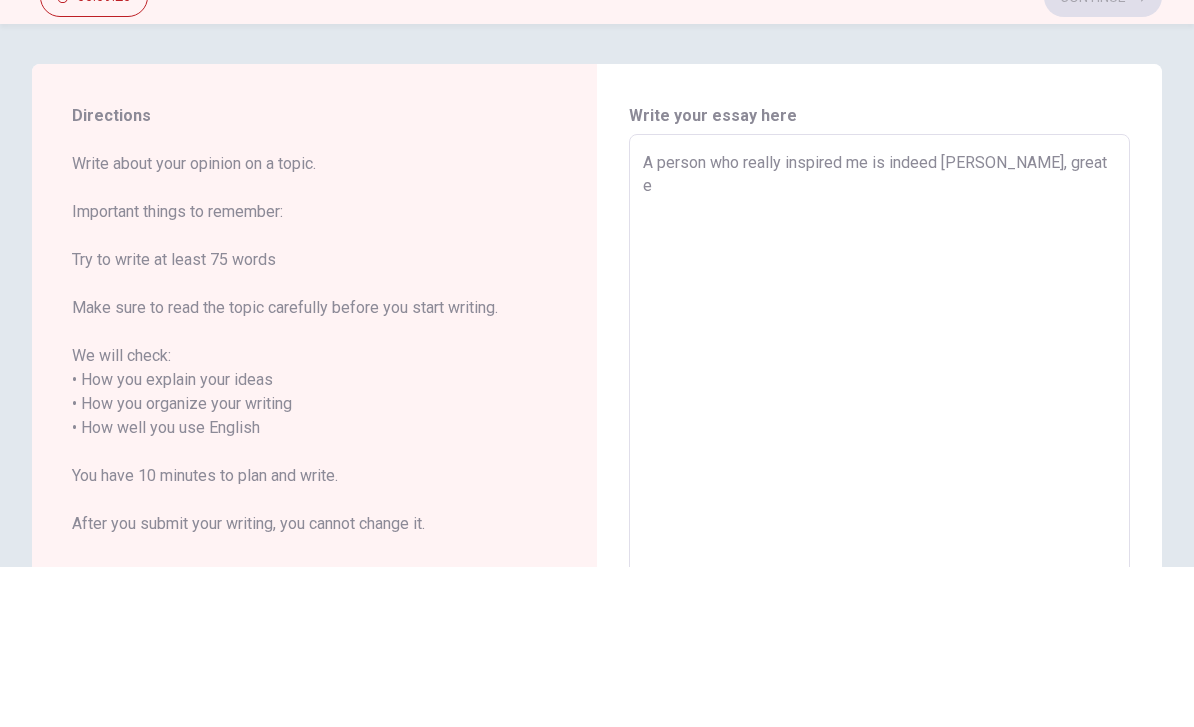 type on "x" 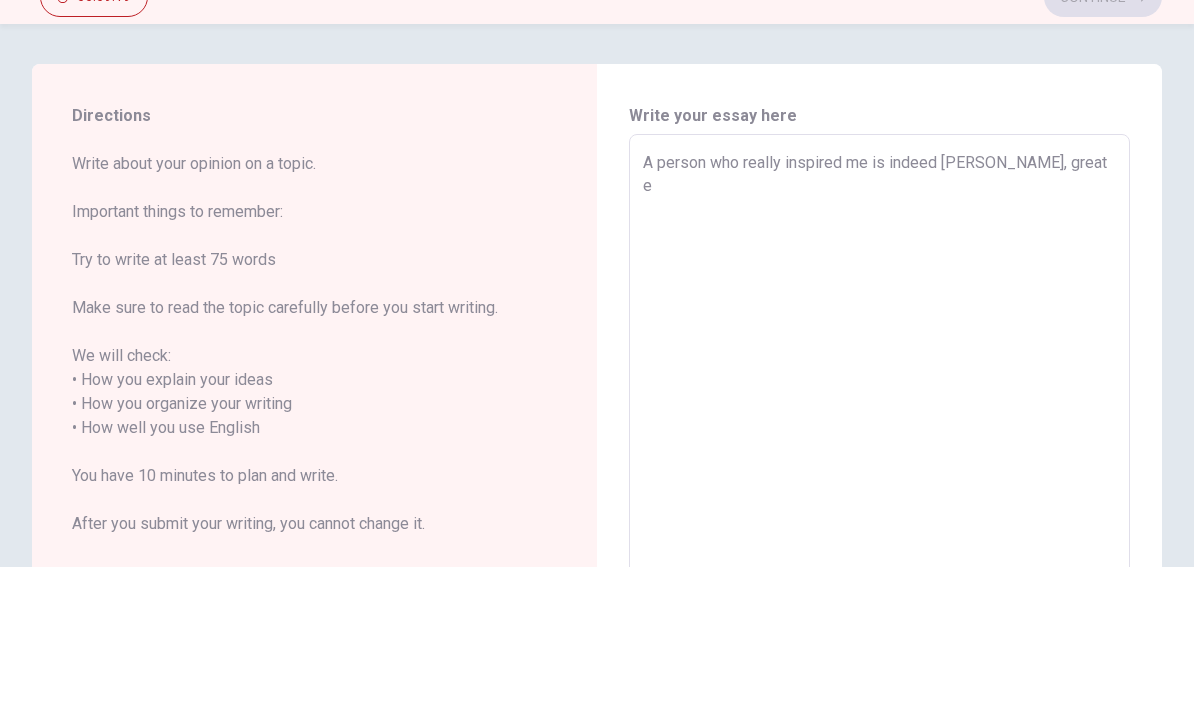 type on "A person who really inspired me is indeed [PERSON_NAME], great en" 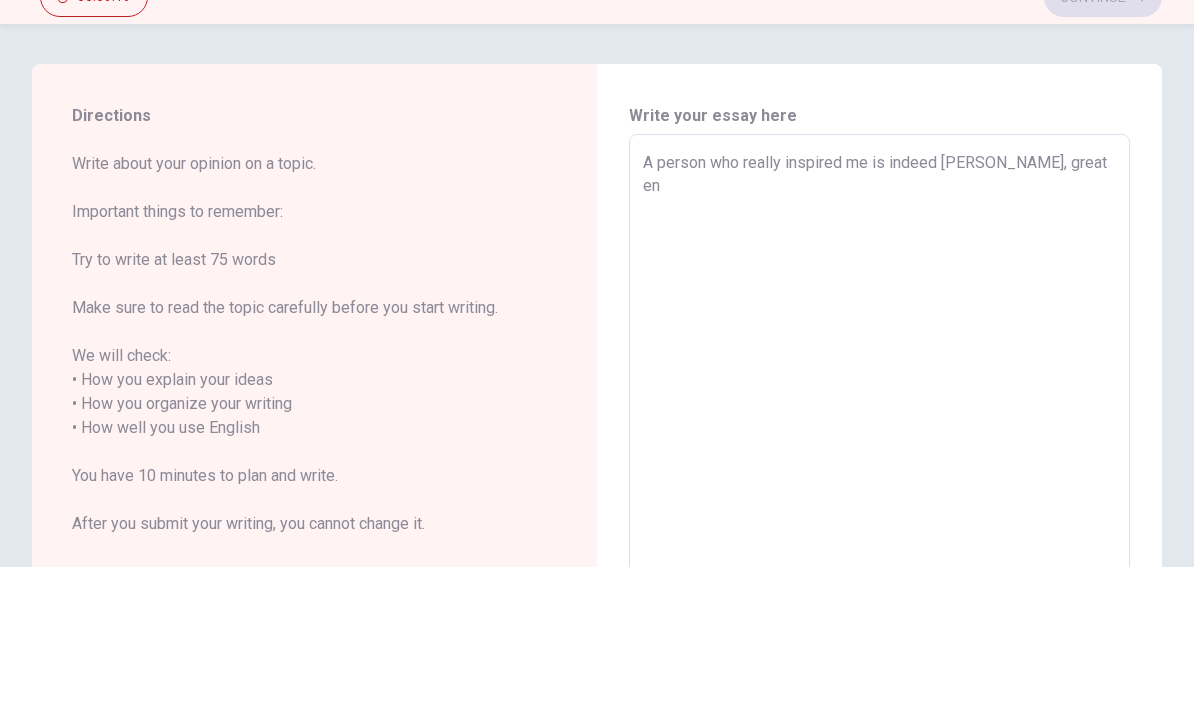 type on "x" 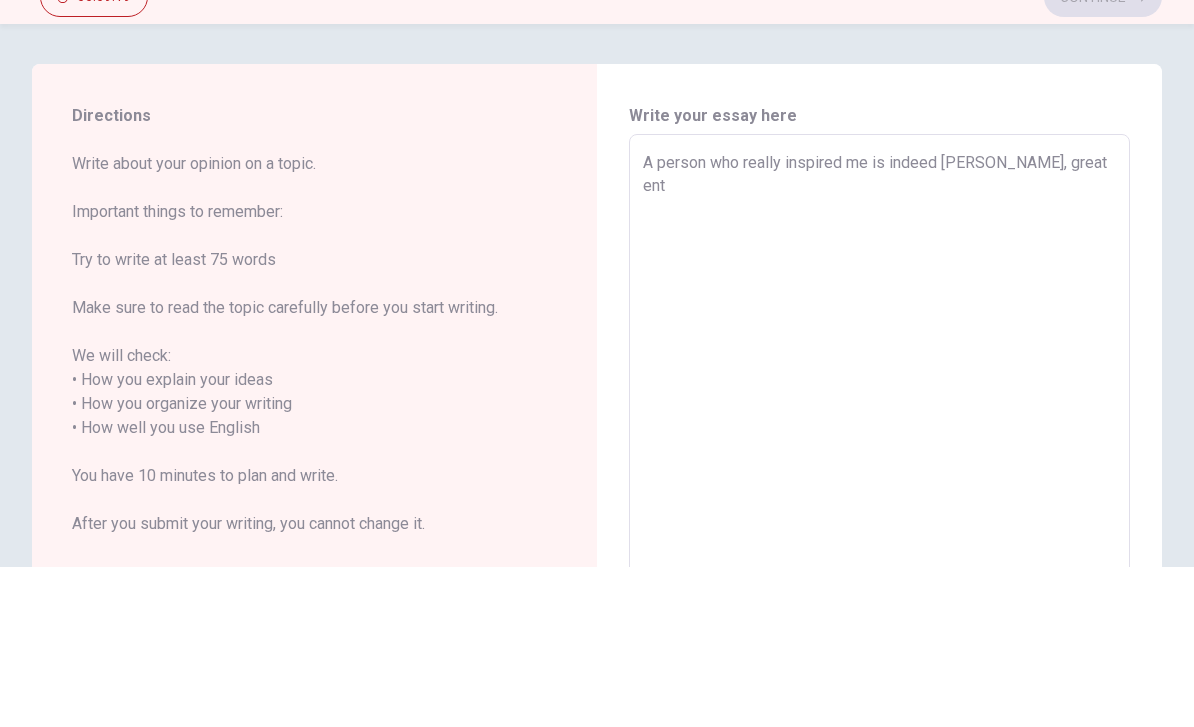 type on "x" 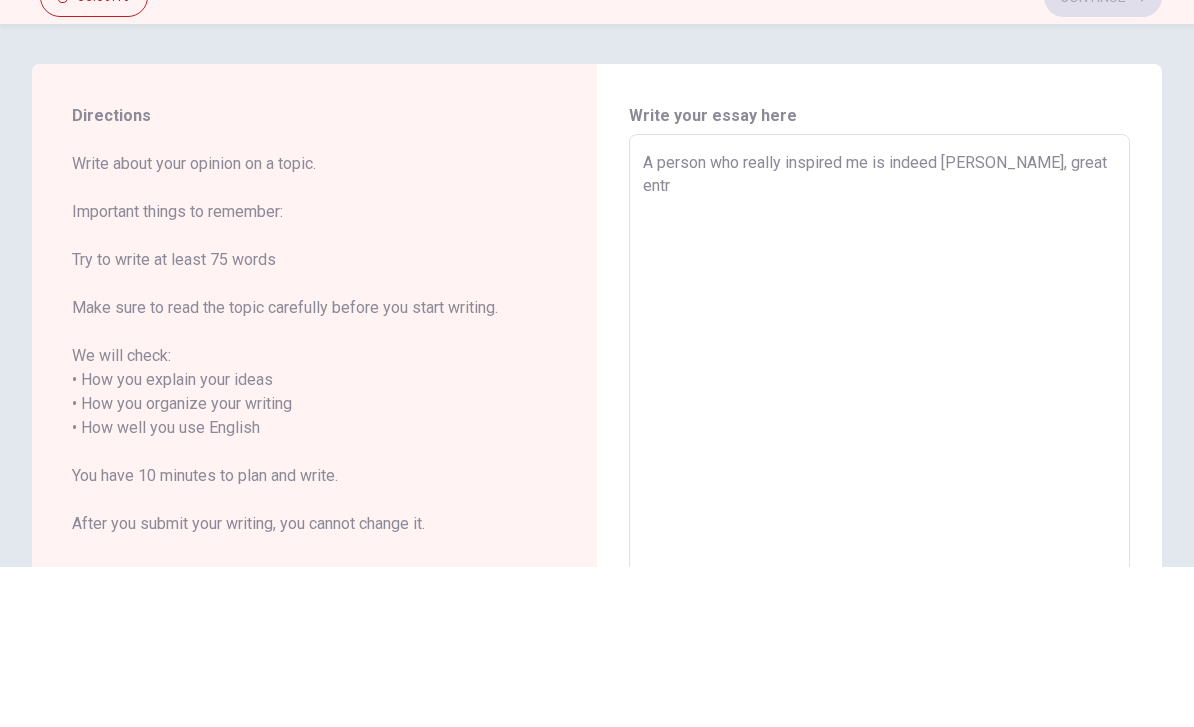 type on "x" 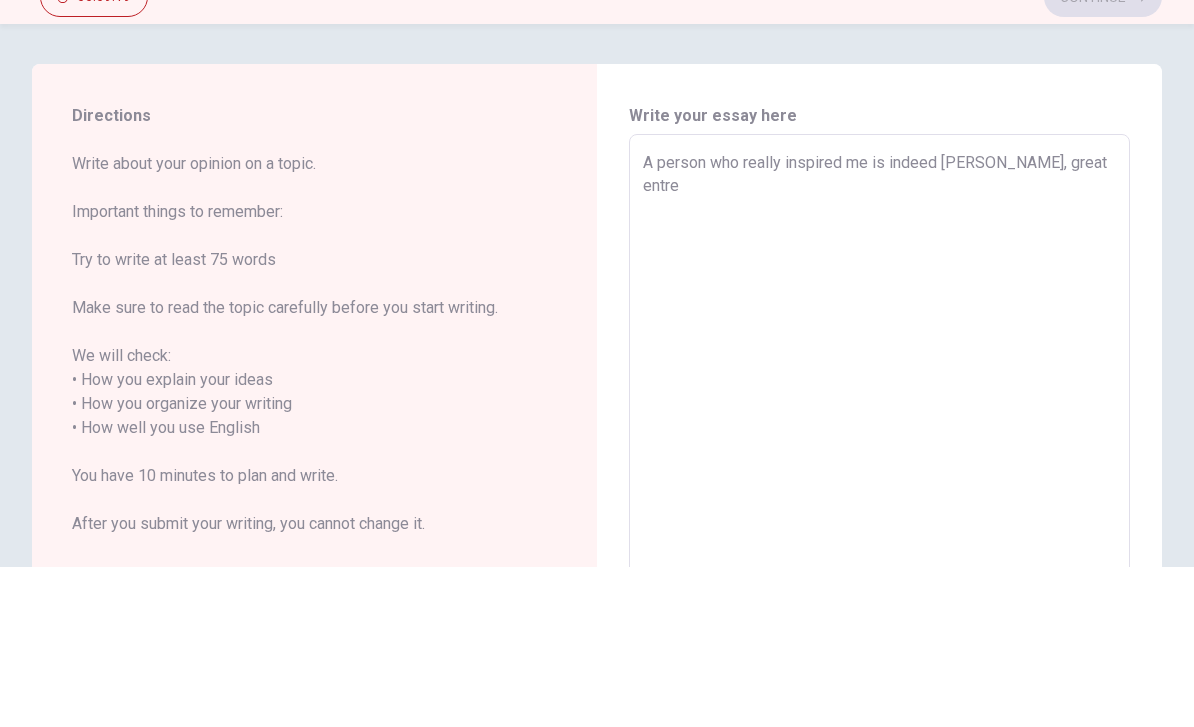 type on "x" 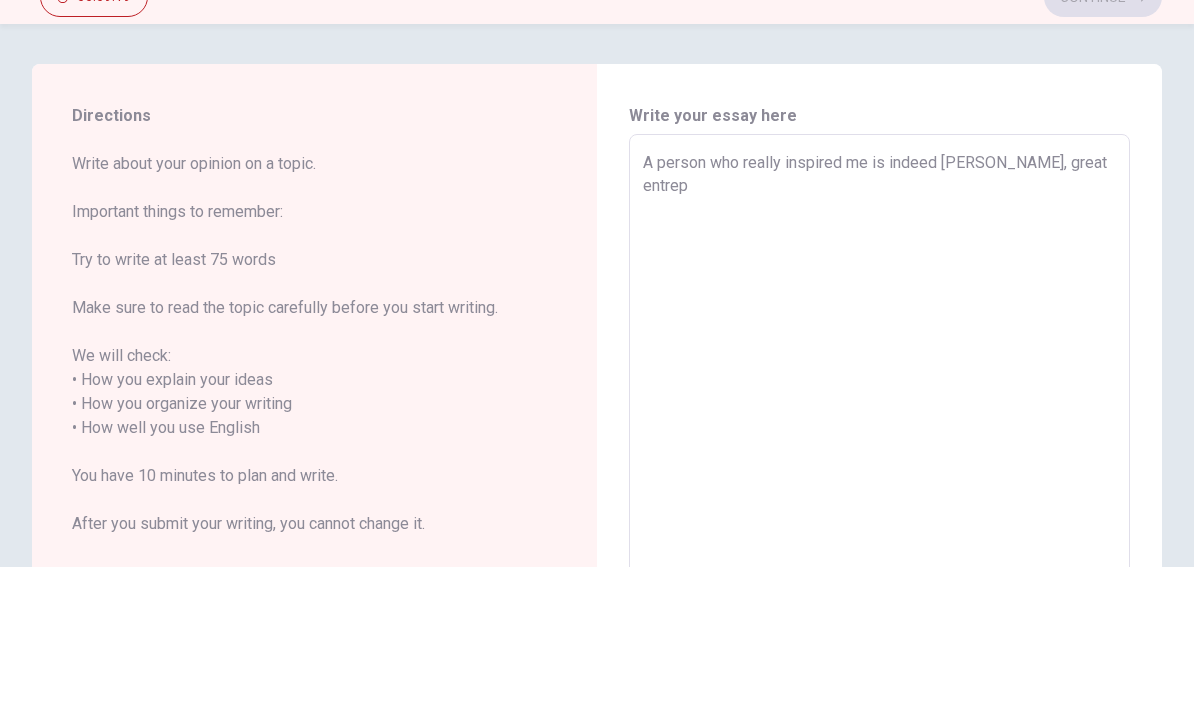 type on "x" 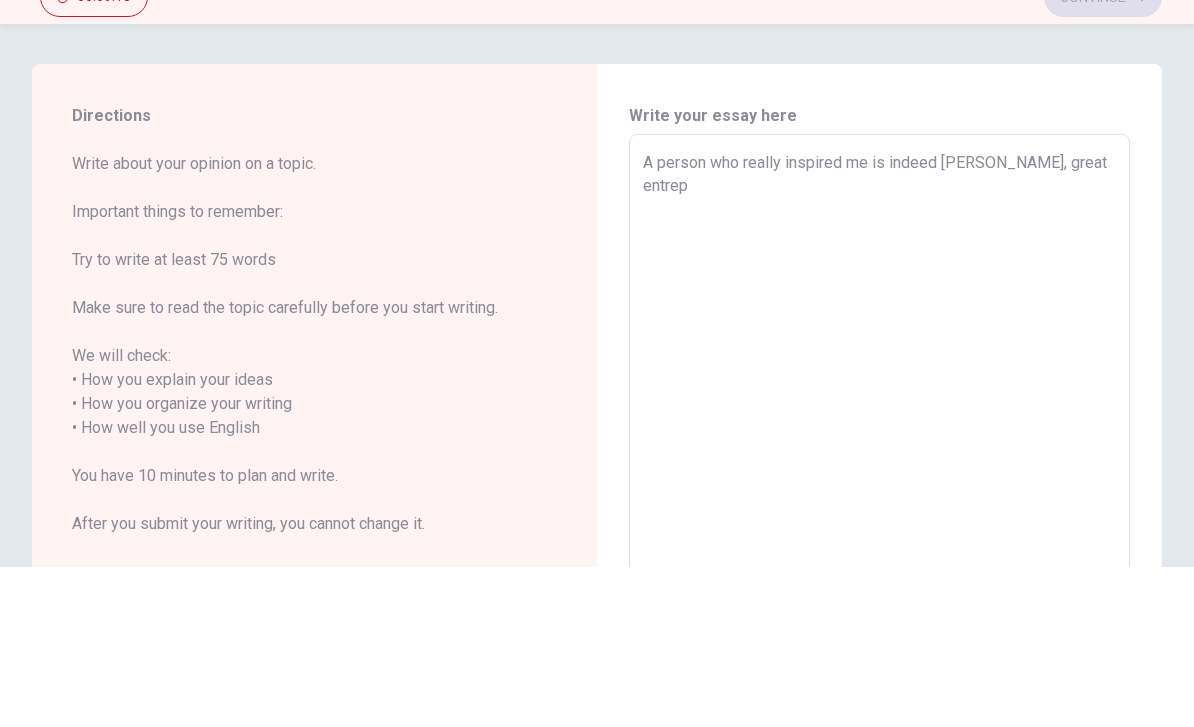 type on "A person who really inspired me is indeed [PERSON_NAME], great entrepr" 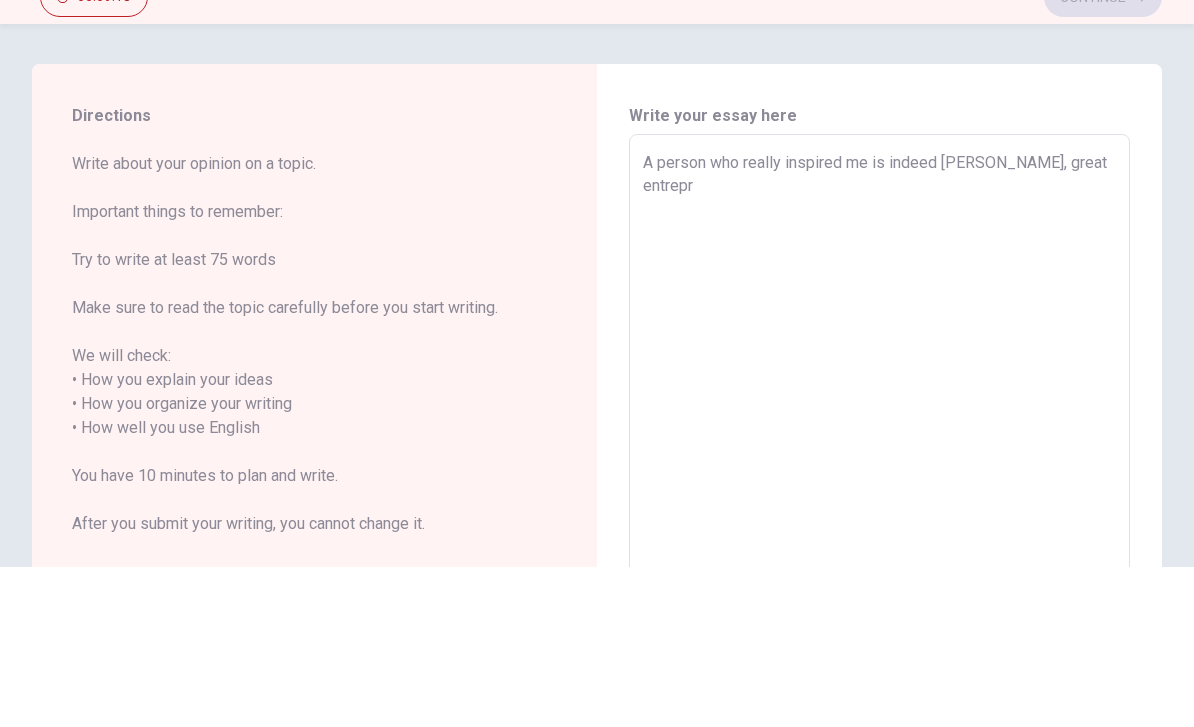 type on "x" 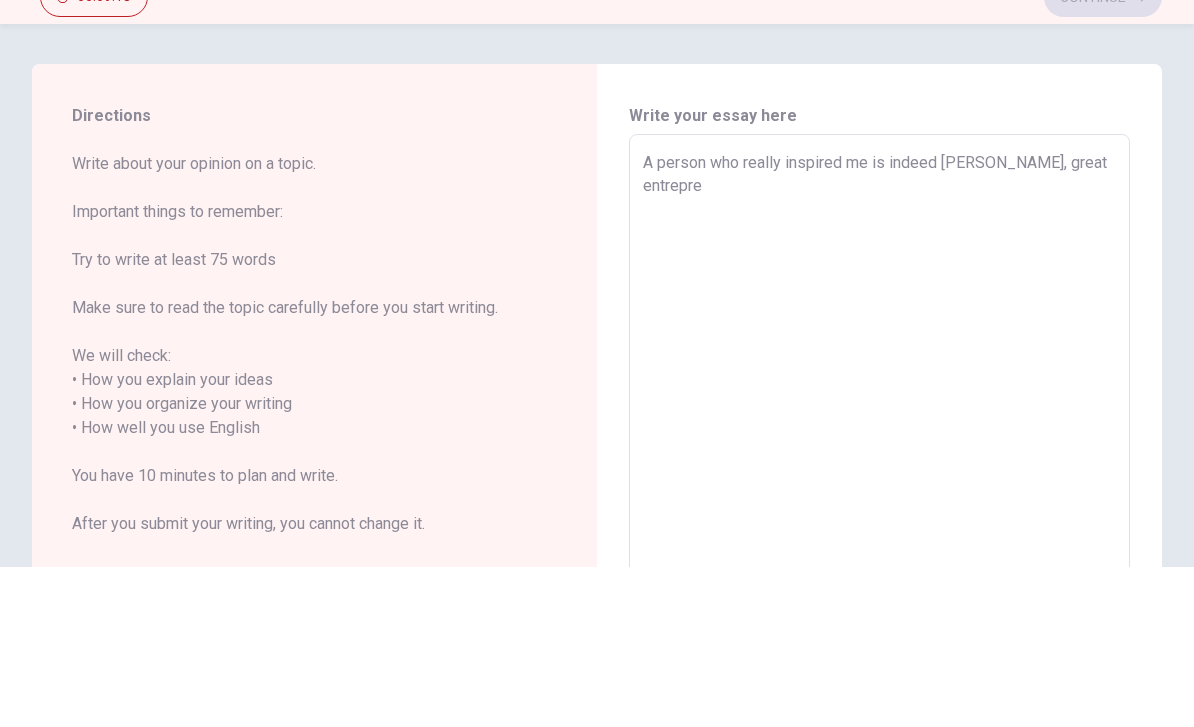 type on "x" 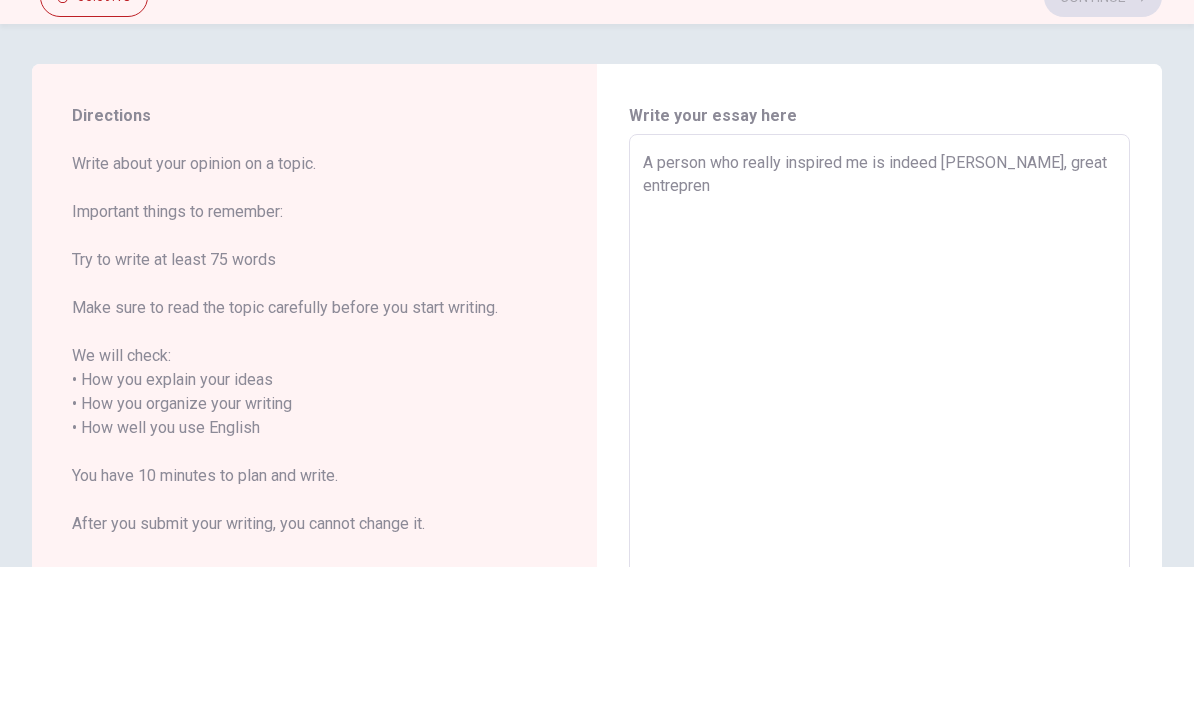 type on "x" 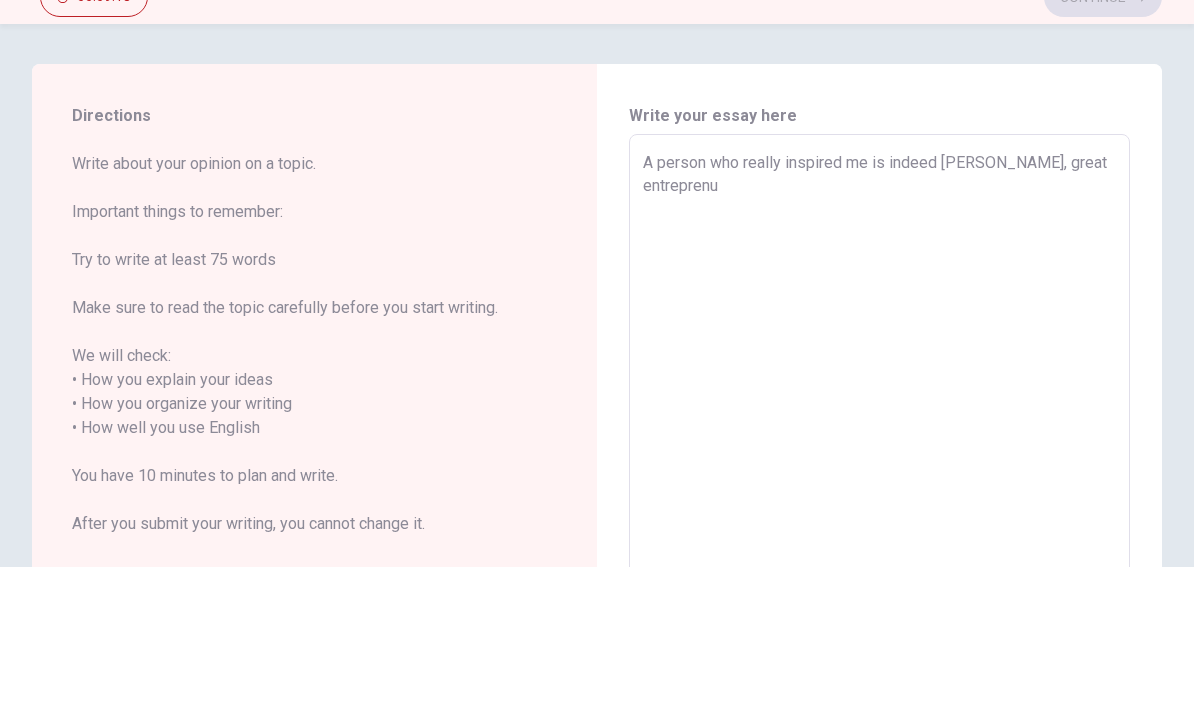 type on "x" 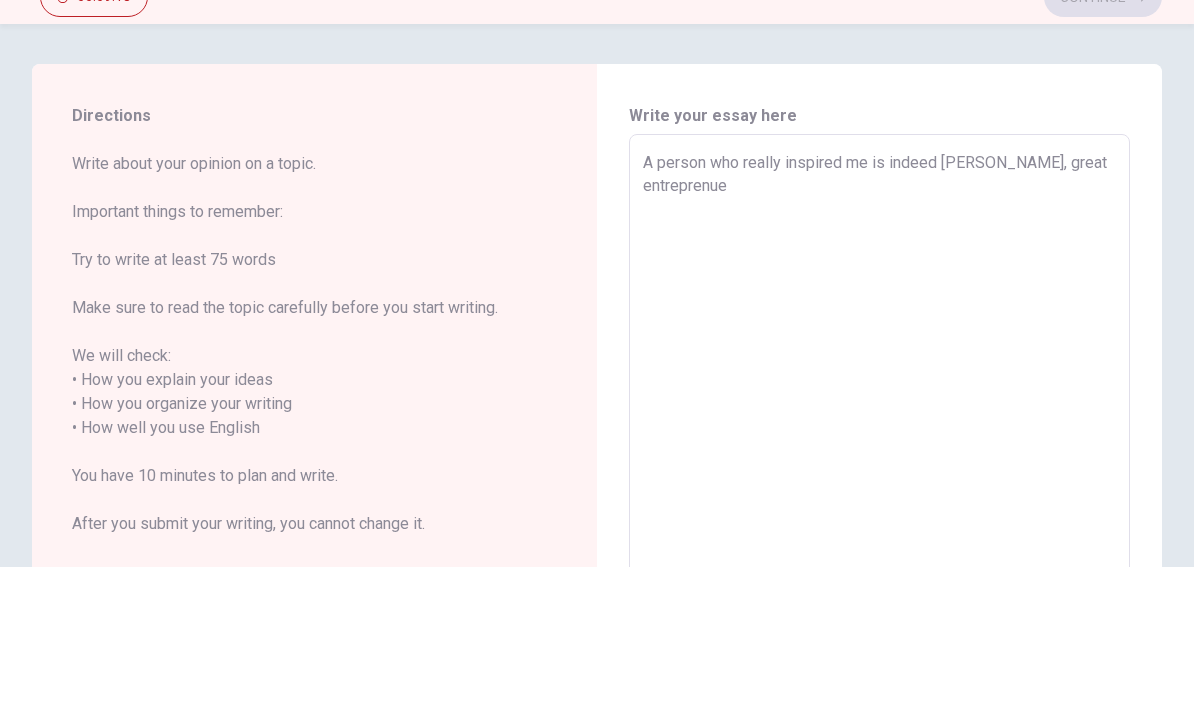 type on "x" 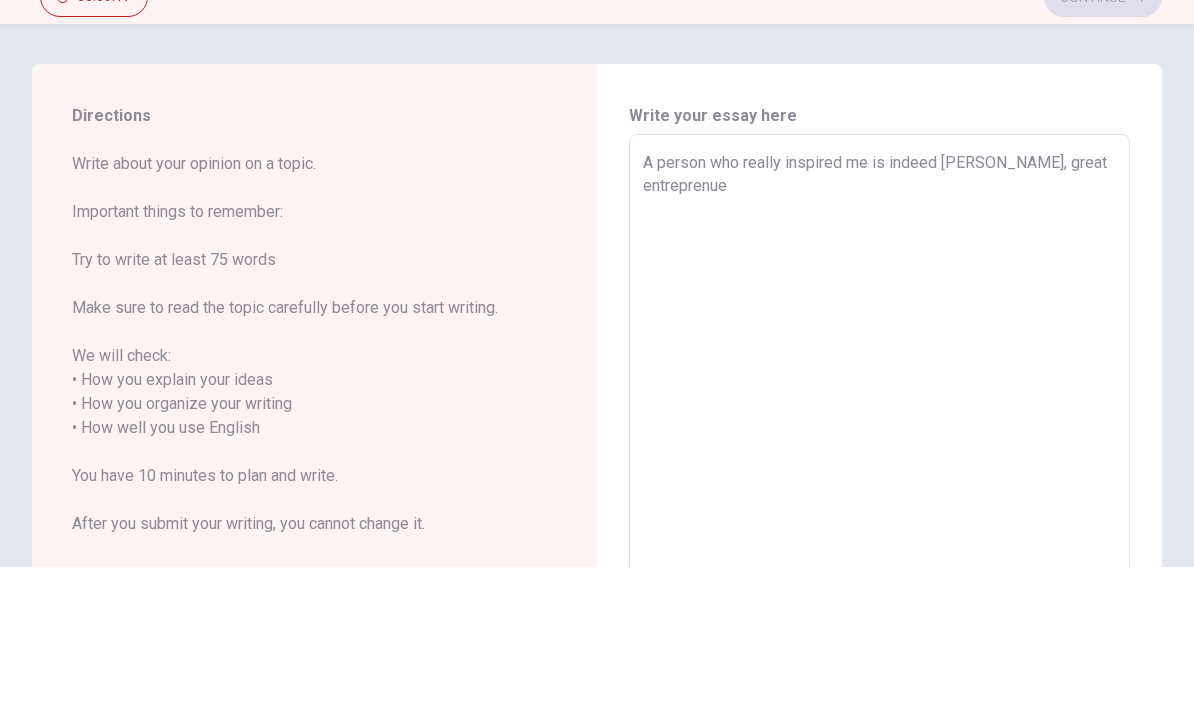 type on "A person who really inspired me is indeed [PERSON_NAME], great entreprenu" 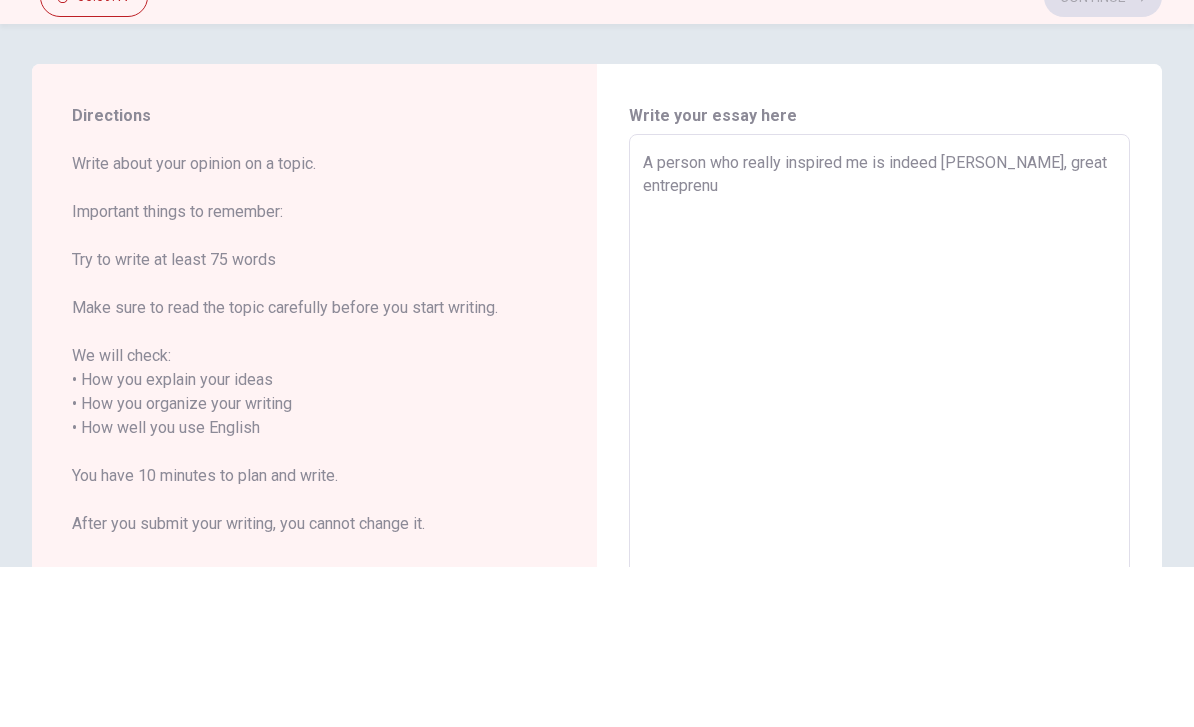 type on "x" 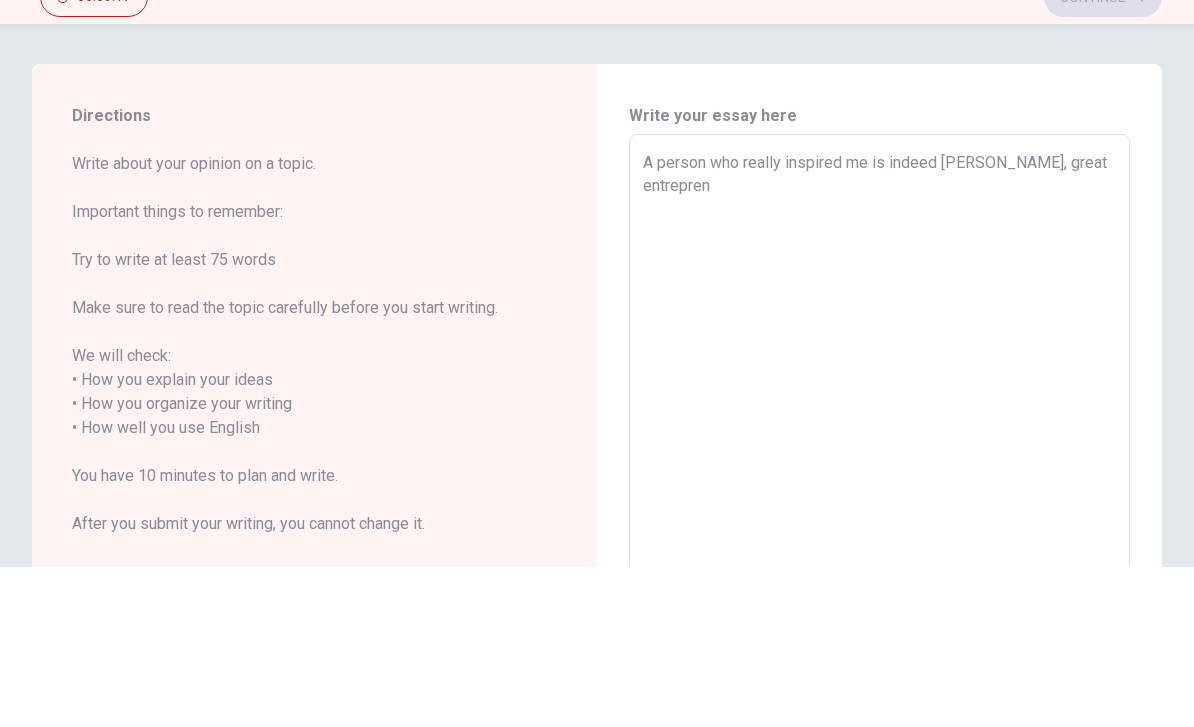 type on "x" 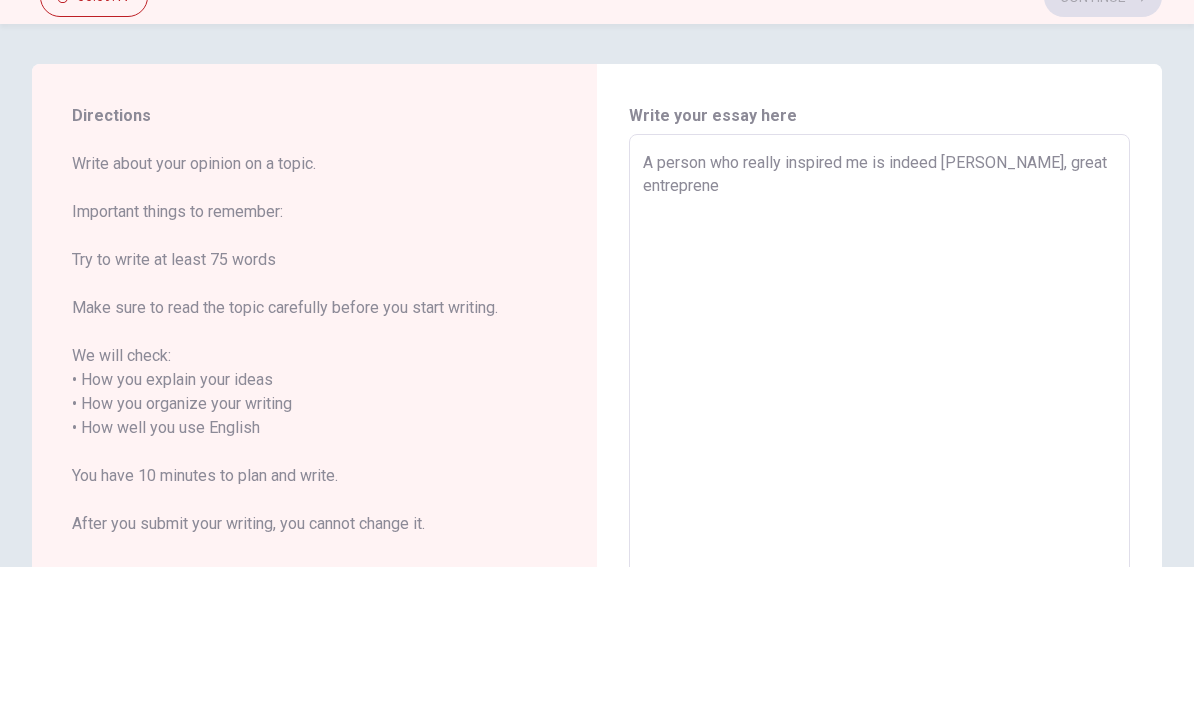 type on "x" 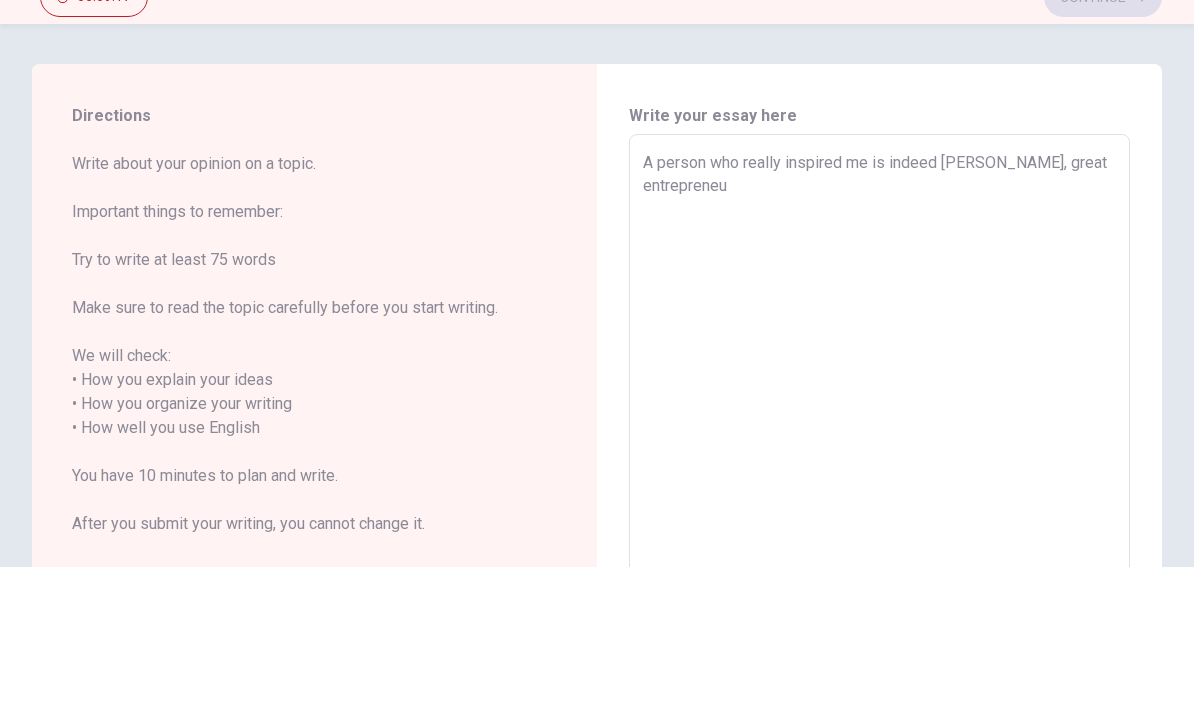 type on "x" 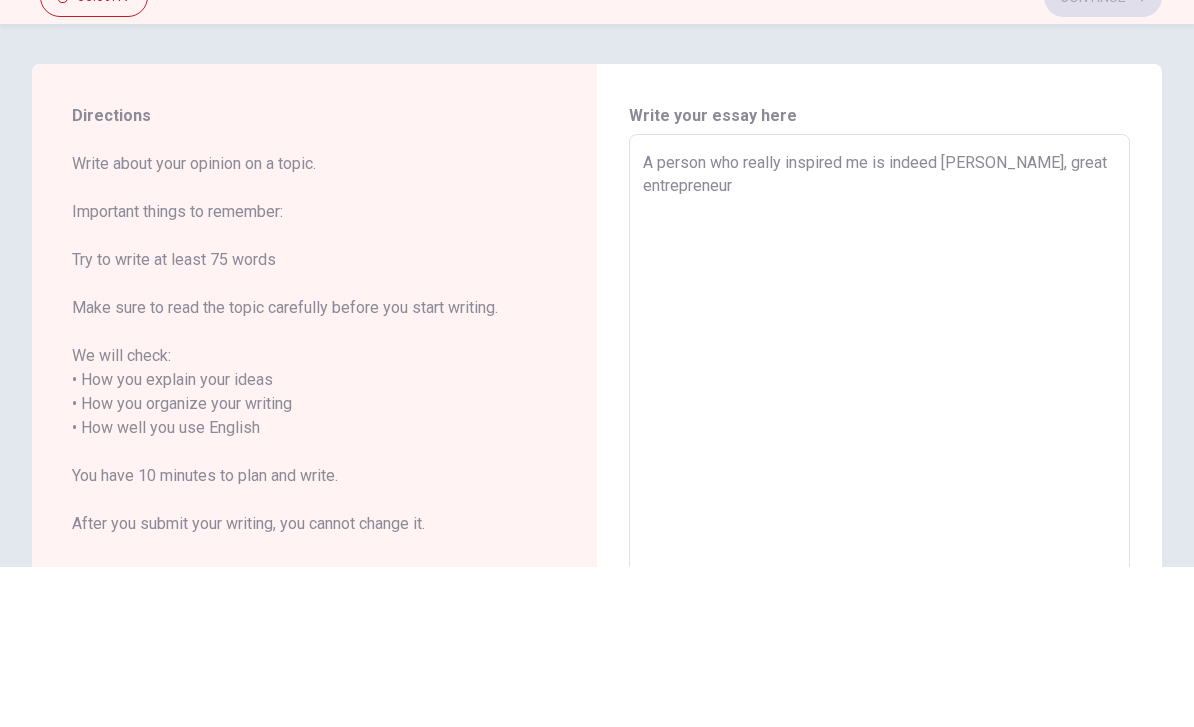 type on "x" 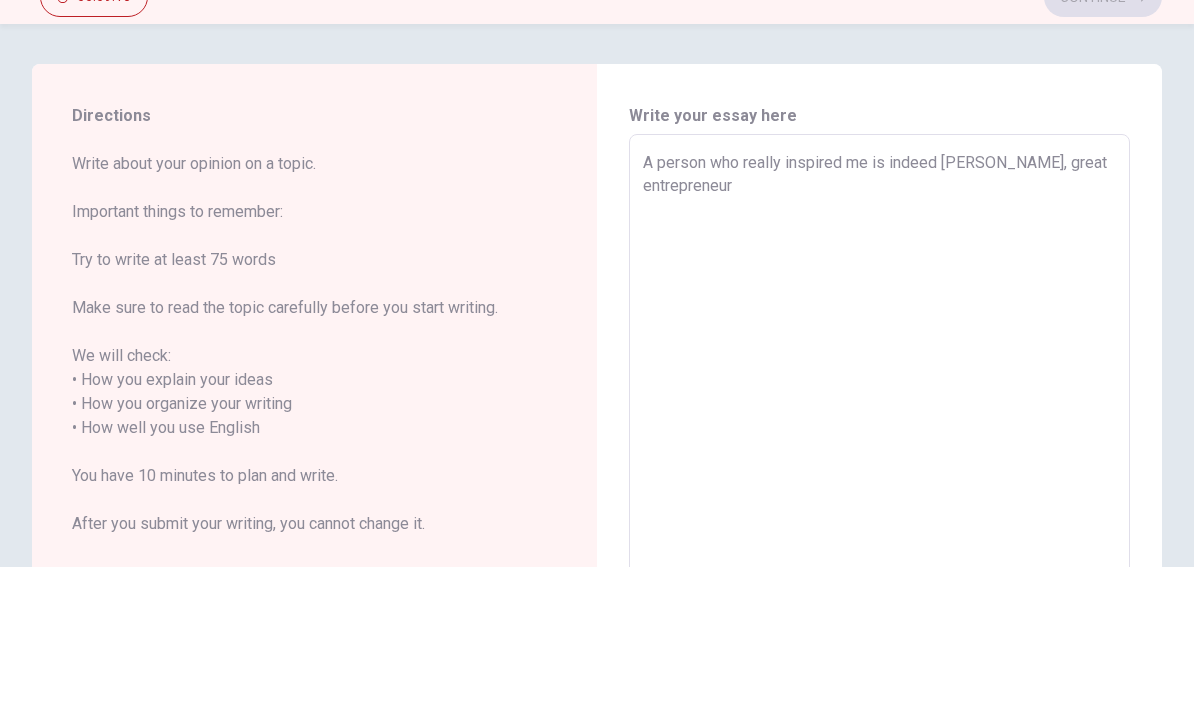 type on "A person who really inspired me is indeed [PERSON_NAME], great entrepreneur'" 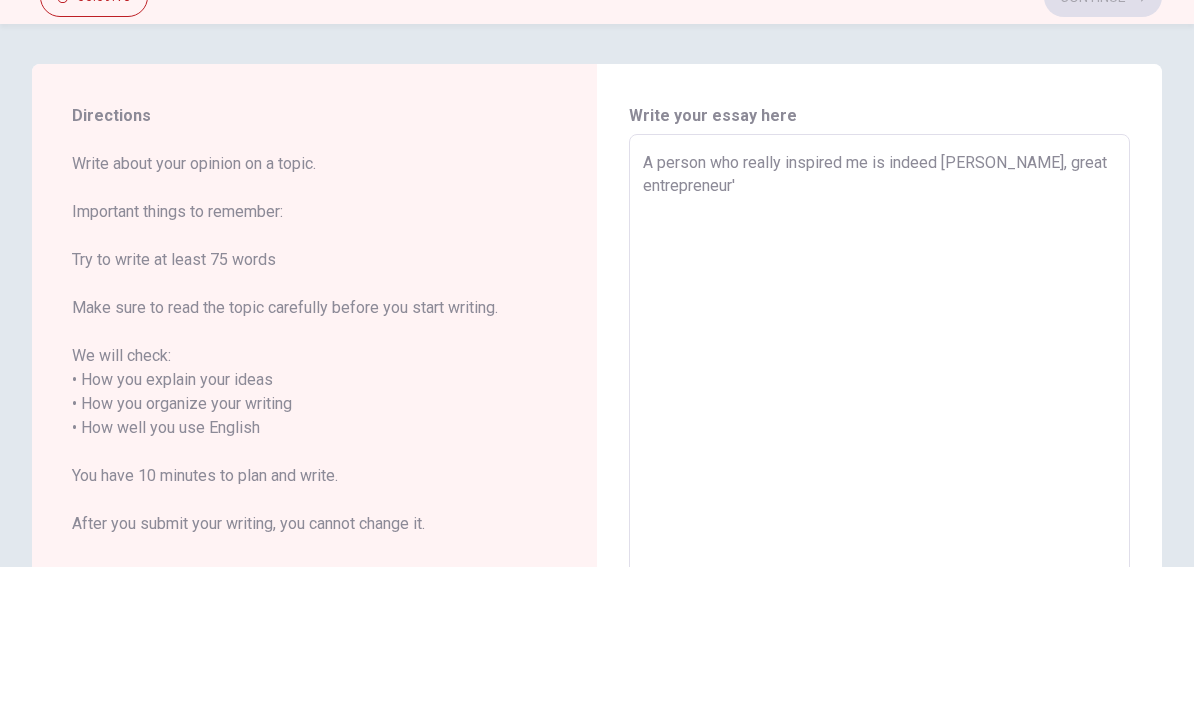 type on "x" 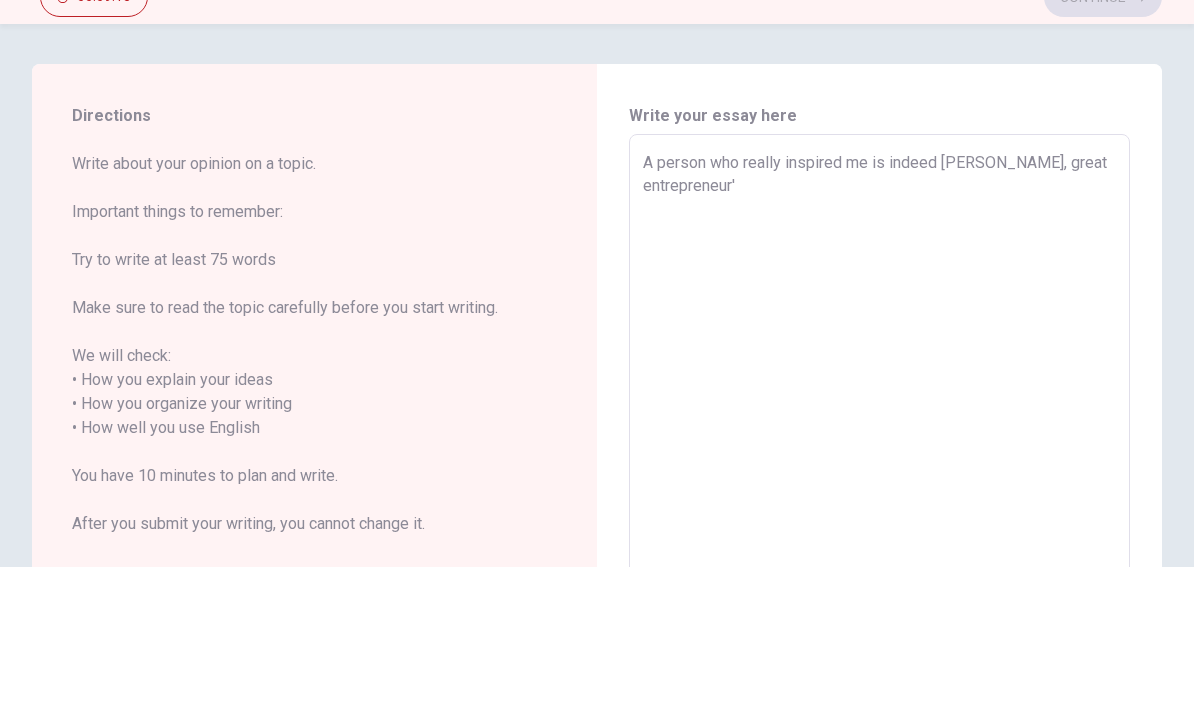 type on "A person who really inspired me is indeed [PERSON_NAME], great entrepreneur" 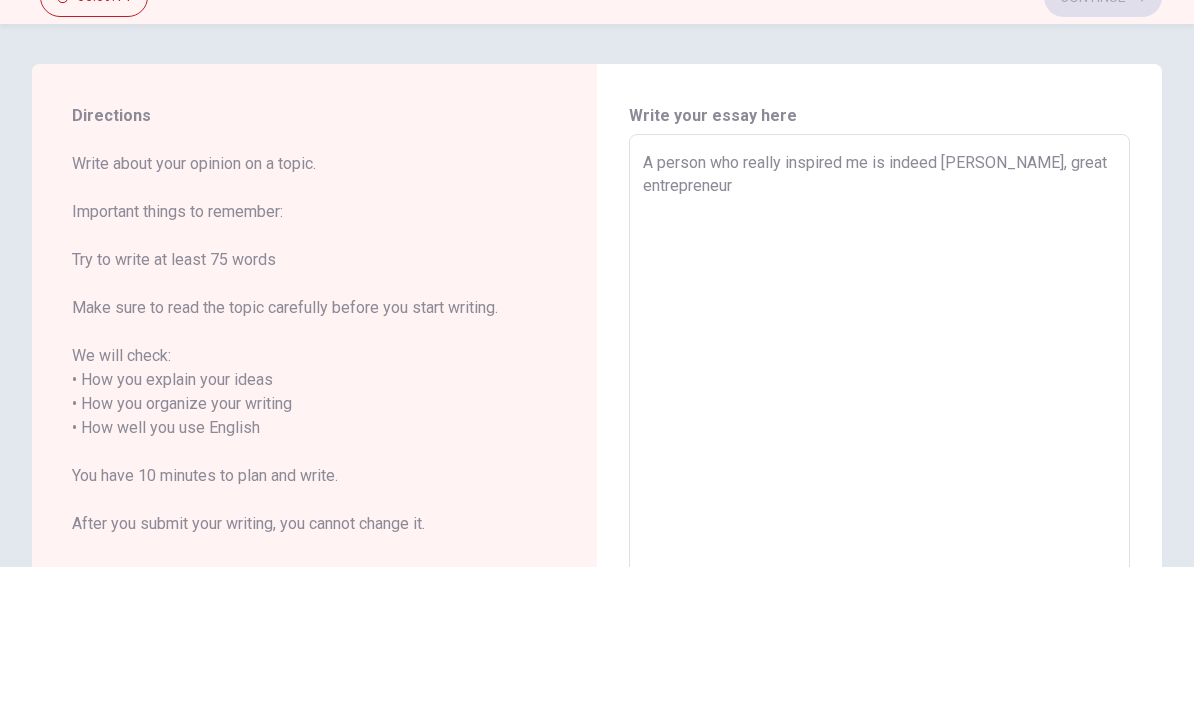 click on "A person who really inspired me is indeed [PERSON_NAME], great entrepreneur" at bounding box center [879, 576] 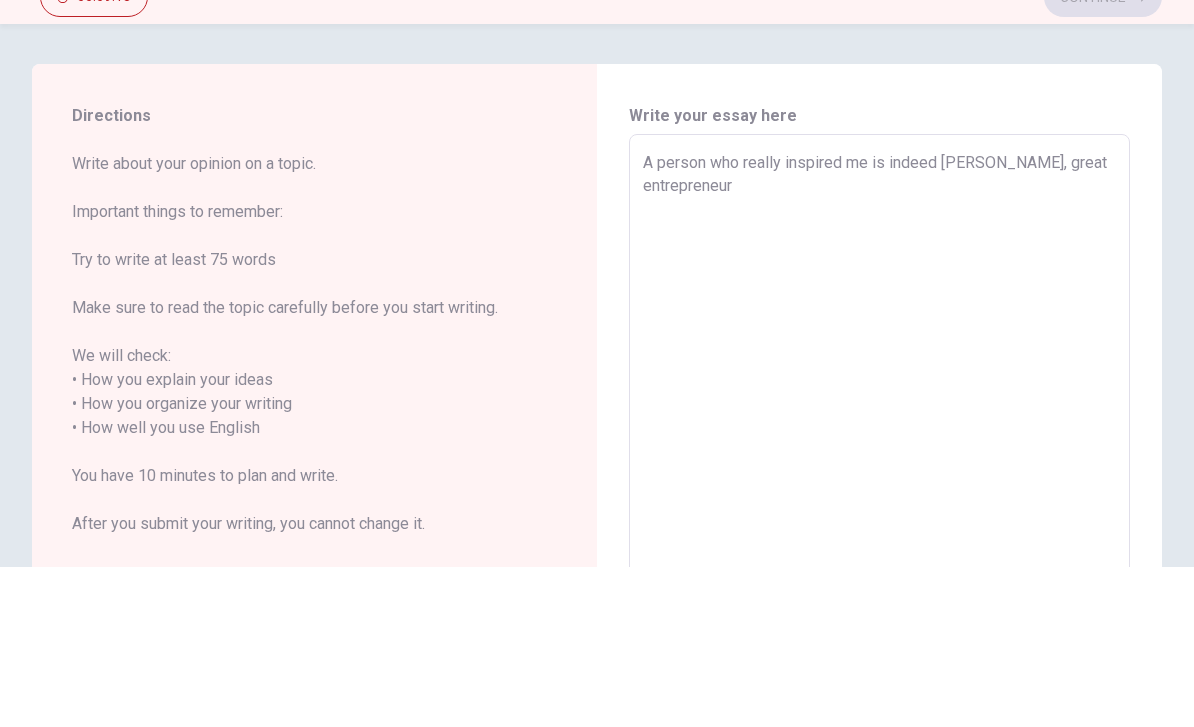click on "A person who really inspired me is indeed [PERSON_NAME], great entrepreneur" at bounding box center [879, 576] 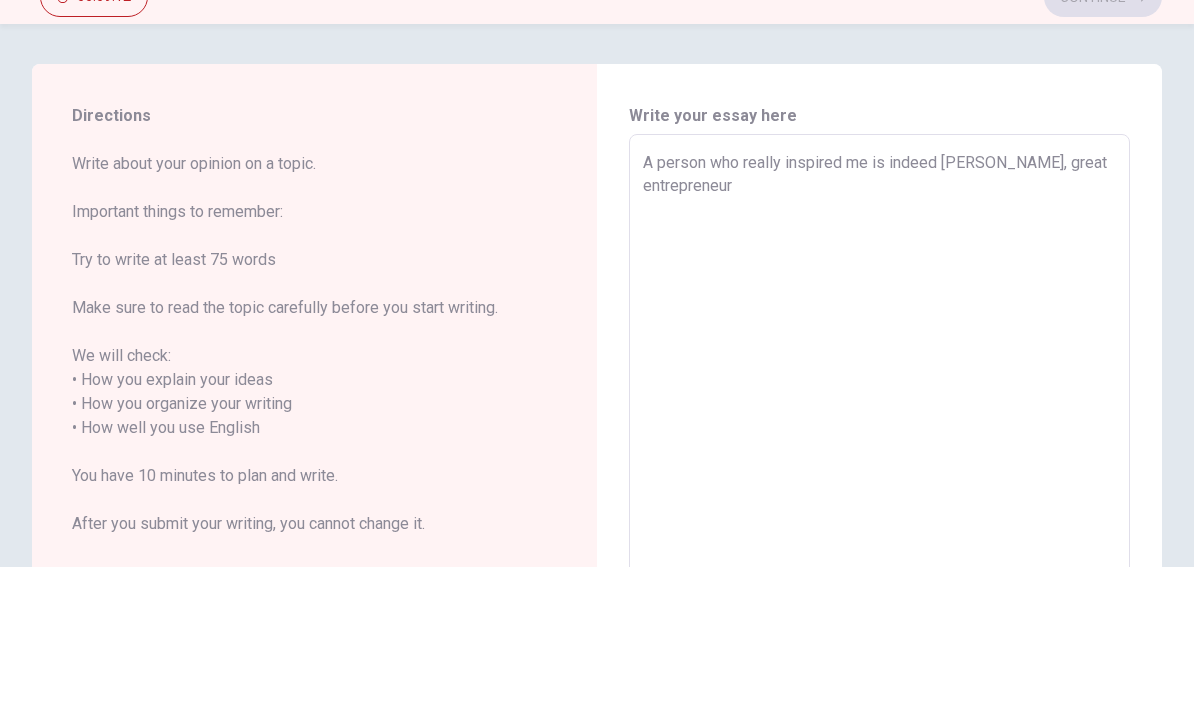 type on "A person who really inspired me is indeed [PERSON_NAME], great entrepreneur" 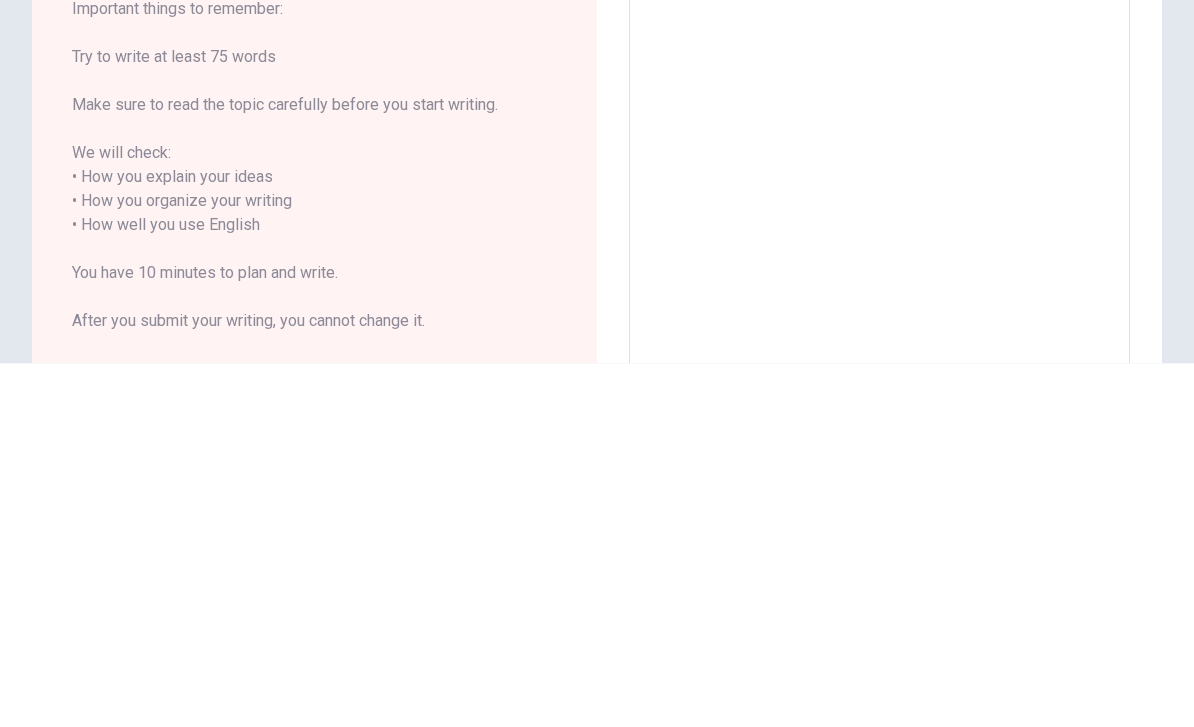 scroll, scrollTop: 0, scrollLeft: 0, axis: both 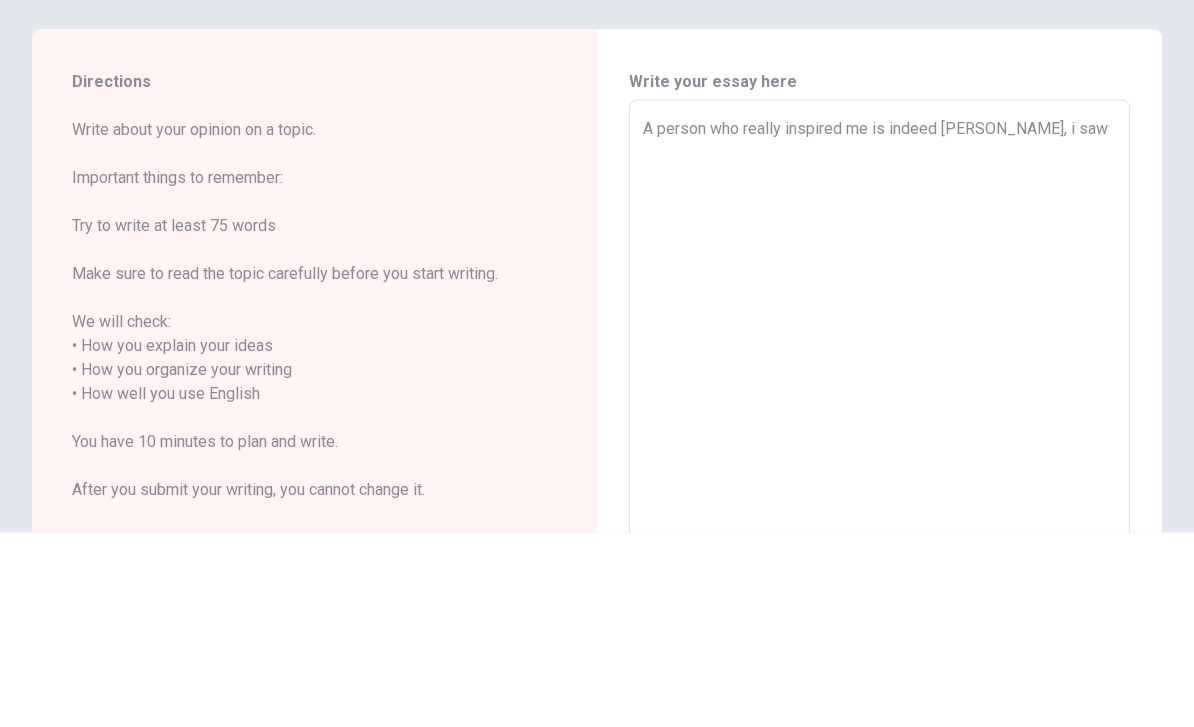 click on "A person who really inspired me is indeed [PERSON_NAME], i saw" at bounding box center (879, 576) 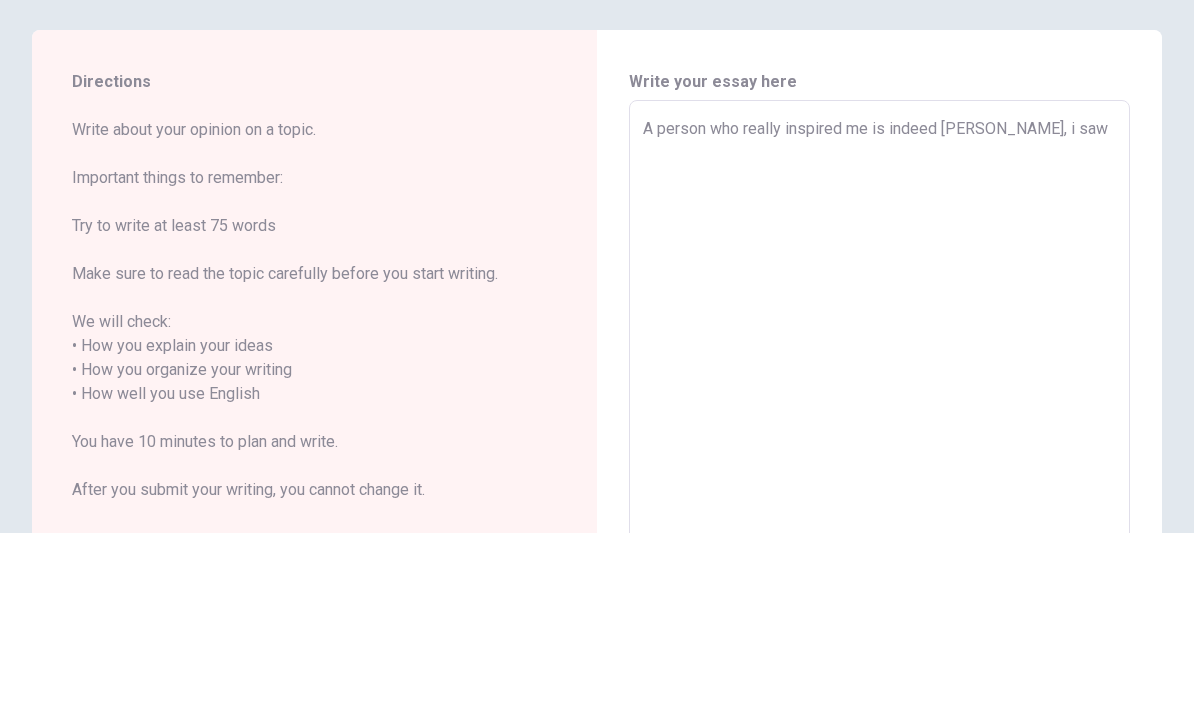 click on "A person who really inspired me is indeed [PERSON_NAME], i saw" at bounding box center (879, 576) 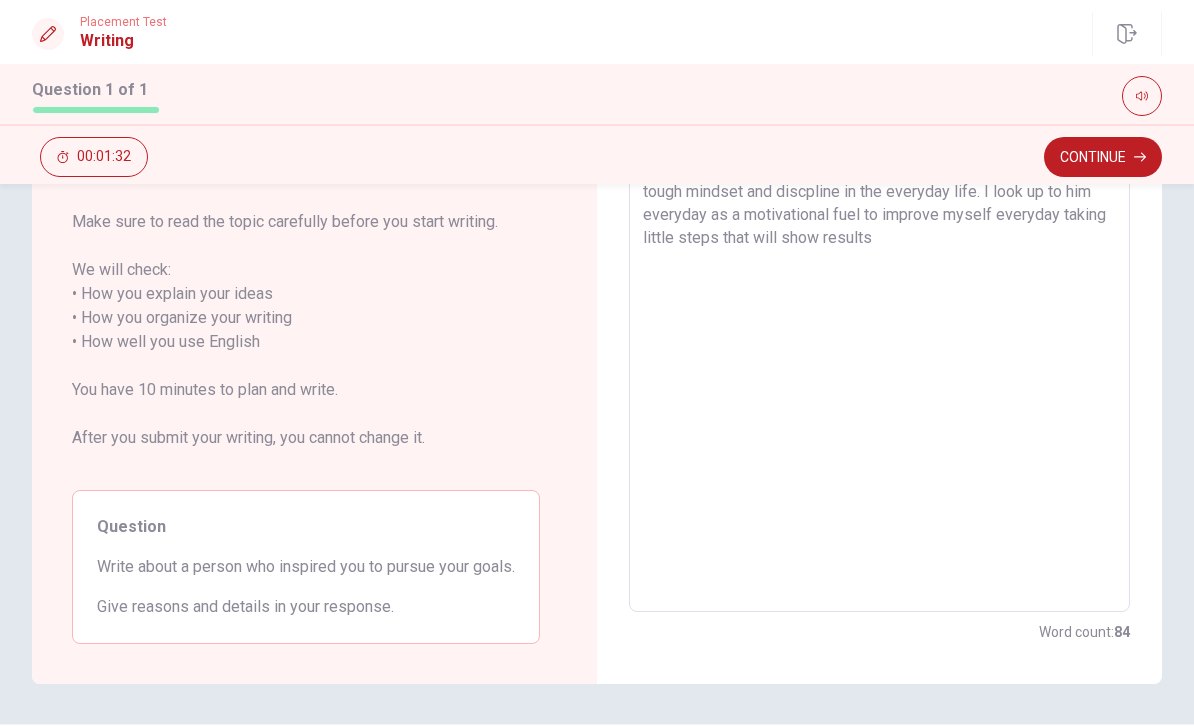 scroll, scrollTop: 250, scrollLeft: 0, axis: vertical 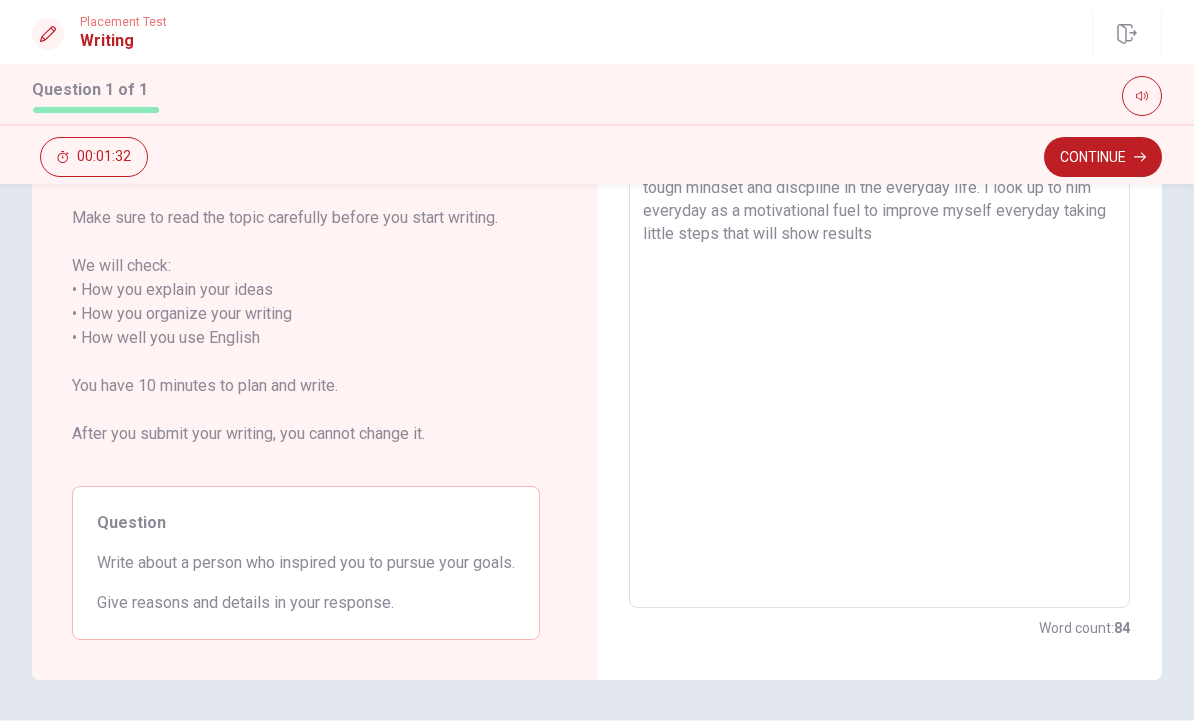 click on "A person who really inspired me is indeed [PERSON_NAME], i read his biografy after discovering him through social media. Since his early life he had a complicated childhood growing up into an abusive household then having weight and self esteem problems but he still somehow managed to get out of this situation with a tough mindset and discpline in the everyday life. I look up to him everyday as a motivational fuel to improve myself everyday taking little steps that will show results" at bounding box center (879, 326) 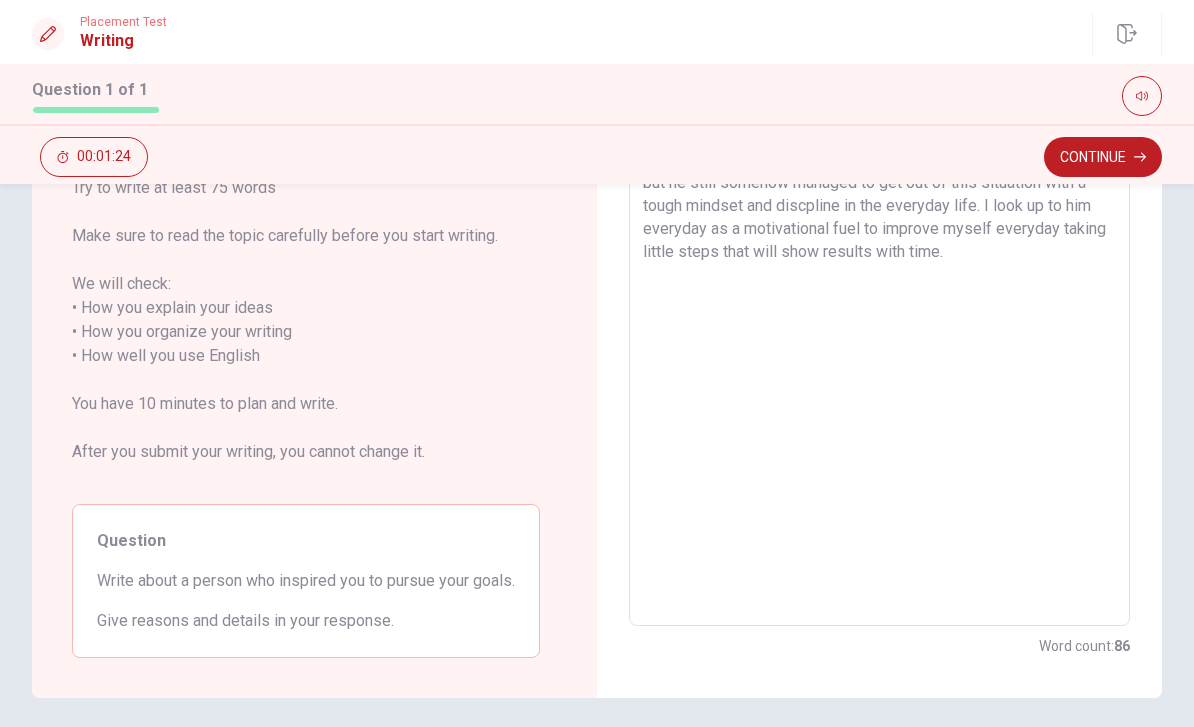 scroll, scrollTop: 233, scrollLeft: 0, axis: vertical 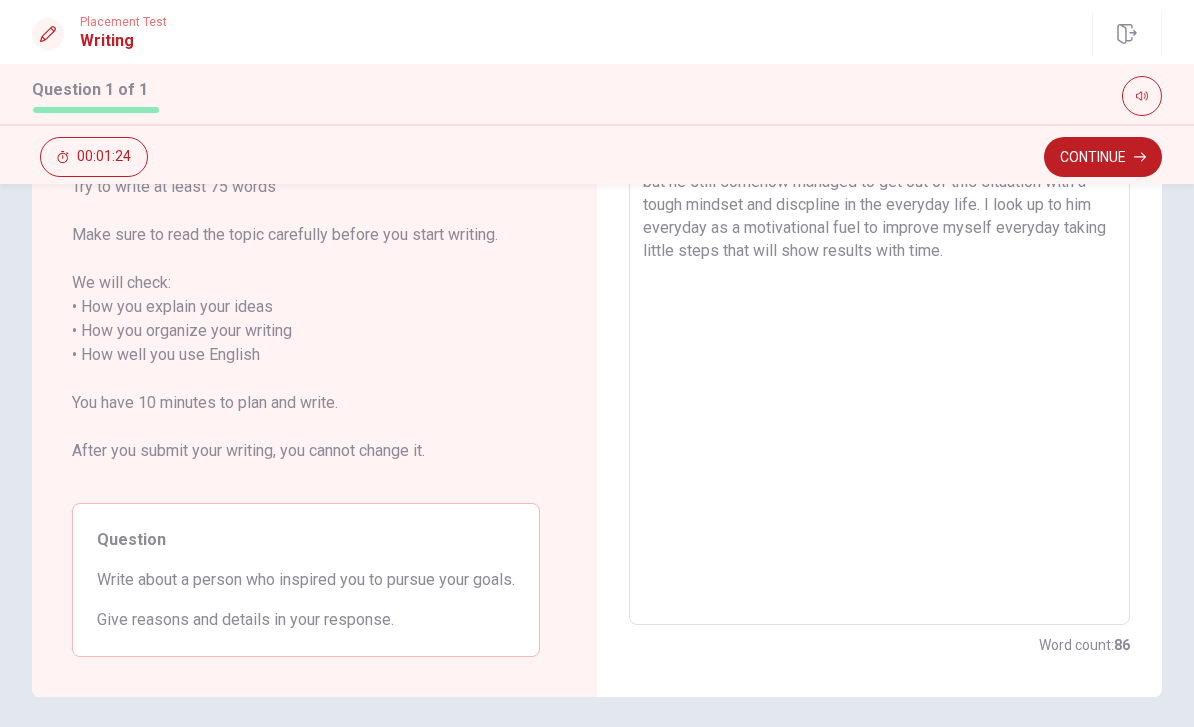 click on "A person who really inspired me is indeed [PERSON_NAME], i read his biografy after discovering him through social media. Since his early life he had a complicated childhood growing up into an abusive household then having weight and self esteem problems but he still somehow managed to get out of this situation with a tough mindset and discpline in the everyday life. I look up to him everyday as a motivational fuel to improve myself everyday taking little steps that will show results with time." at bounding box center [879, 343] 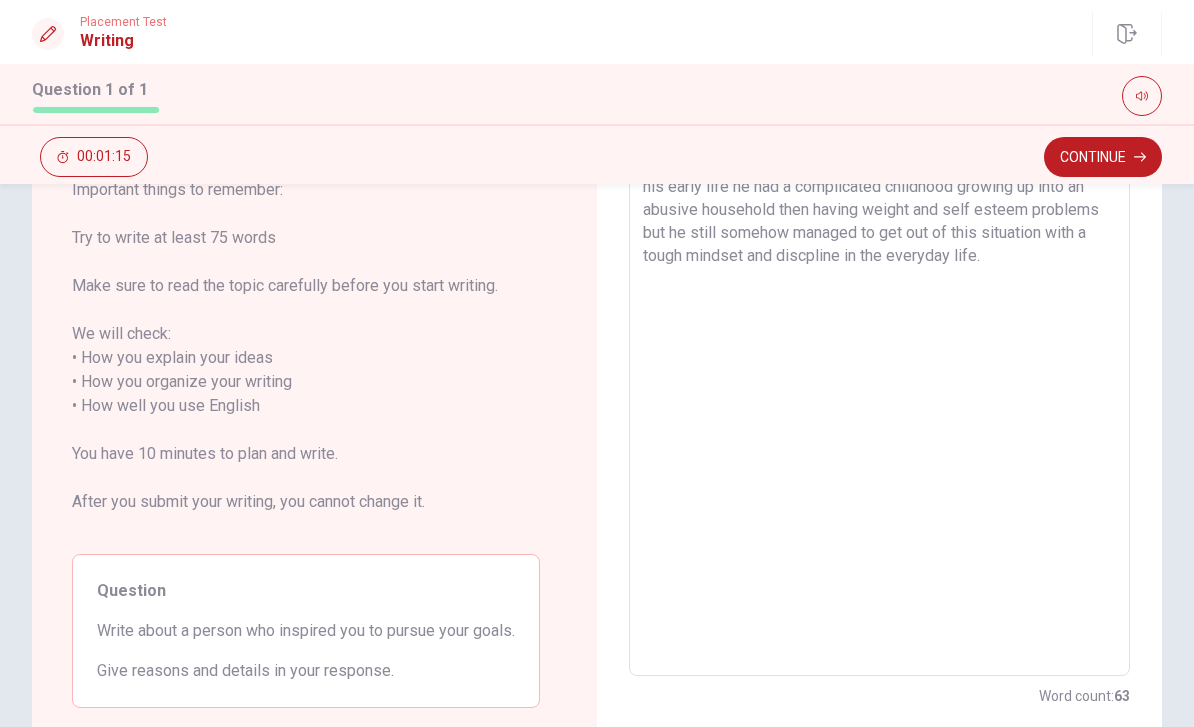 scroll, scrollTop: 174, scrollLeft: 0, axis: vertical 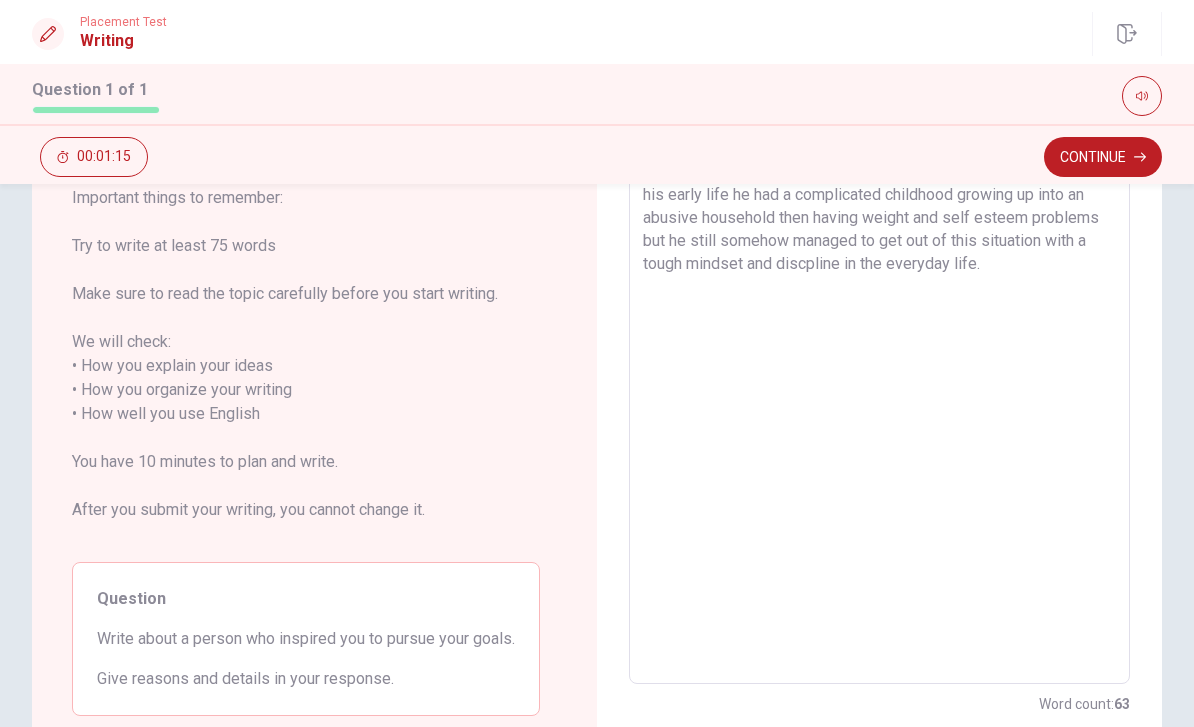 click on "A person who really inspired me is indeed [PERSON_NAME], i read his biografy after discovering him through social media. Since his early life he had a complicated childhood growing up into an abusive household then having weight and self esteem problems but he still somehow managed to get out of this situation with a tough mindset and discpline in the everyday life." at bounding box center [879, 402] 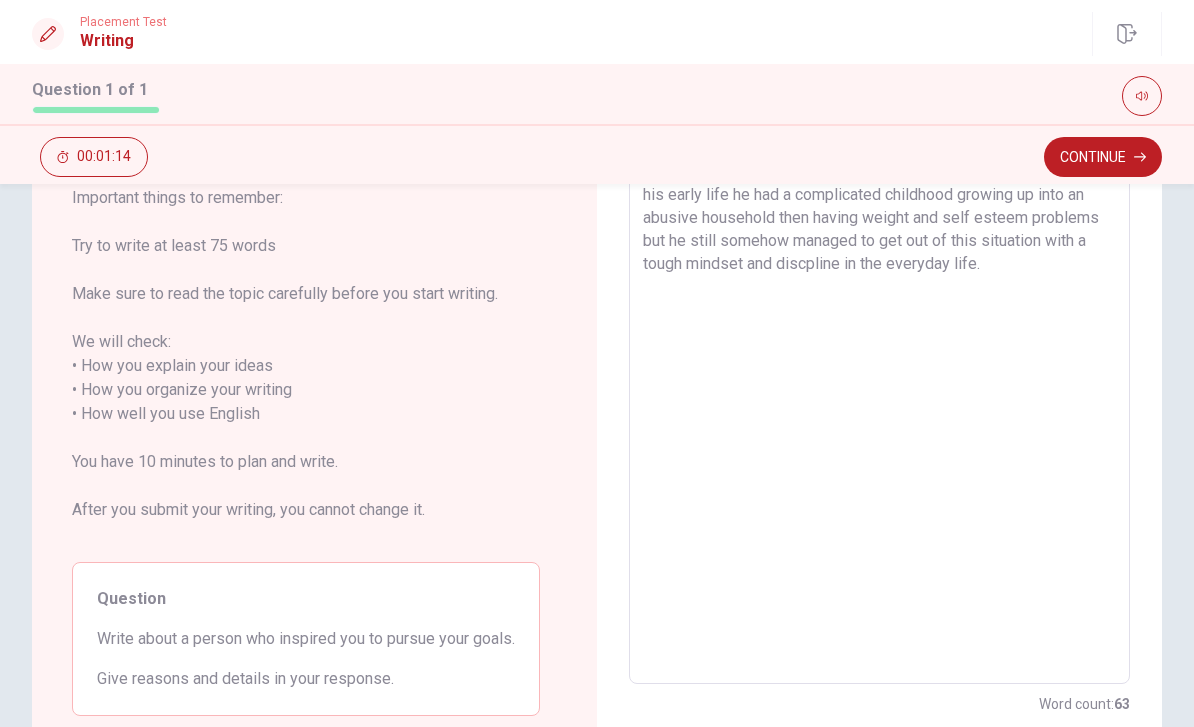 click on "A person who really inspired me is indeed [PERSON_NAME], i read his biografy after discovering him through social media. Since his early life he had a complicated childhood growing up into an abusive household then having weight and self esteem problems but he still somehow managed to get out of this situation with a tough mindset and discpline in the everyday life." at bounding box center [879, 402] 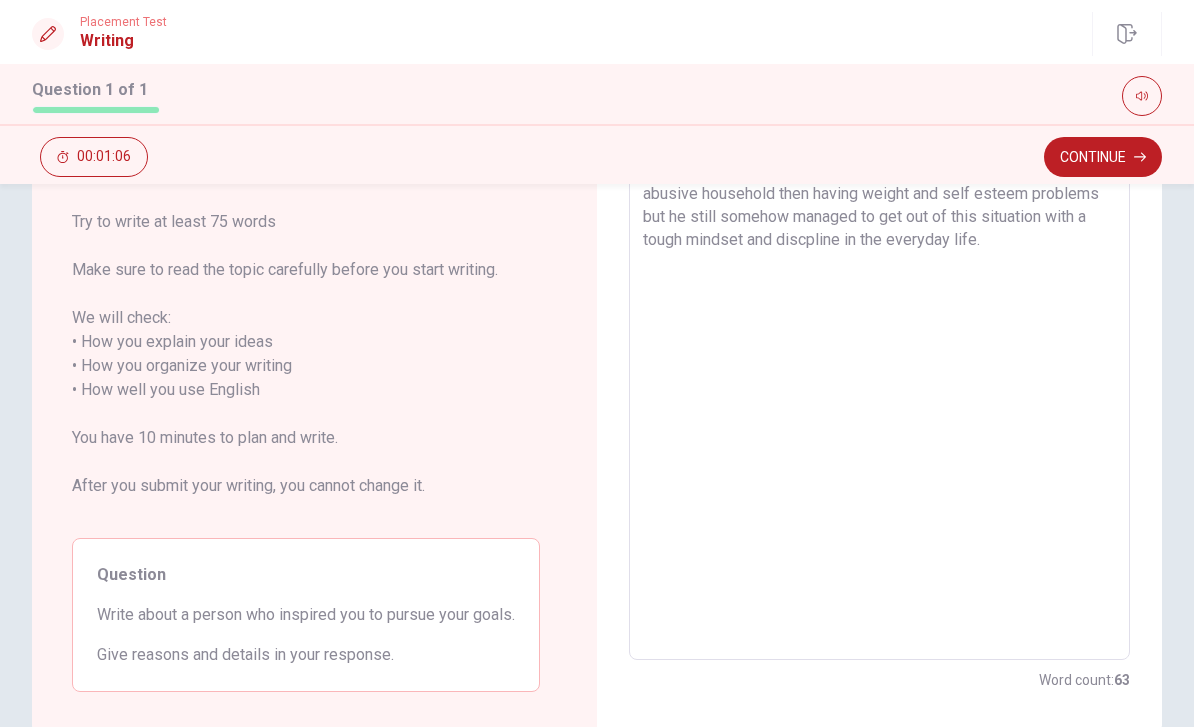 scroll, scrollTop: 202, scrollLeft: 0, axis: vertical 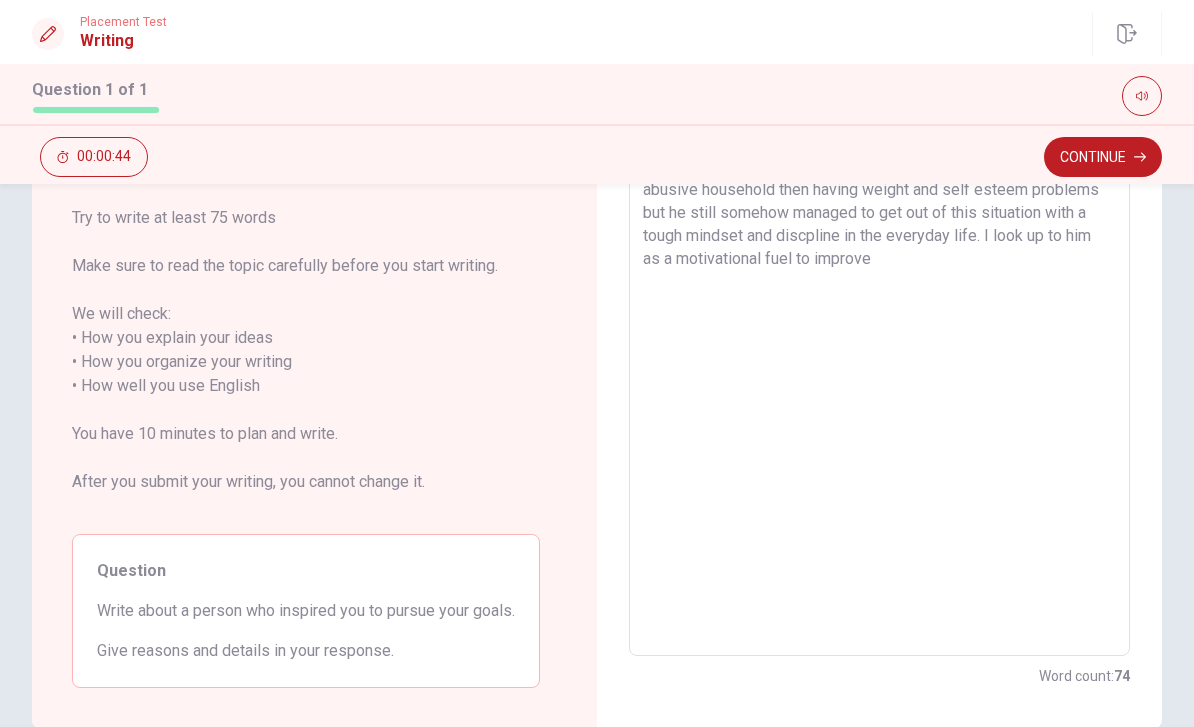click on "A person who really inspired me is indeed [PERSON_NAME], i read his biografy after discovering him through social media. Since his early life he had a complicated childhood growing up into an abusive household then having weight and self esteem problems but he still somehow managed to get out of this situation with a tough mindset and discpline in the everyday life. I look up to him as a motivational fuel to improve" at bounding box center (879, 374) 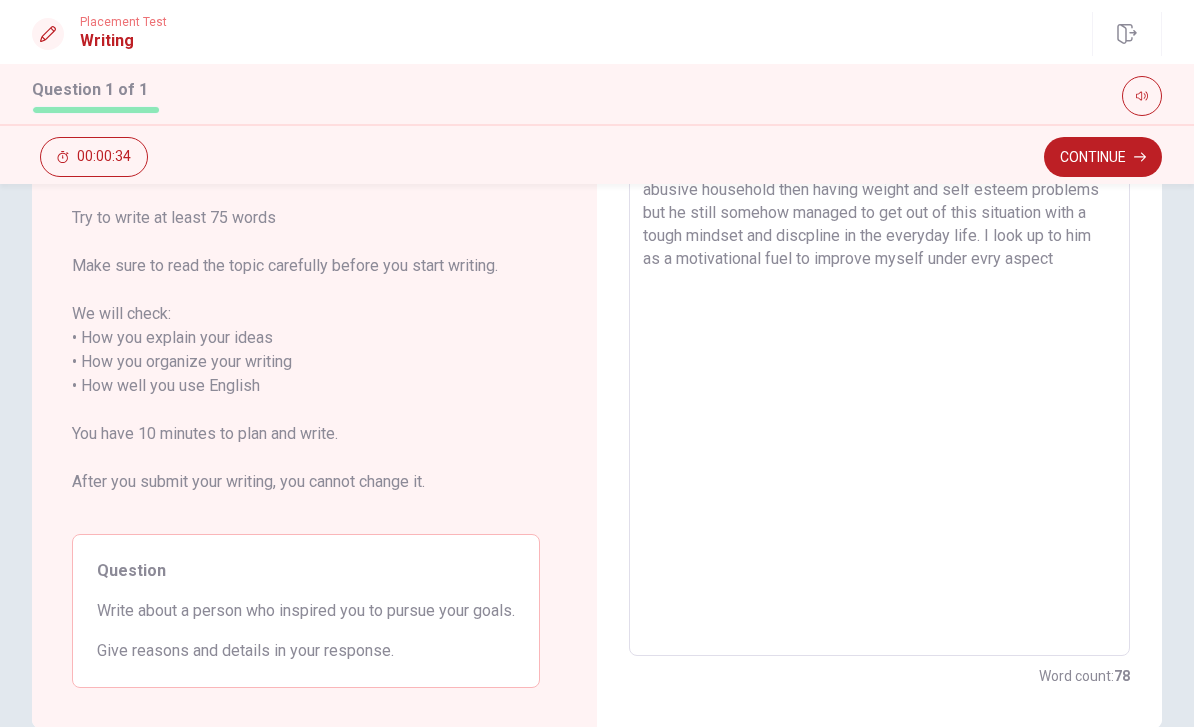 click on "A person who really inspired me is indeed [PERSON_NAME], i read his biografy after discovering him through social media. Since his early life he had a complicated childhood growing up into an abusive household then having weight and self esteem problems but he still somehow managed to get out of this situation with a tough mindset and discpline in the everyday life. I look up to him as a motivational fuel to improve myself under evry aspect" at bounding box center [879, 374] 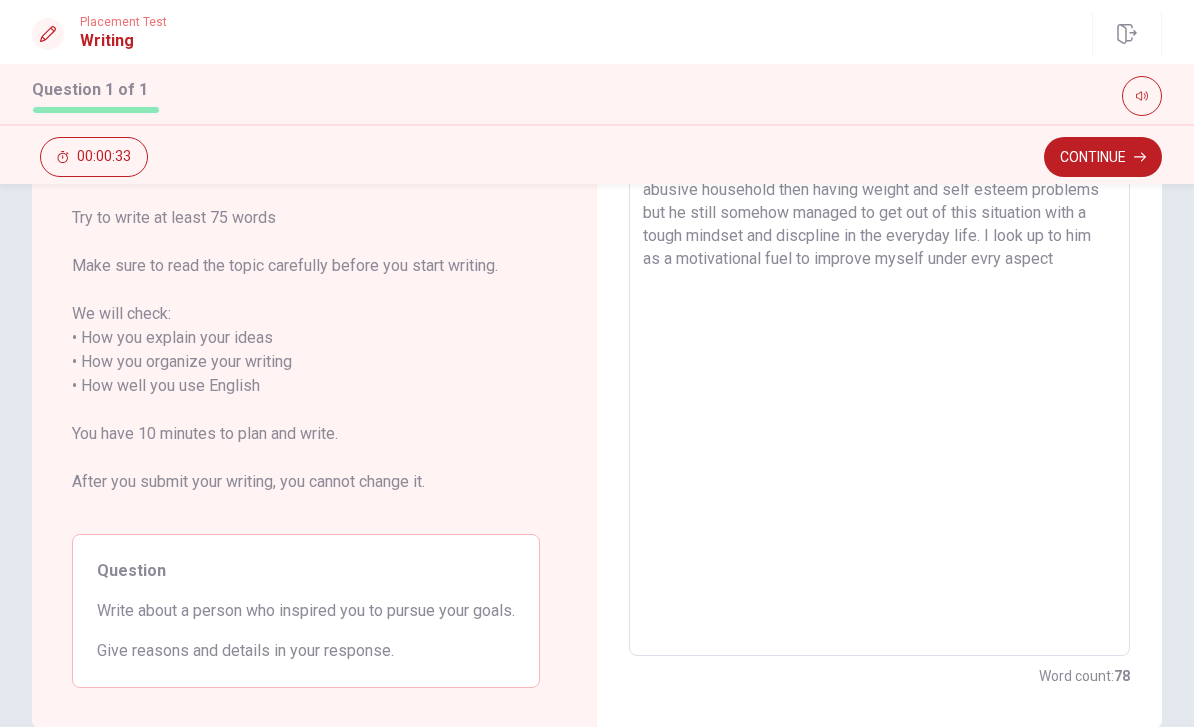 click on "A person who really inspired me is indeed [PERSON_NAME], i read his biografy after discovering him through social media. Since his early life he had a complicated childhood growing up into an abusive household then having weight and self esteem problems but he still somehow managed to get out of this situation with a tough mindset and discpline in the everyday life. I look up to him as a motivational fuel to improve myself under evry aspect" at bounding box center [879, 374] 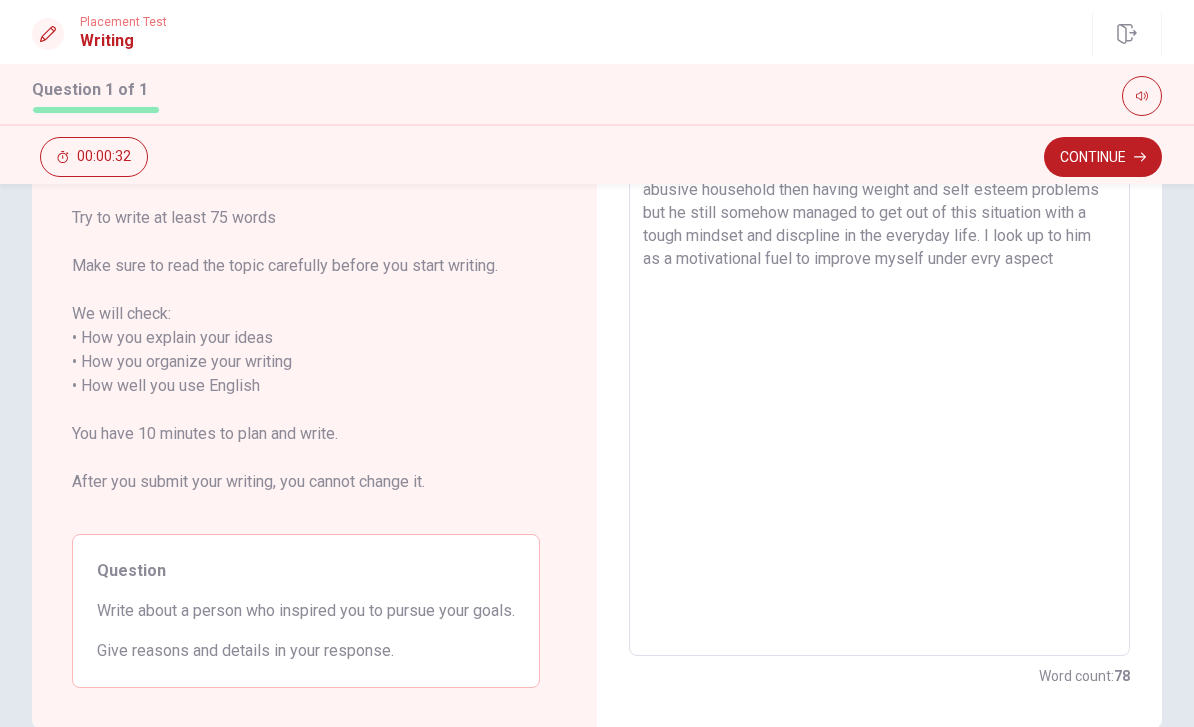 click on "A person who really inspired me is indeed [PERSON_NAME], i read his biografy after discovering him through social media. Since his early life he had a complicated childhood growing up into an abusive household then having weight and self esteem problems but he still somehow managed to get out of this situation with a tough mindset and discpline in the everyday life. I look up to him as a motivational fuel to improve myself under evry aspect" at bounding box center [879, 374] 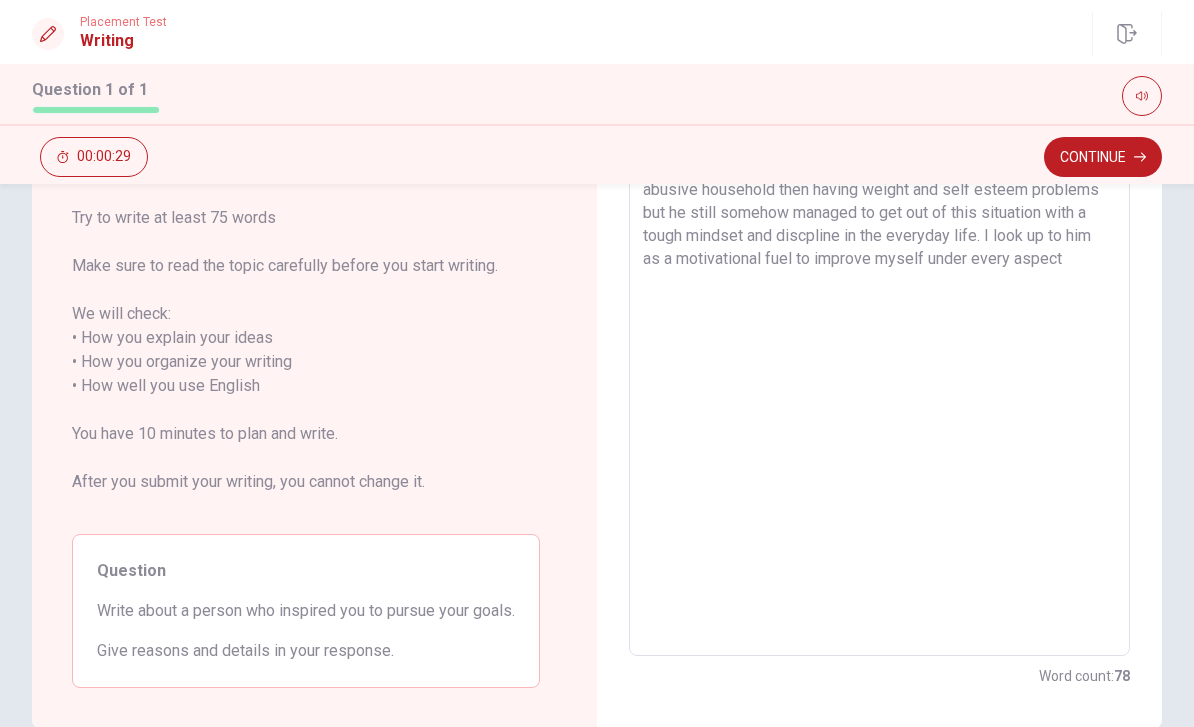 click on "A person who really inspired me is indeed [PERSON_NAME], i read his biografy after discovering him through social media. Since his early life he had a complicated childhood growing up into an abusive household then having weight and self esteem problems but he still somehow managed to get out of this situation with a tough mindset and discpline in the everyday life. I look up to him as a motivational fuel to improve myself under every aspect" at bounding box center (879, 374) 